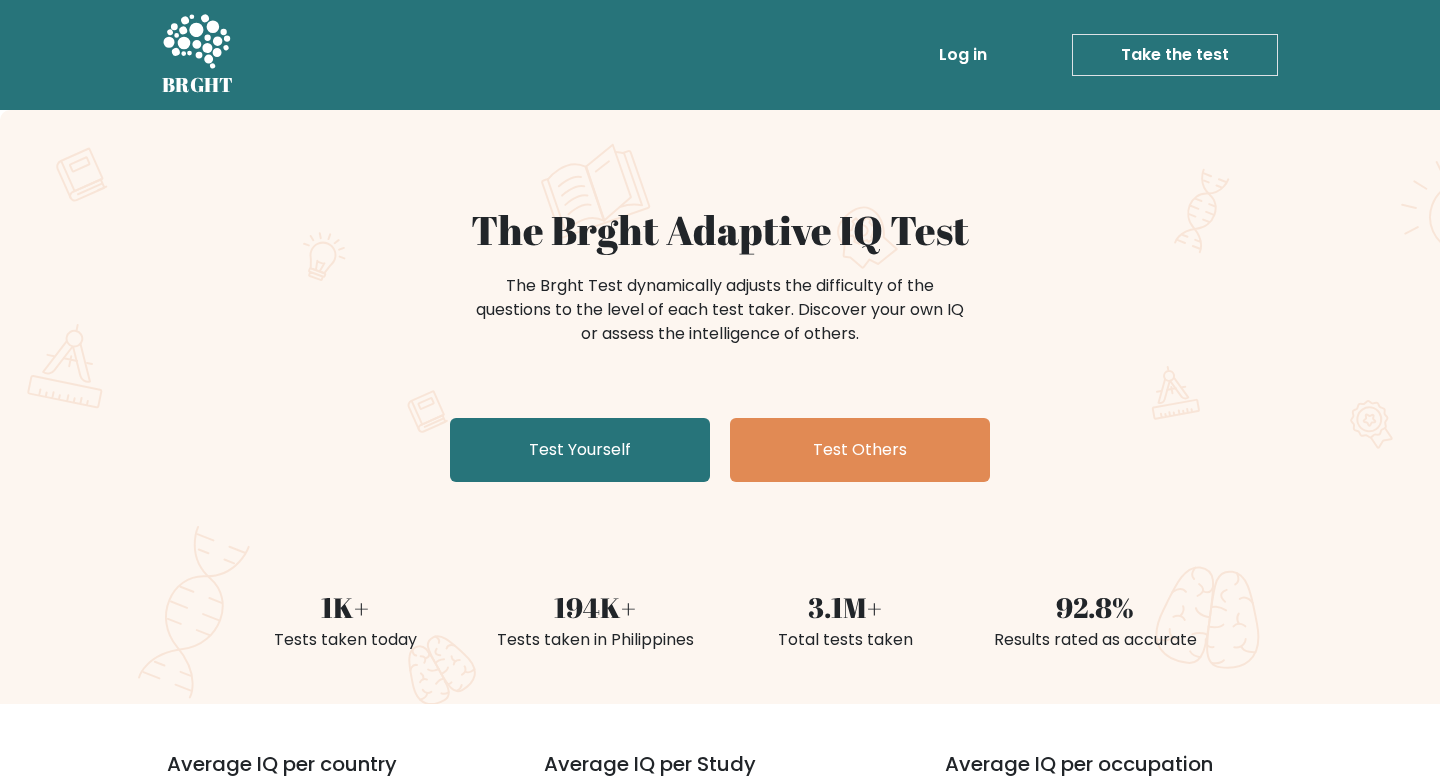 scroll, scrollTop: 28, scrollLeft: 0, axis: vertical 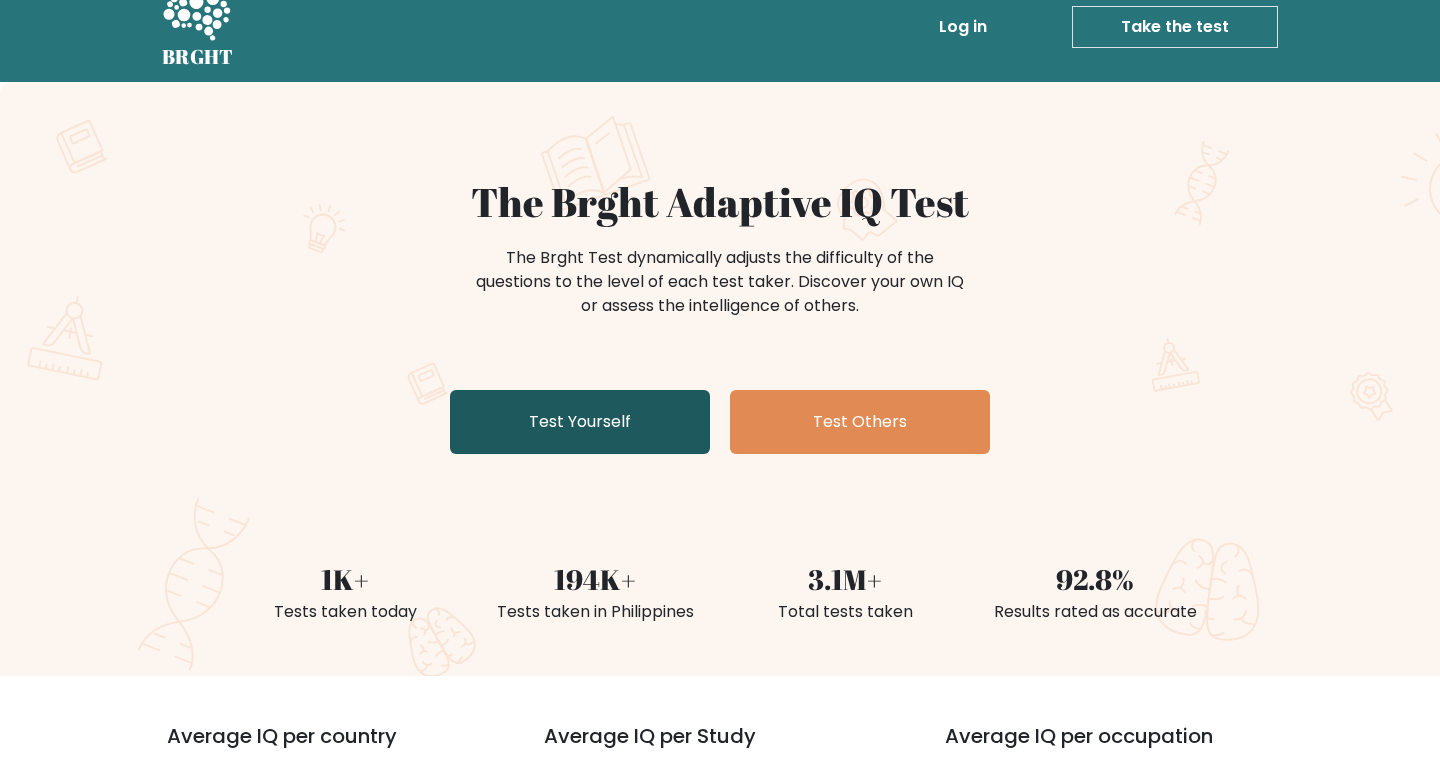 click on "Test Yourself" at bounding box center (580, 422) 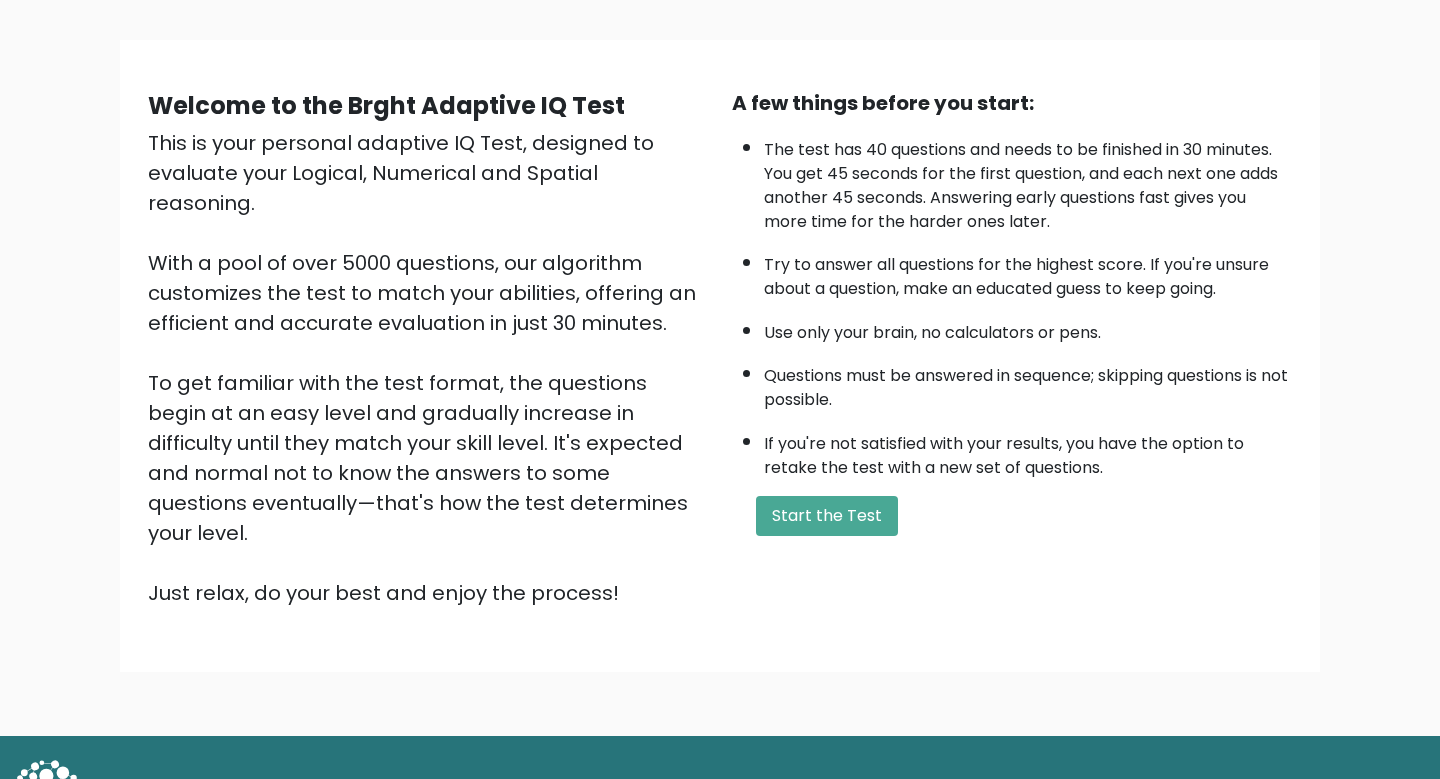 scroll, scrollTop: 122, scrollLeft: 0, axis: vertical 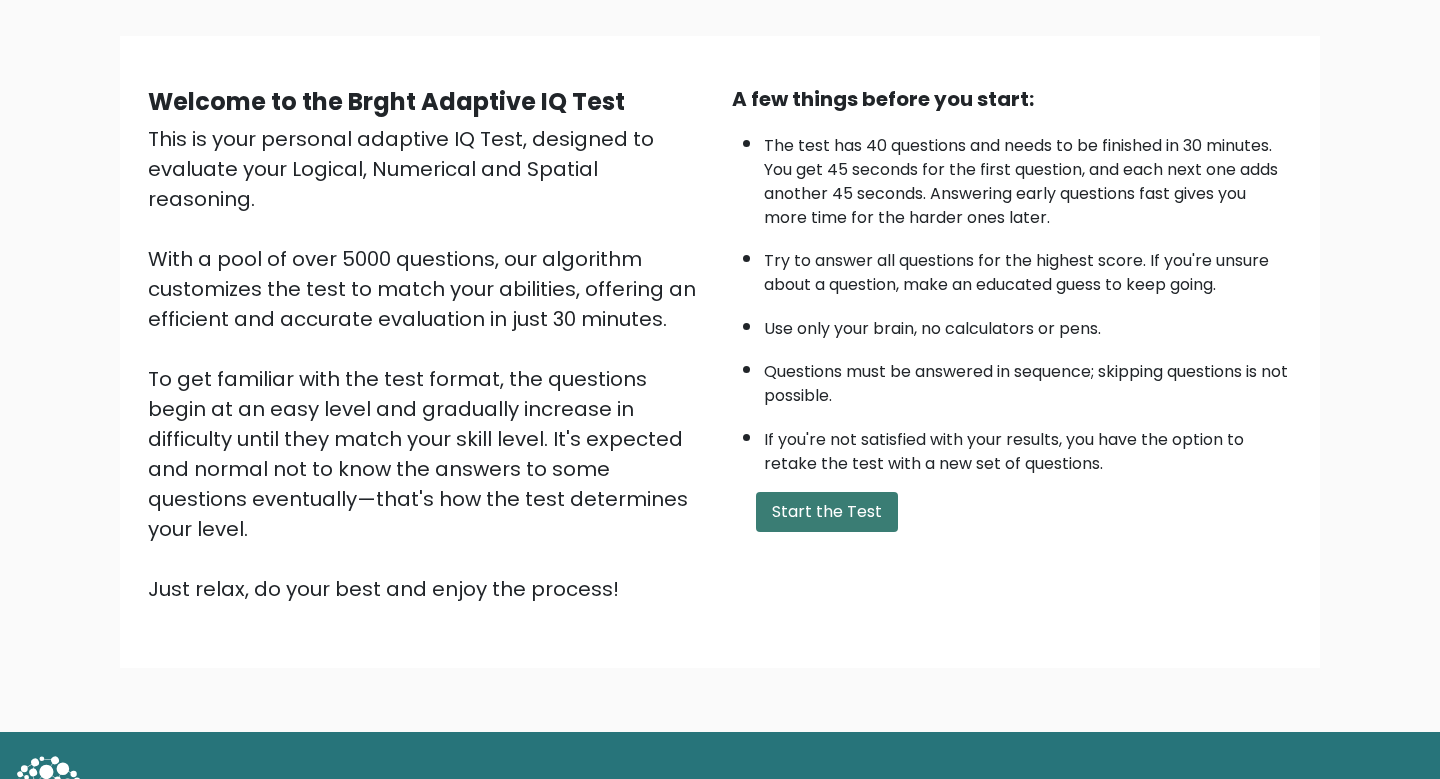 click on "Start the Test" at bounding box center [827, 512] 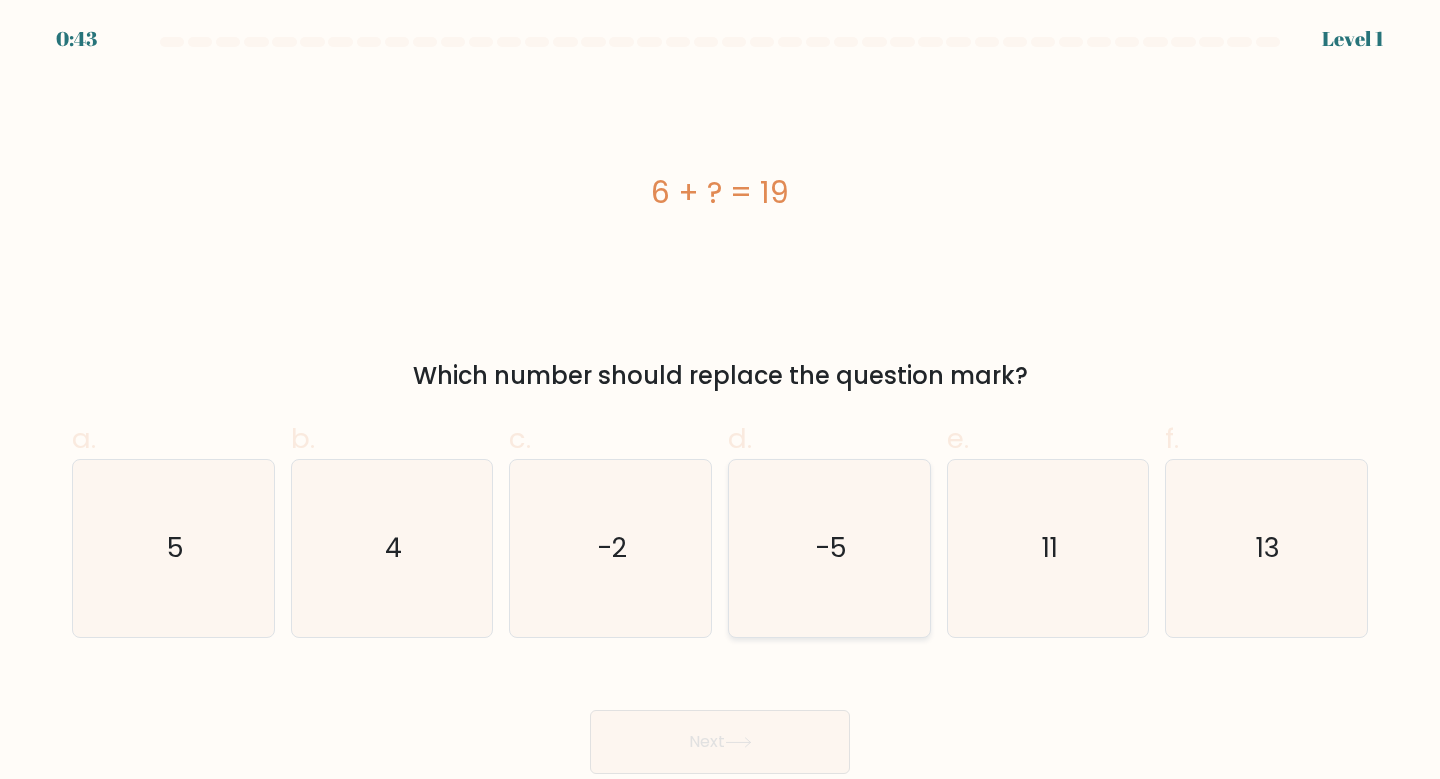 scroll, scrollTop: 0, scrollLeft: 0, axis: both 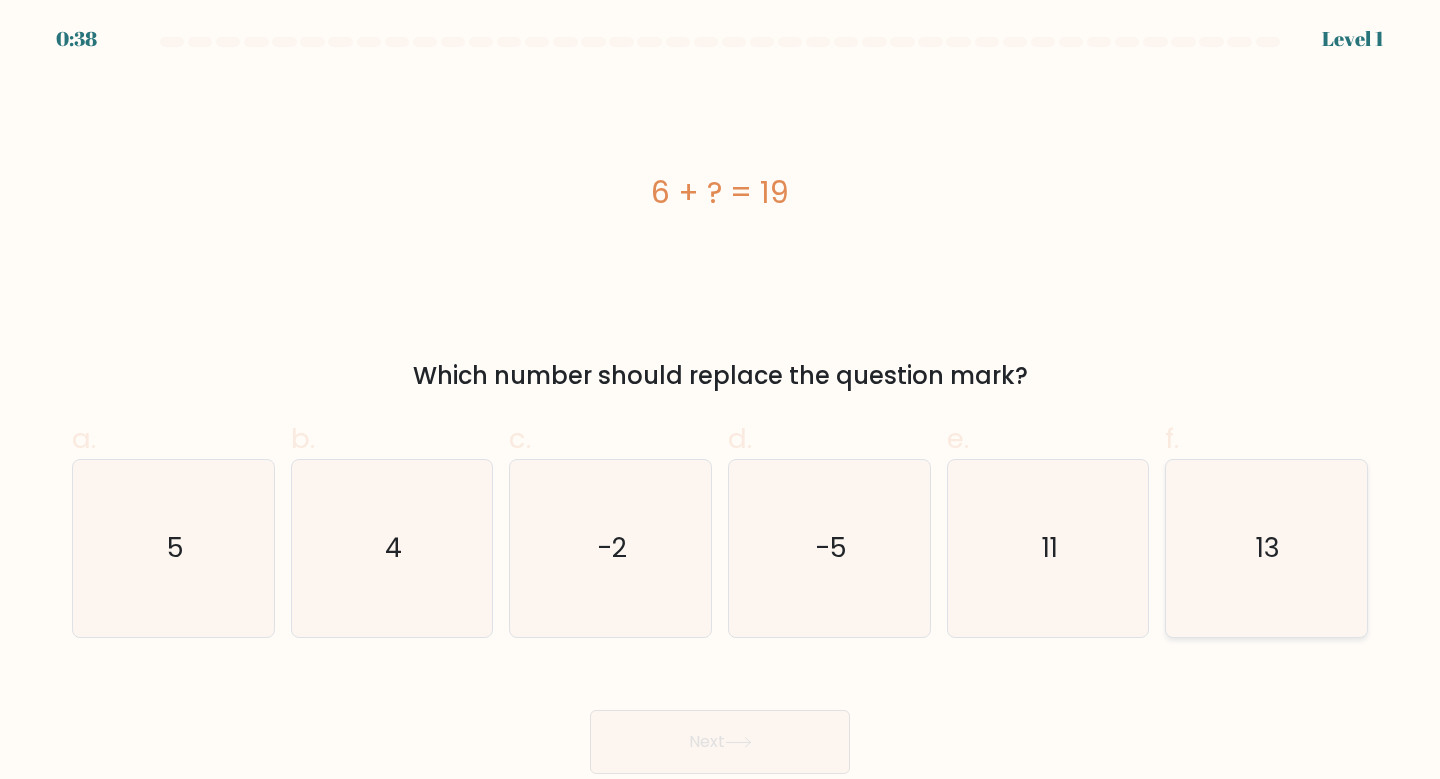 click on "13" at bounding box center (1266, 548) 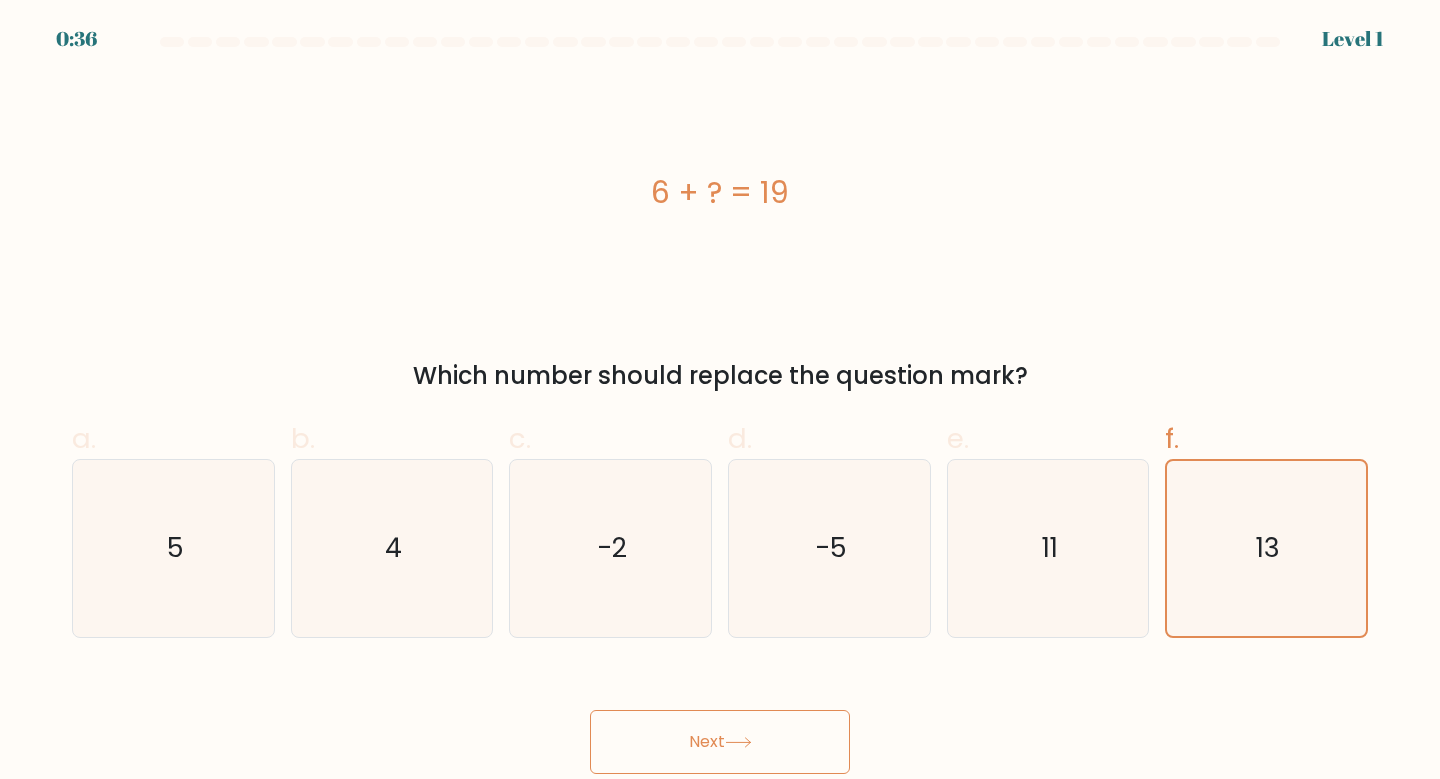 click on "Next" at bounding box center [720, 742] 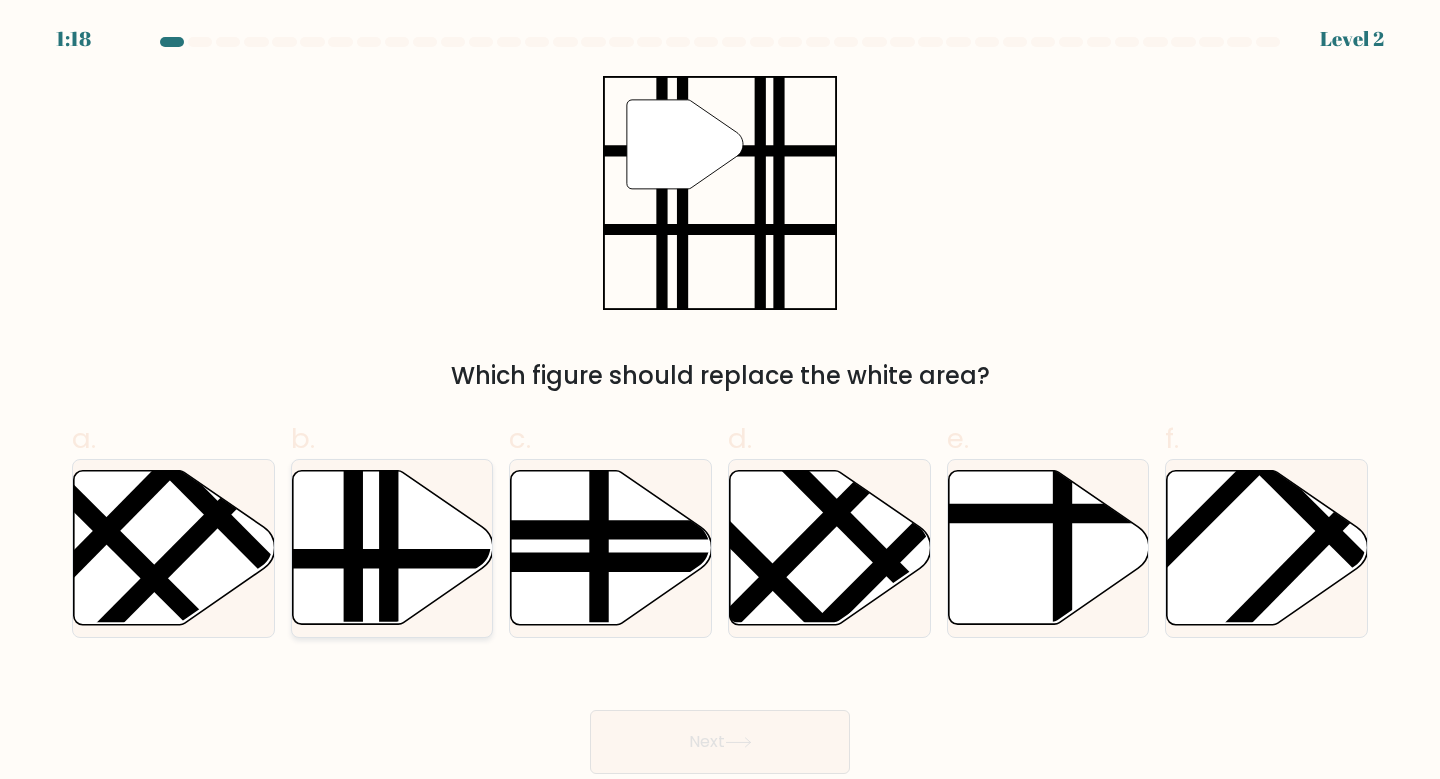 click at bounding box center (453, 559) 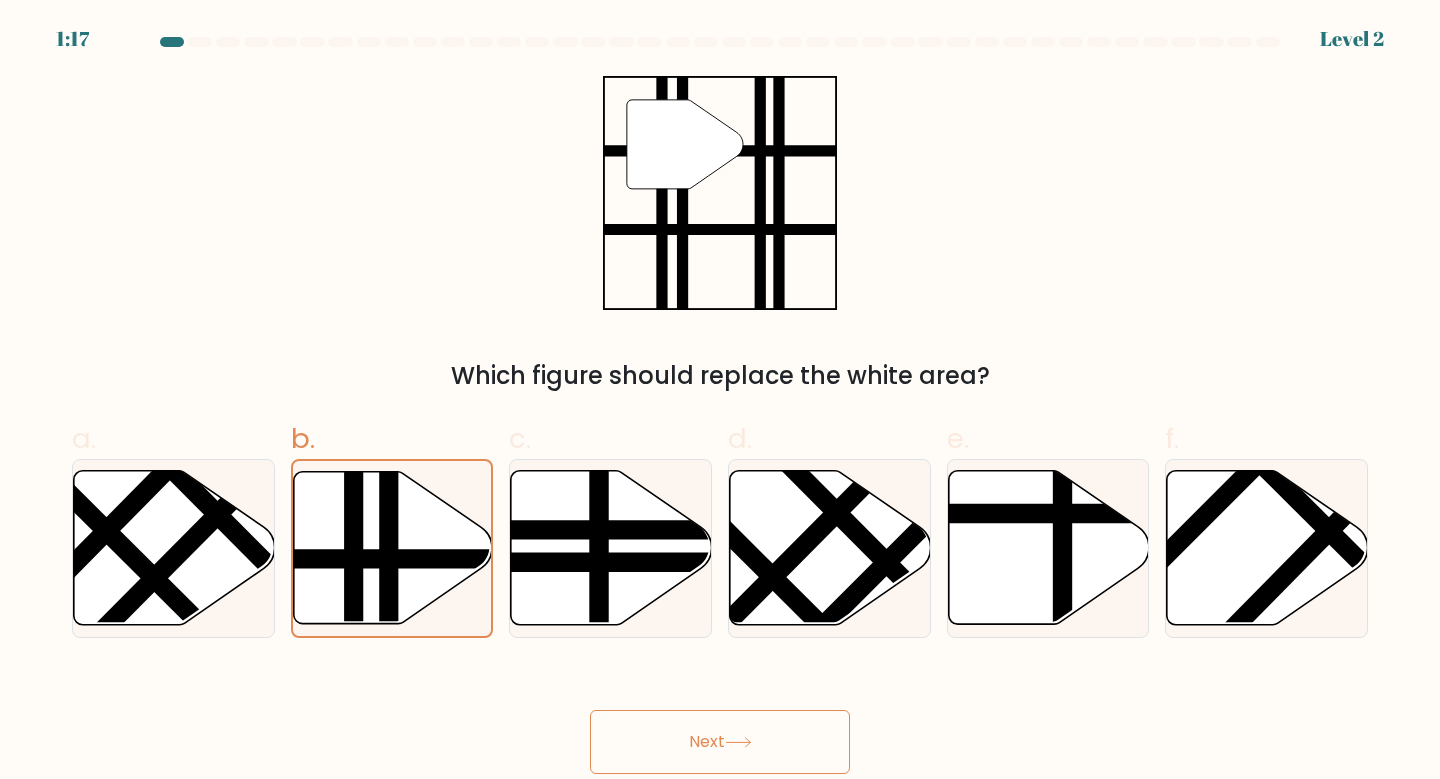 click on "Next" at bounding box center (720, 742) 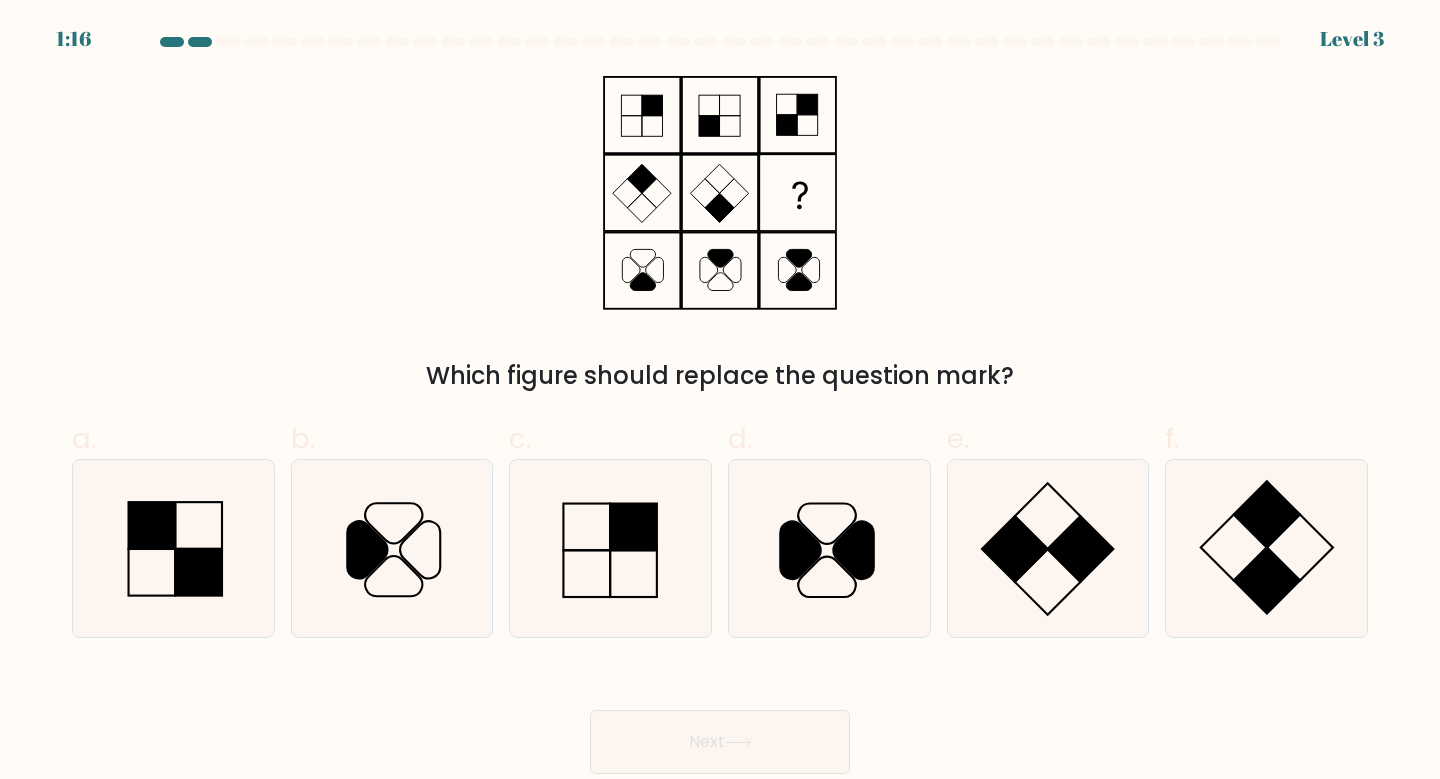 scroll, scrollTop: 0, scrollLeft: 0, axis: both 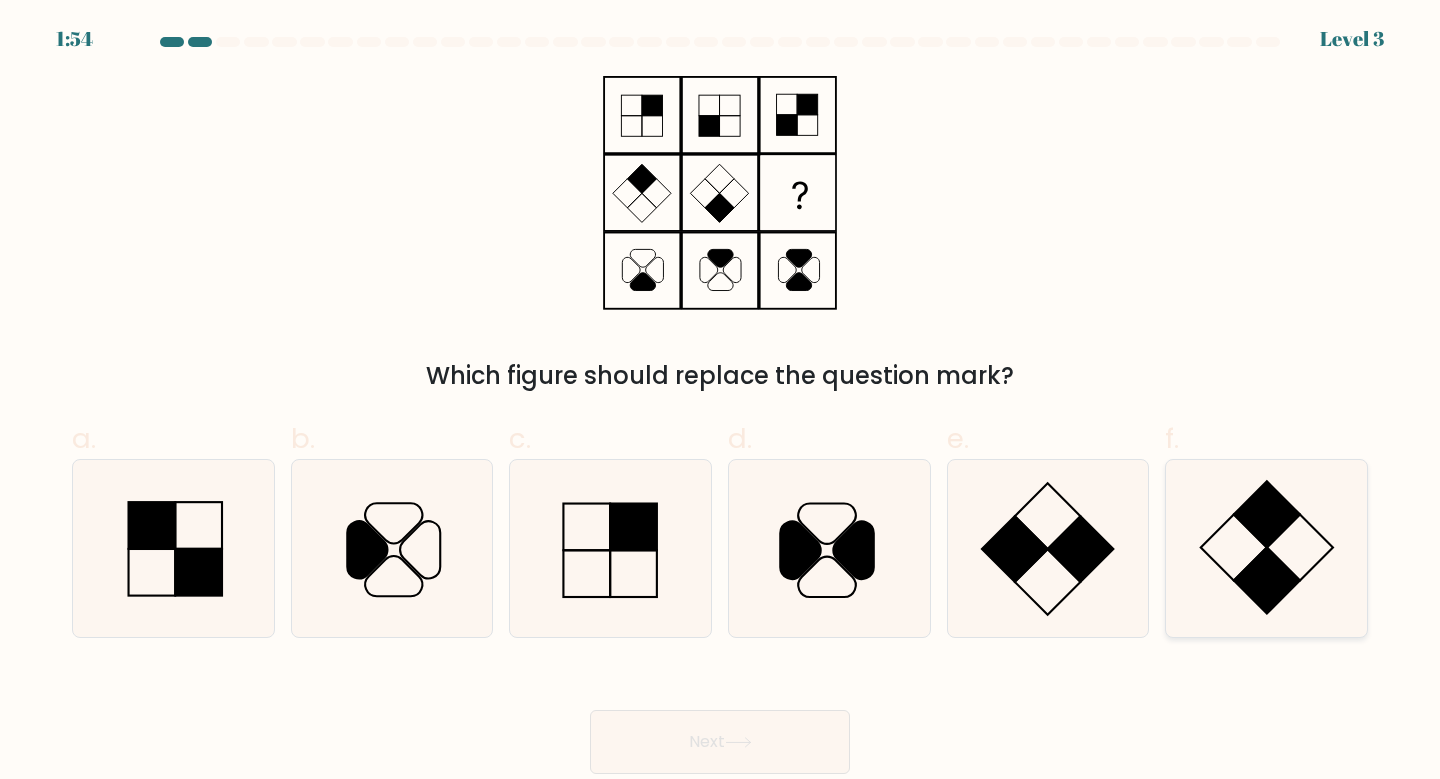 click at bounding box center (1266, 548) 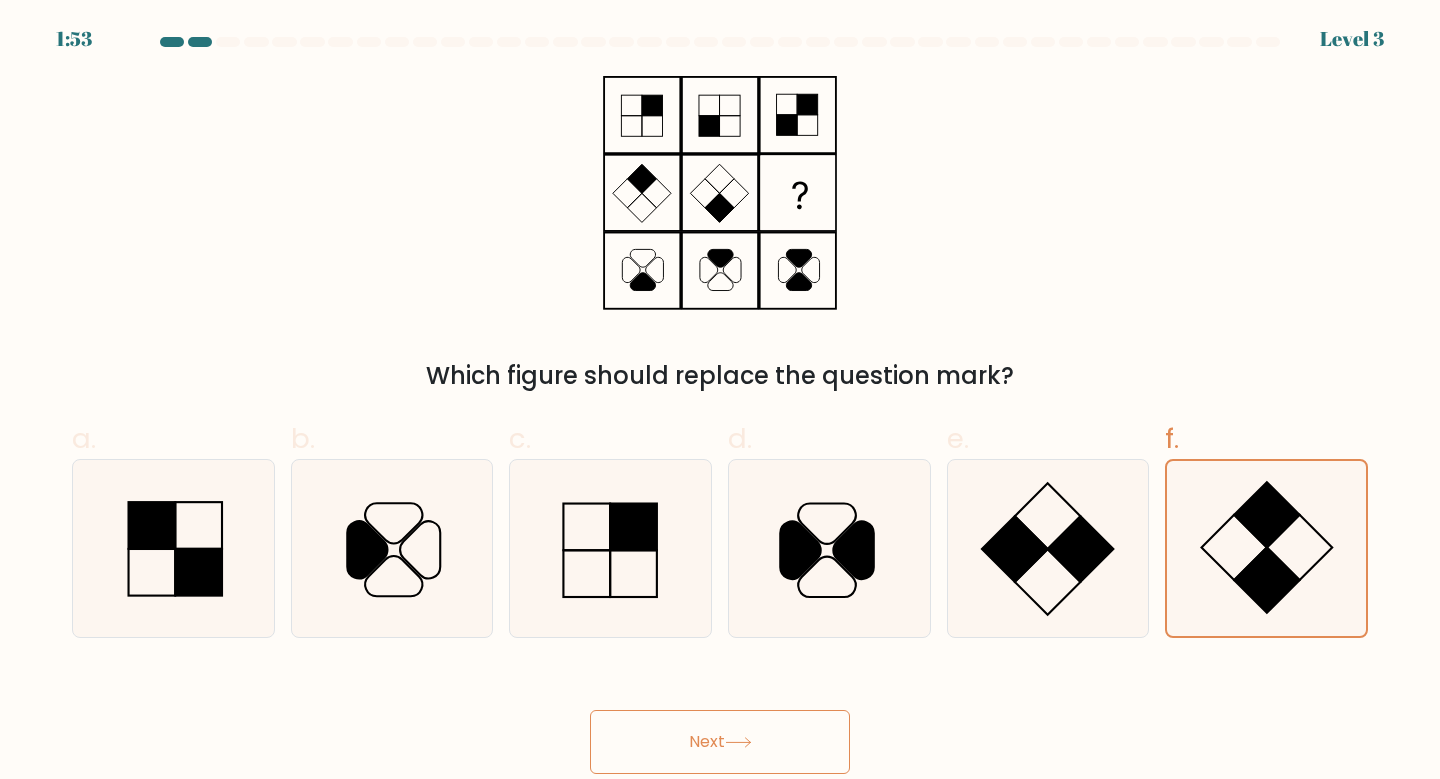 scroll, scrollTop: 0, scrollLeft: 0, axis: both 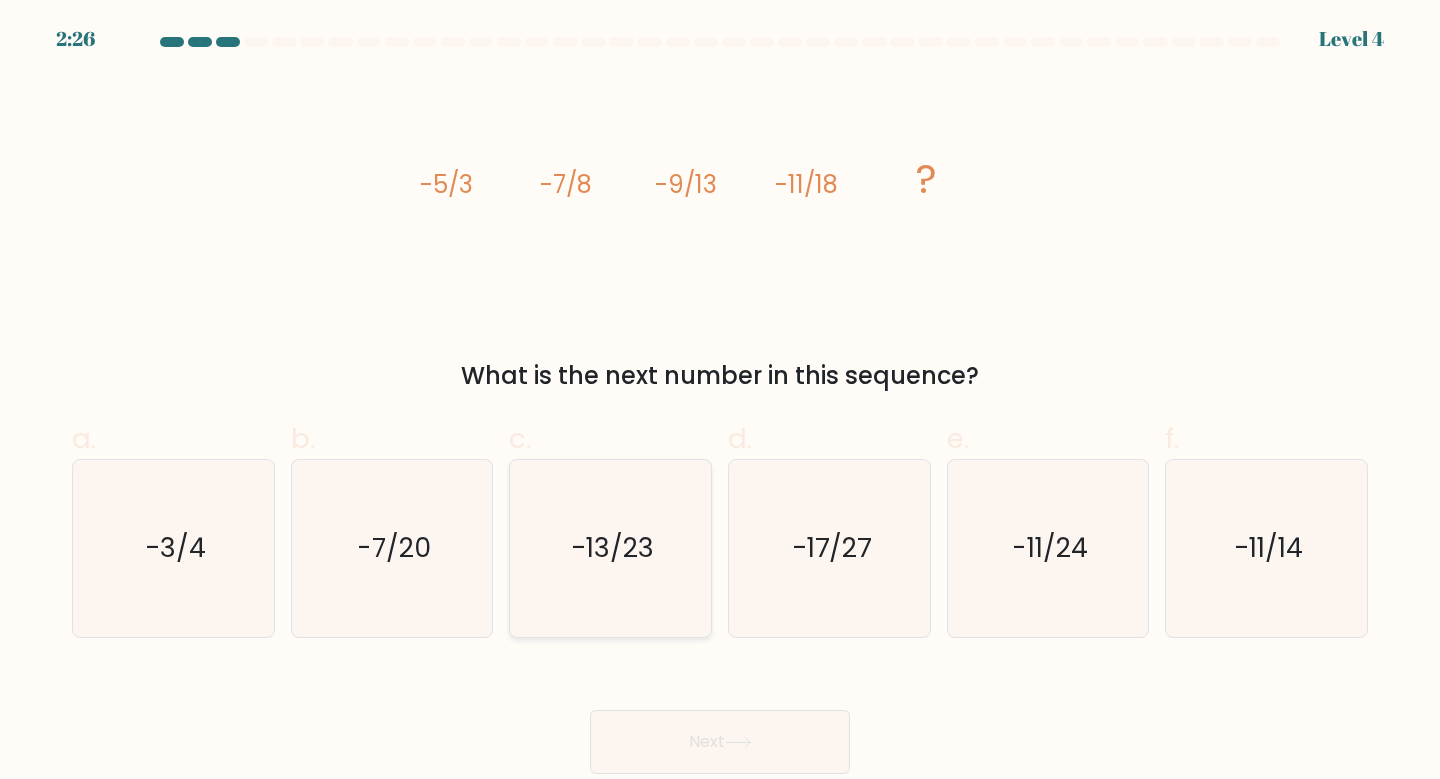 click on "-13/23" at bounding box center [612, 547] 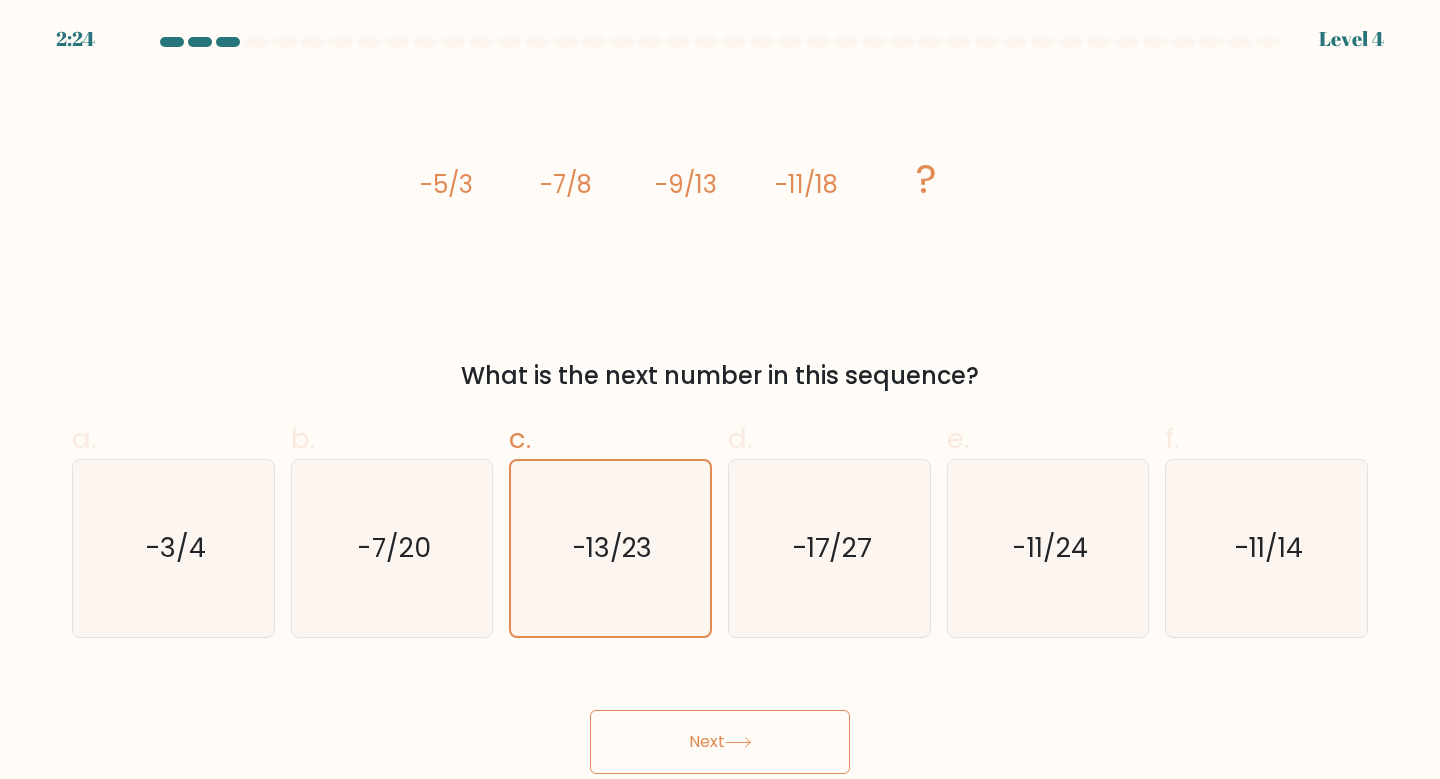 click on "Next" at bounding box center (720, 742) 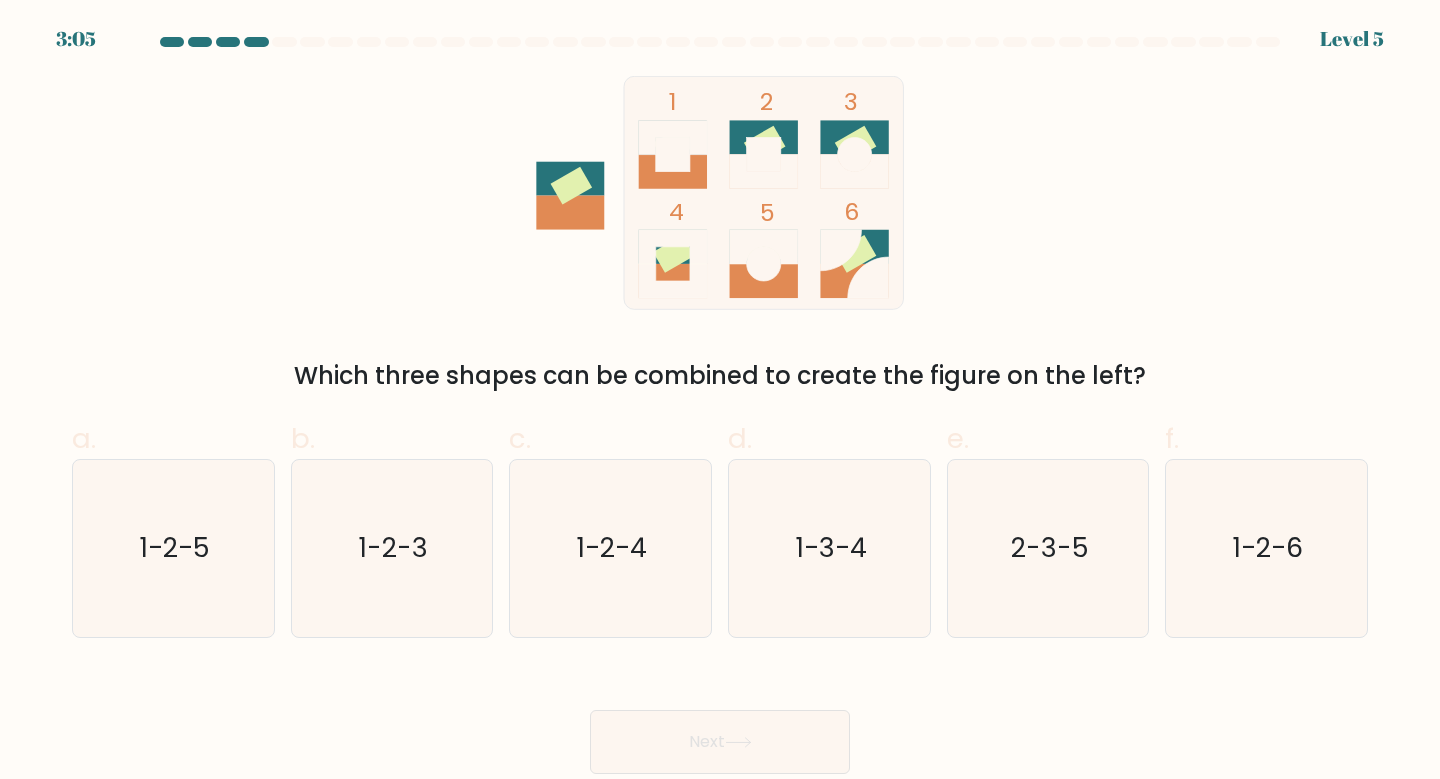 scroll, scrollTop: 0, scrollLeft: 0, axis: both 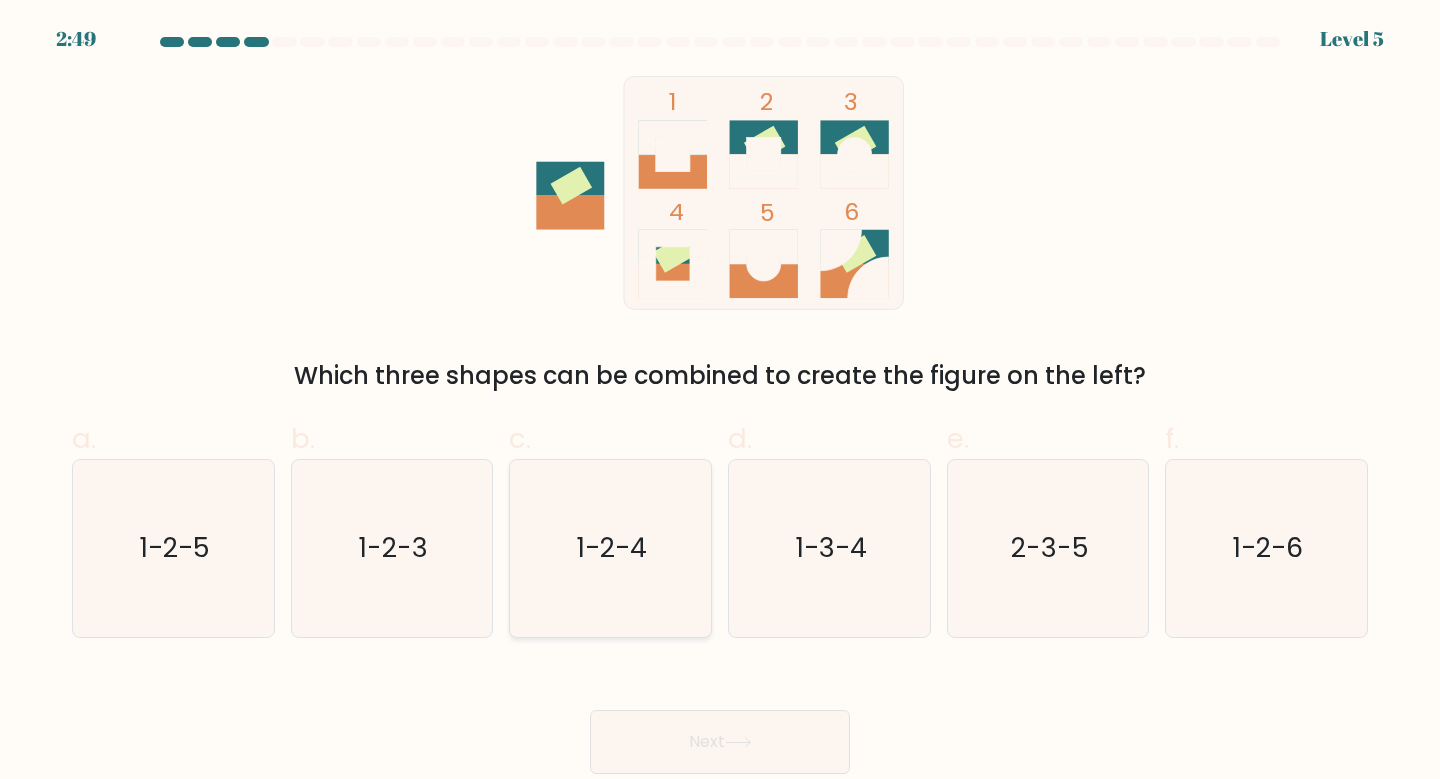 click on "1-2-4" at bounding box center [612, 547] 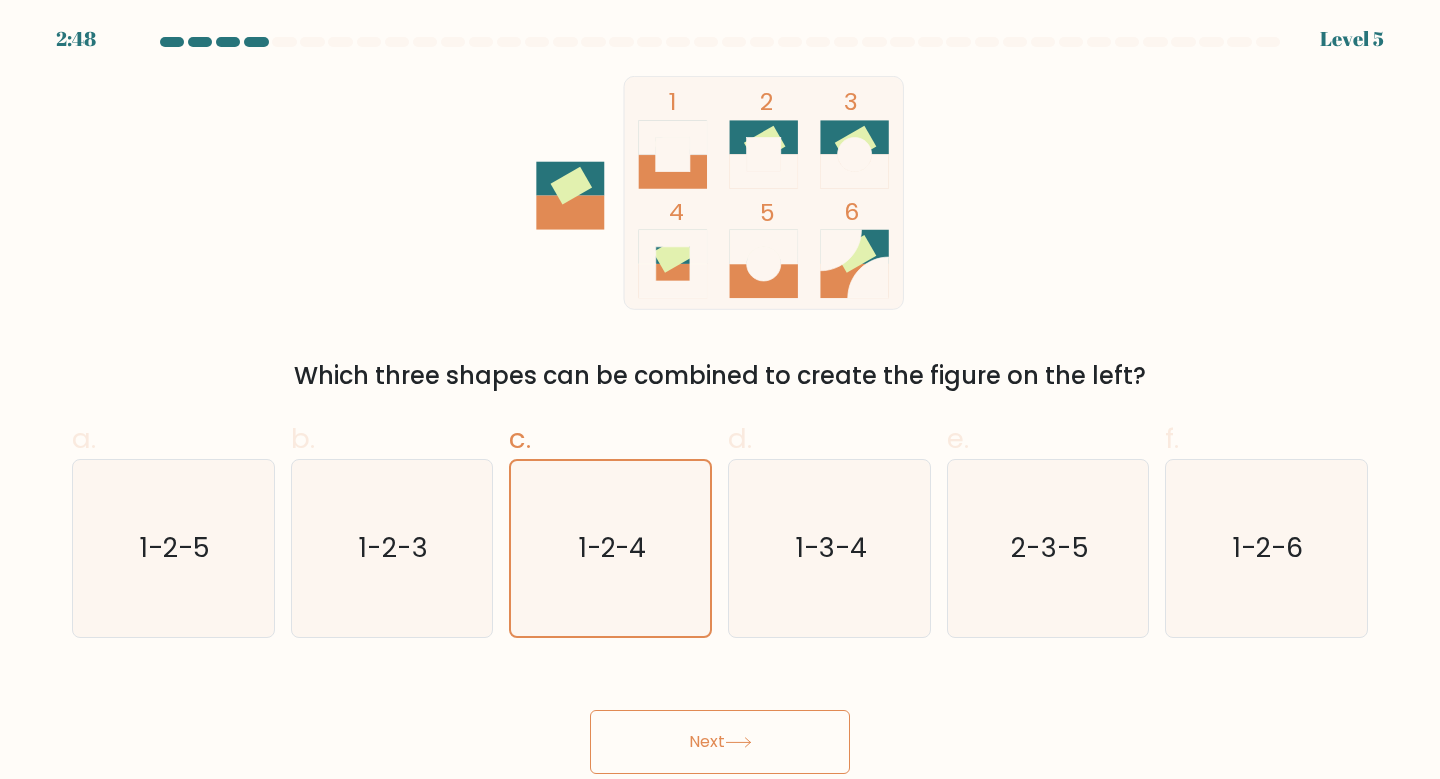 click on "Next" at bounding box center (720, 742) 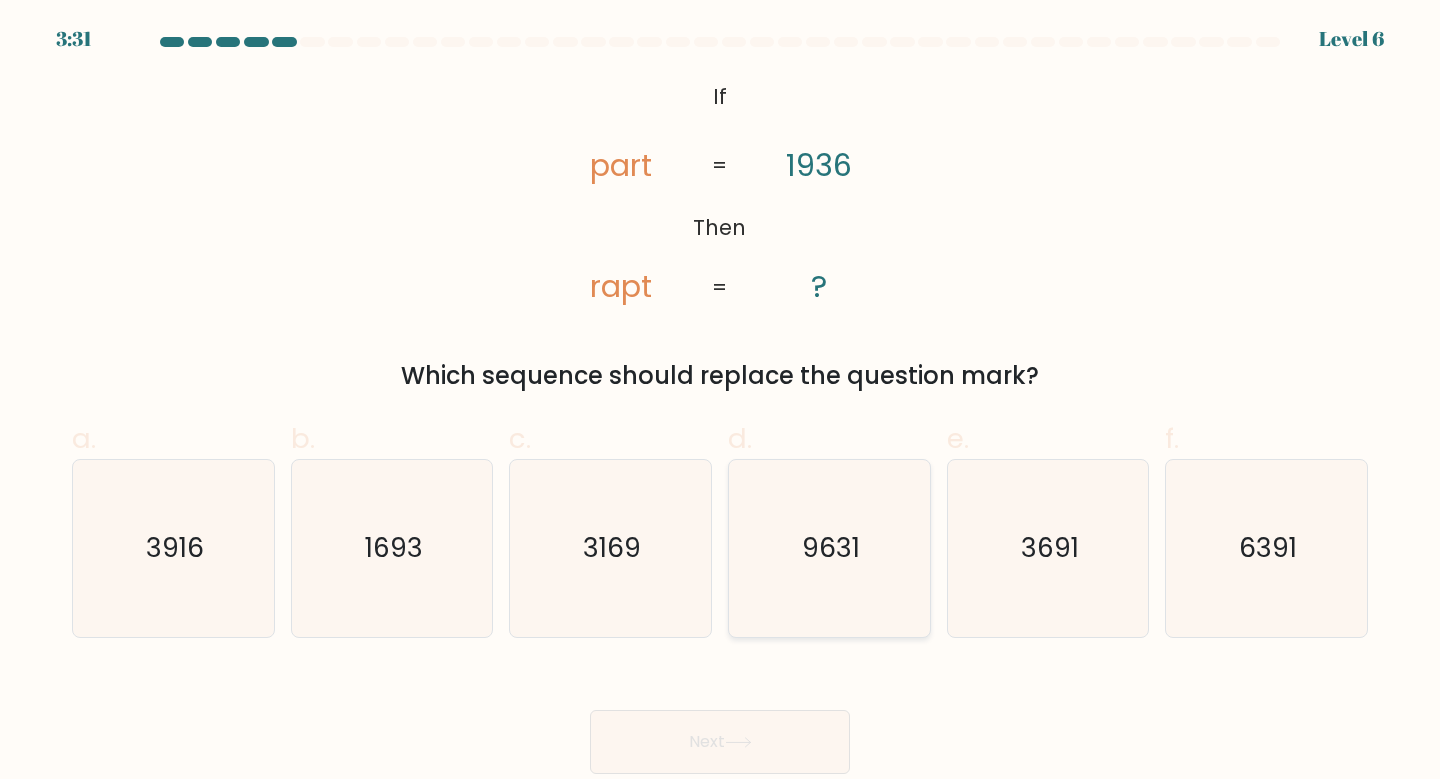 scroll, scrollTop: 0, scrollLeft: 0, axis: both 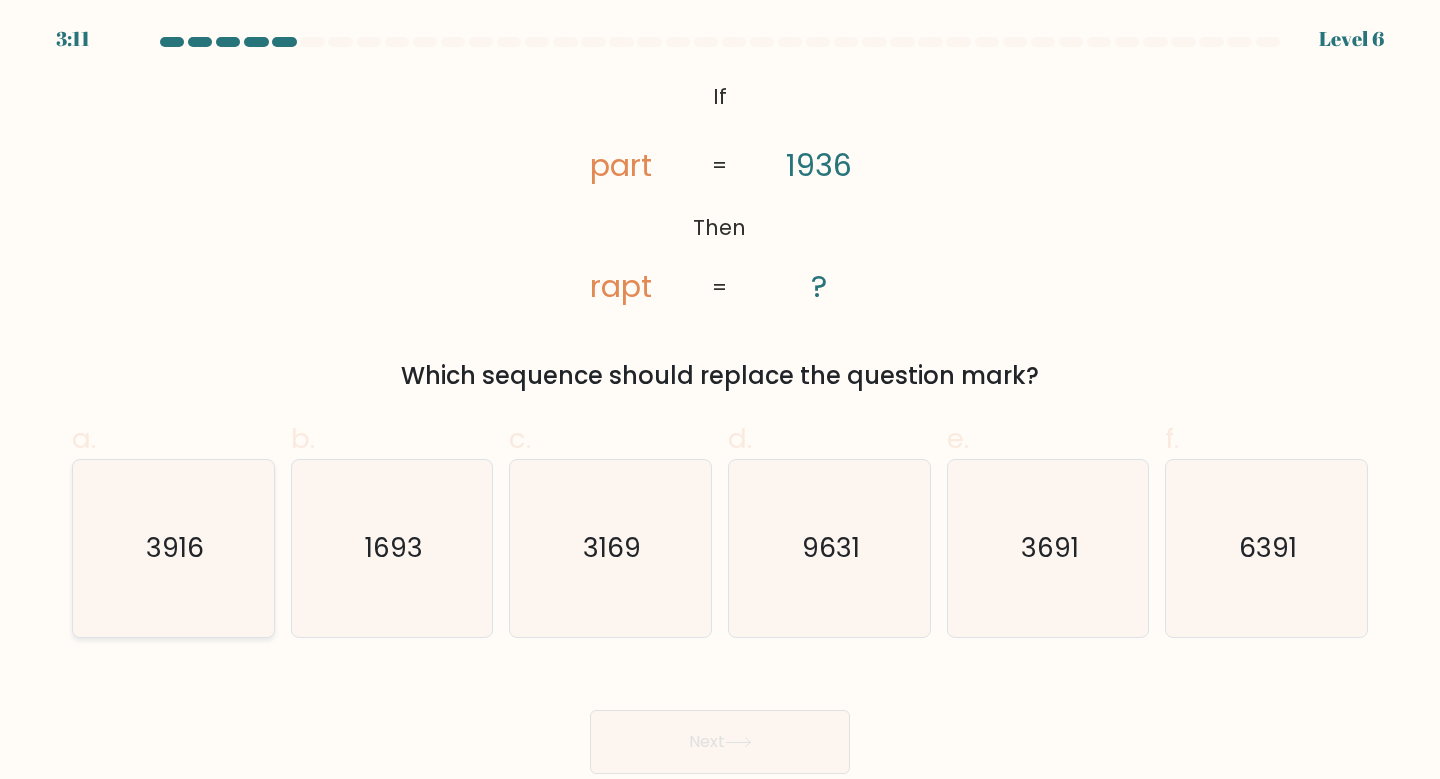 click on "3916" at bounding box center (173, 548) 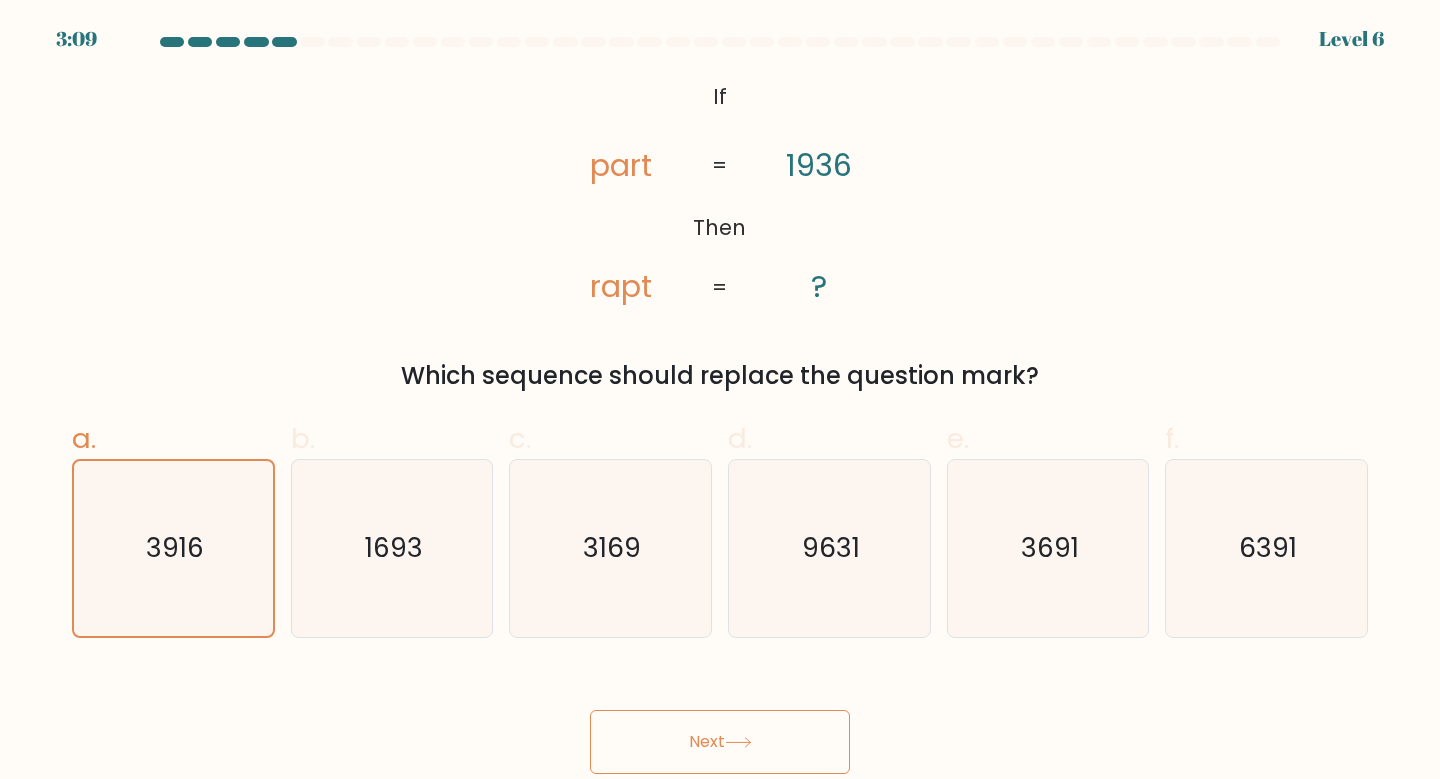 click on "Next" at bounding box center [720, 742] 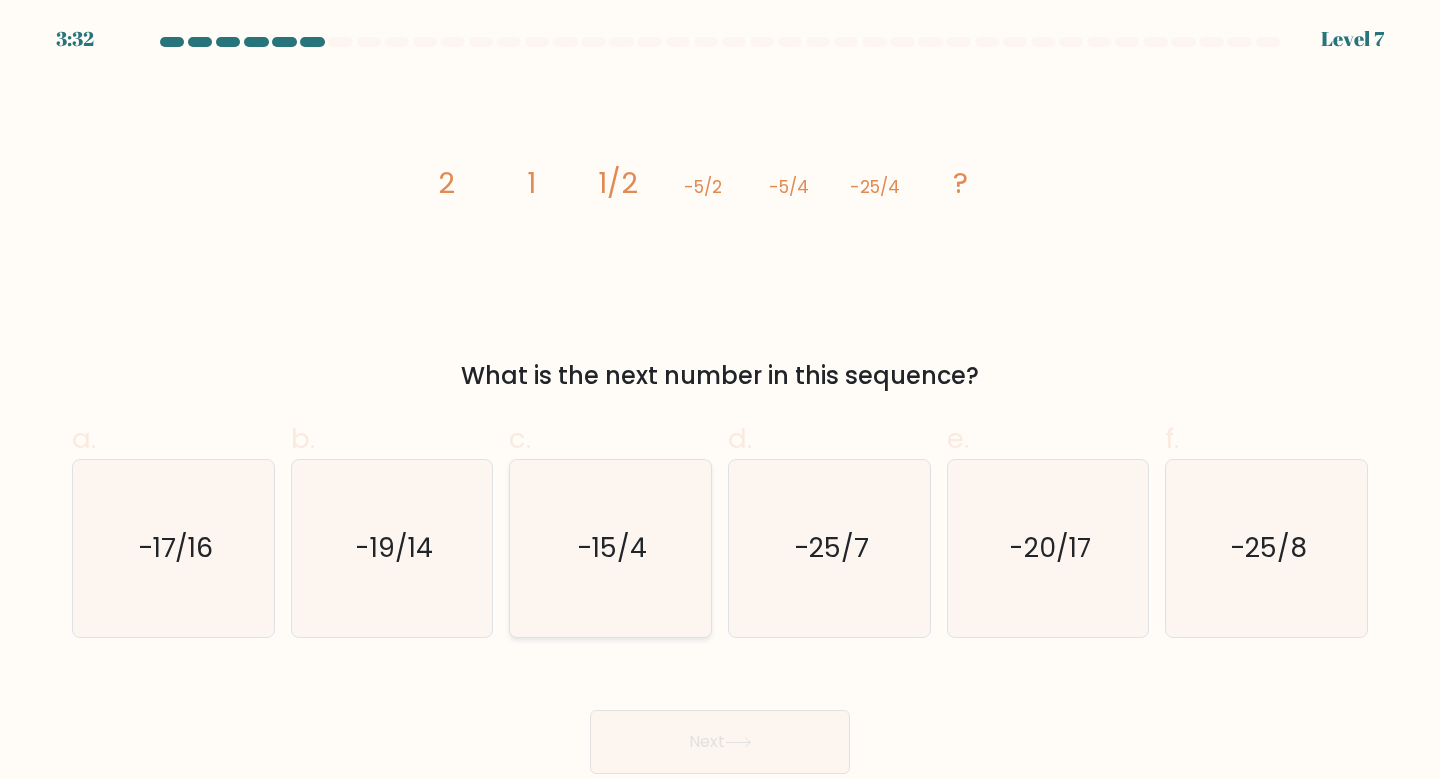 scroll, scrollTop: 0, scrollLeft: 0, axis: both 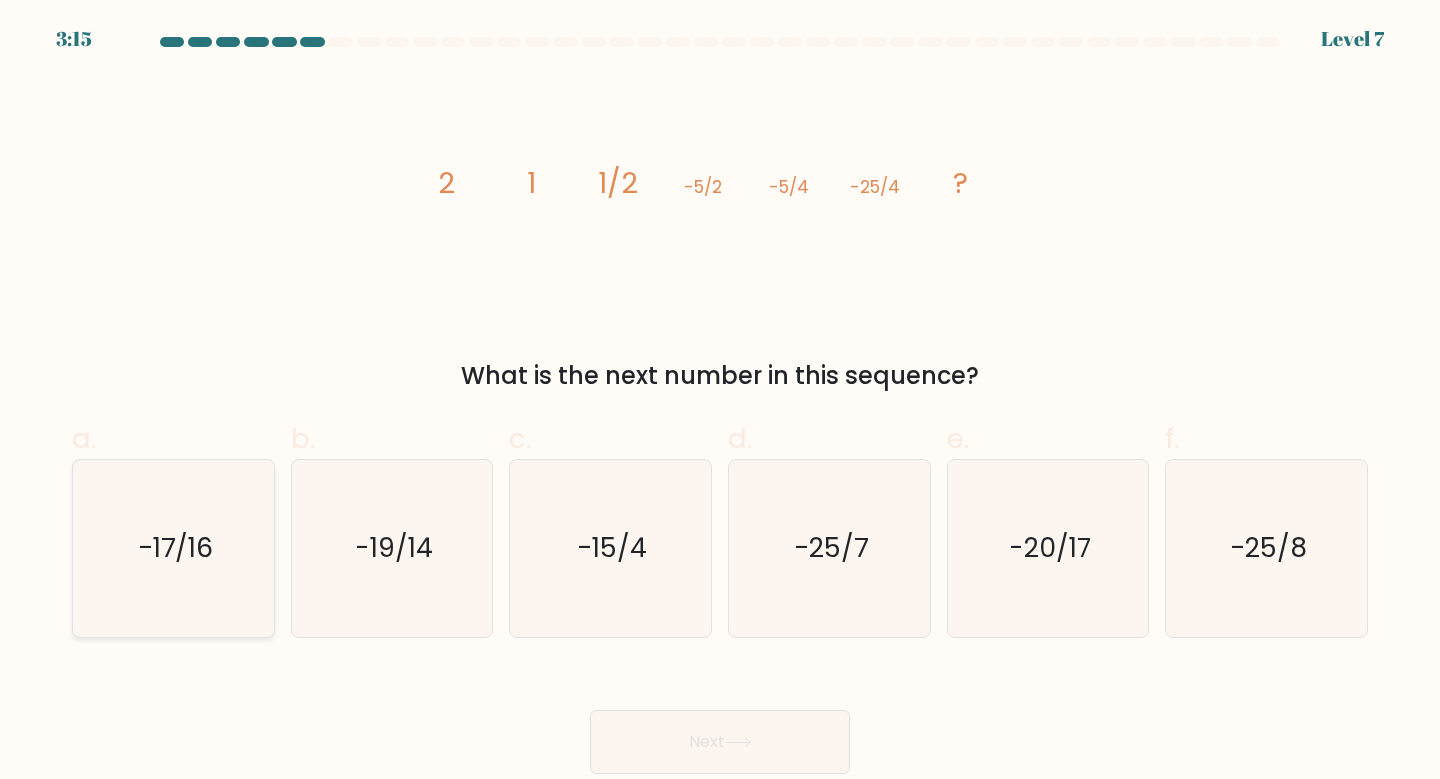 click on "-17/16" at bounding box center [175, 547] 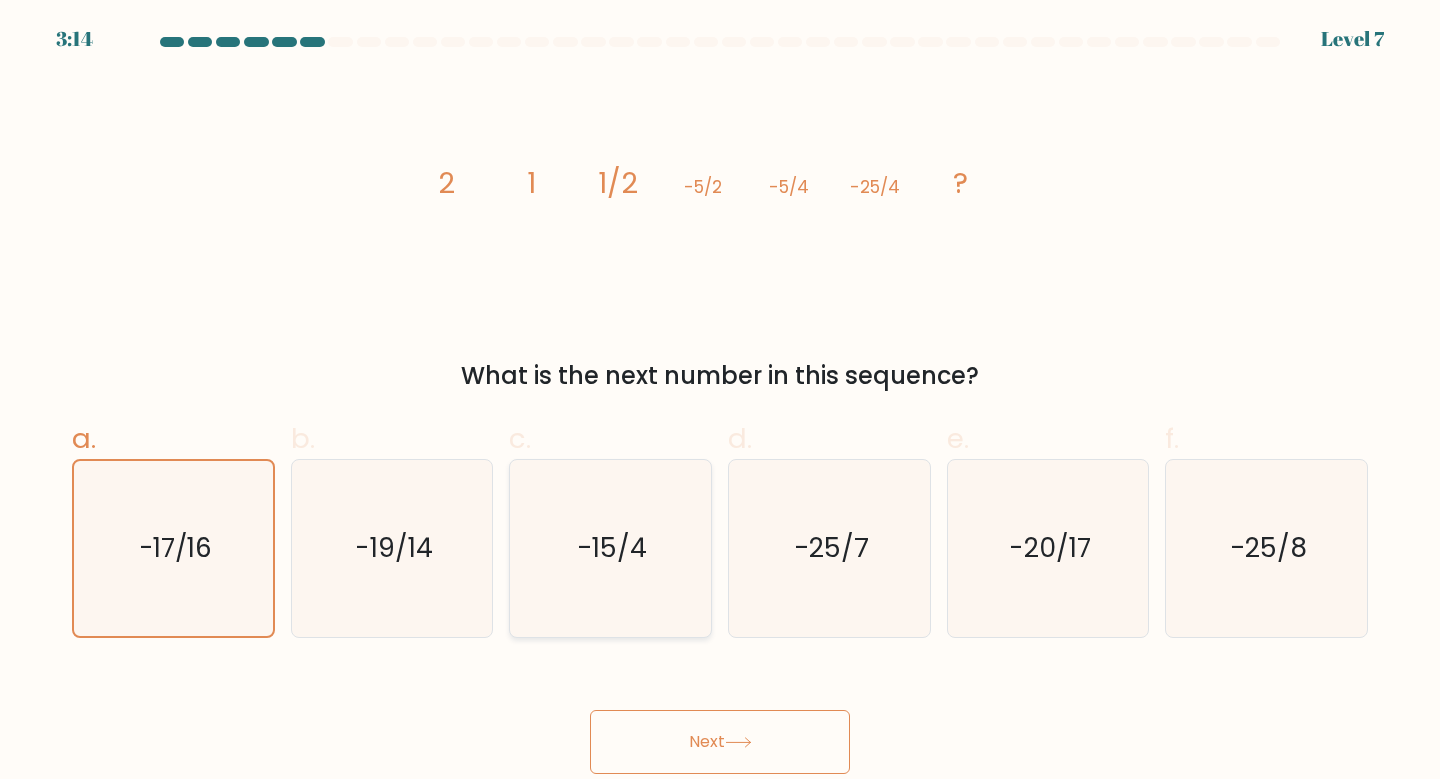 scroll, scrollTop: 0, scrollLeft: 0, axis: both 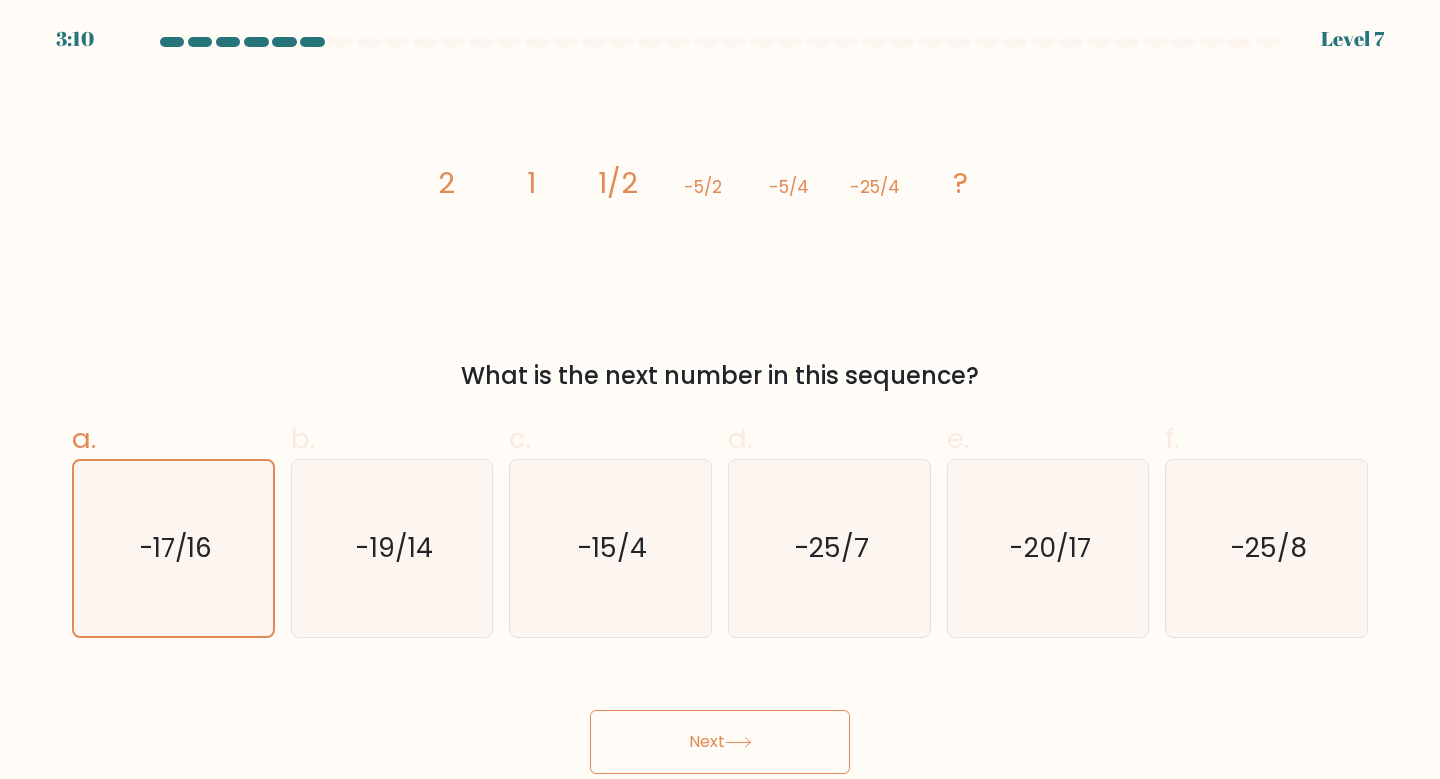 click on "Next" at bounding box center [720, 742] 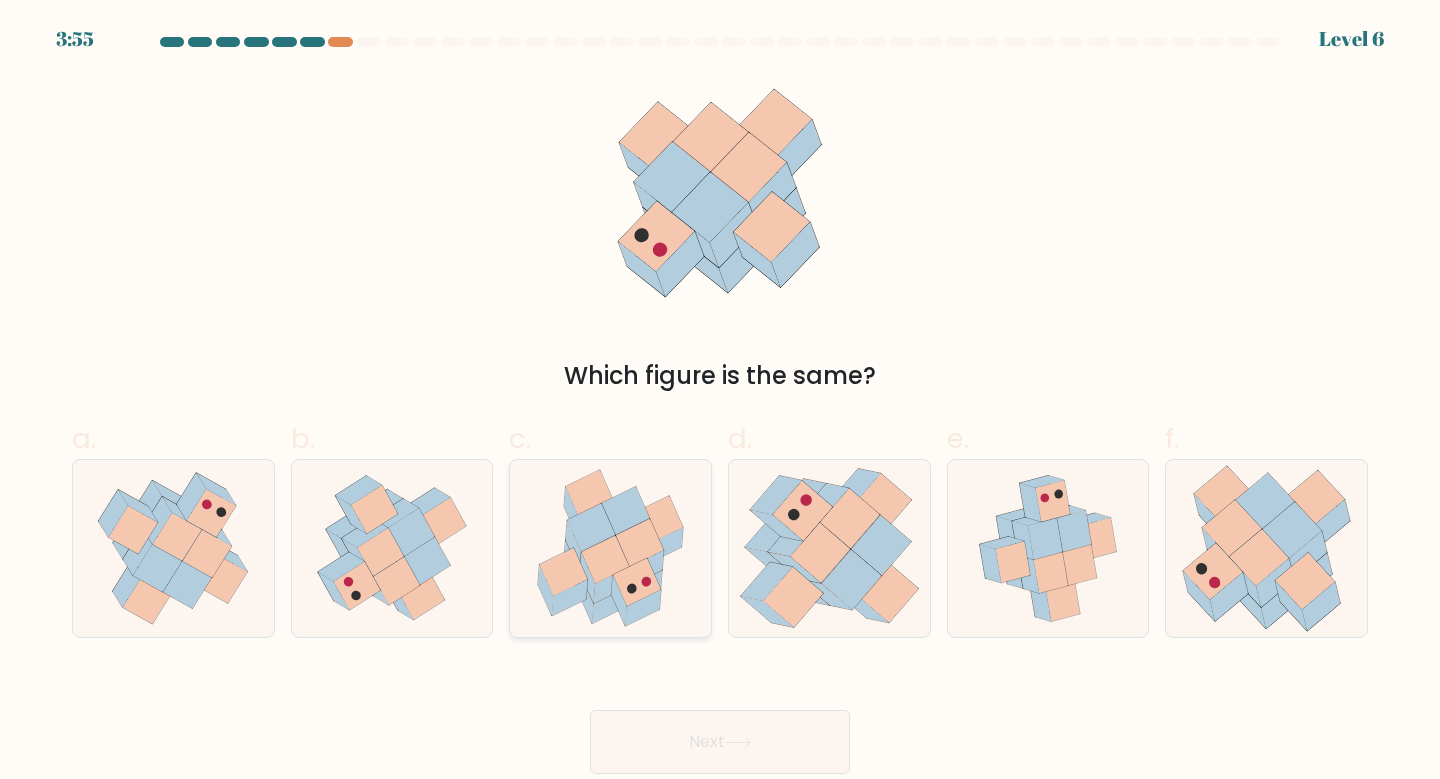 scroll, scrollTop: 0, scrollLeft: 0, axis: both 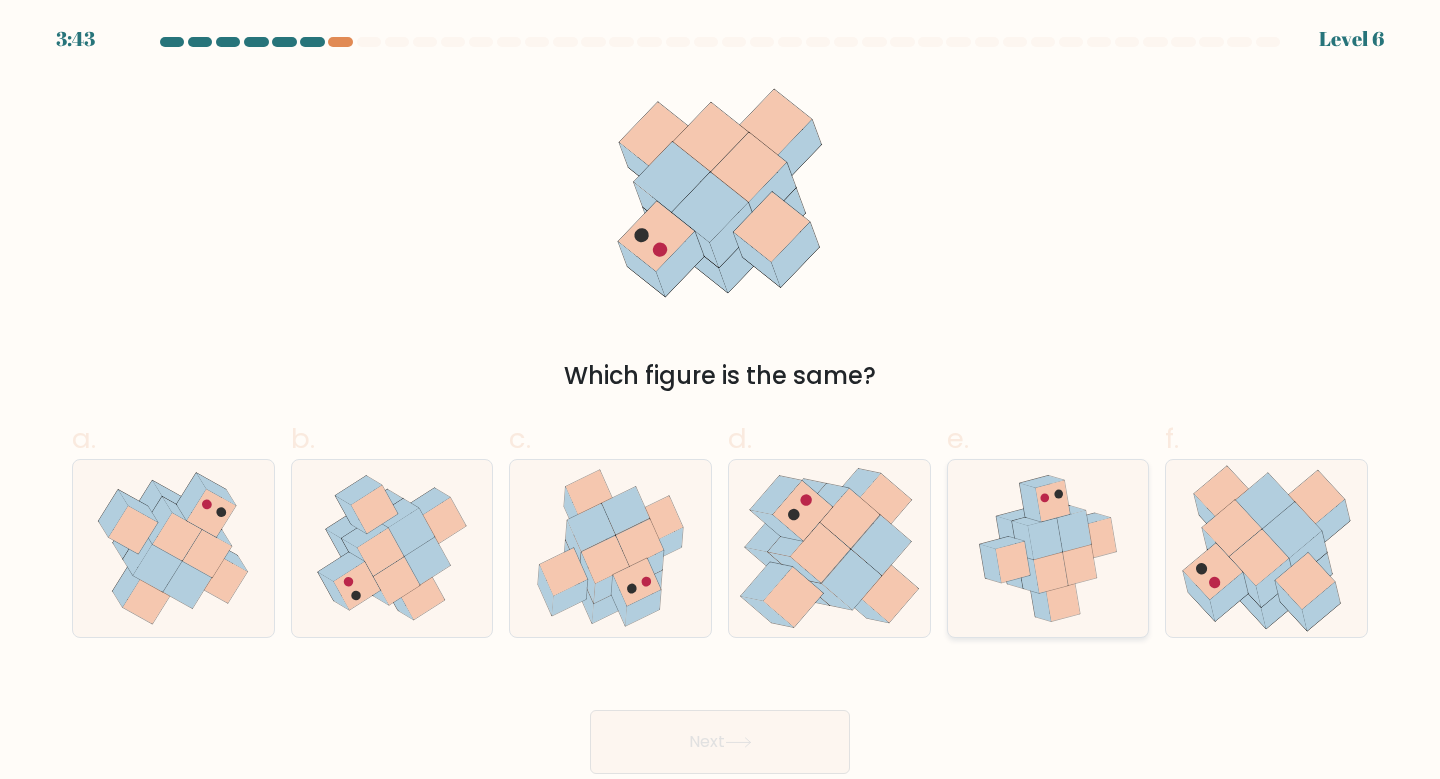 click at bounding box center [1012, 569] 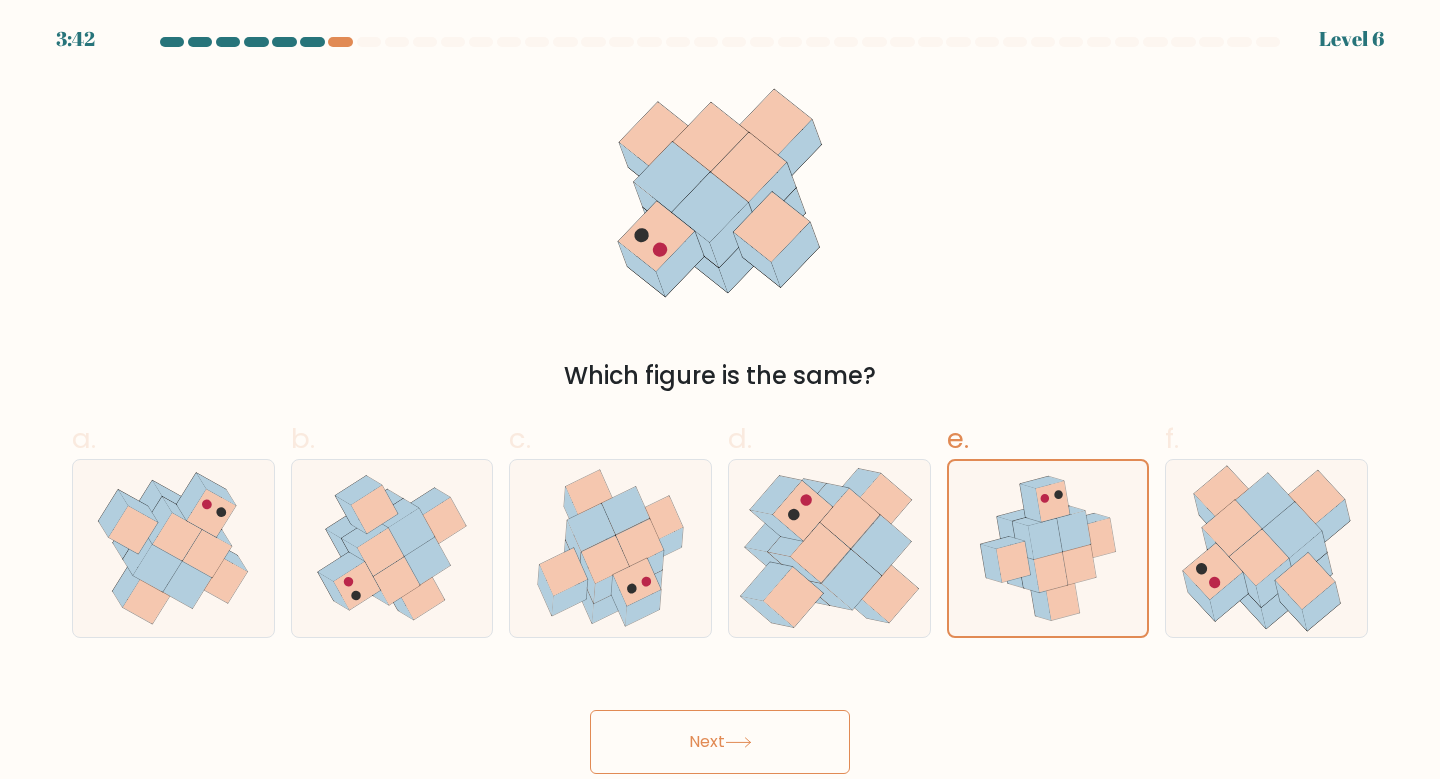 click at bounding box center [738, 742] 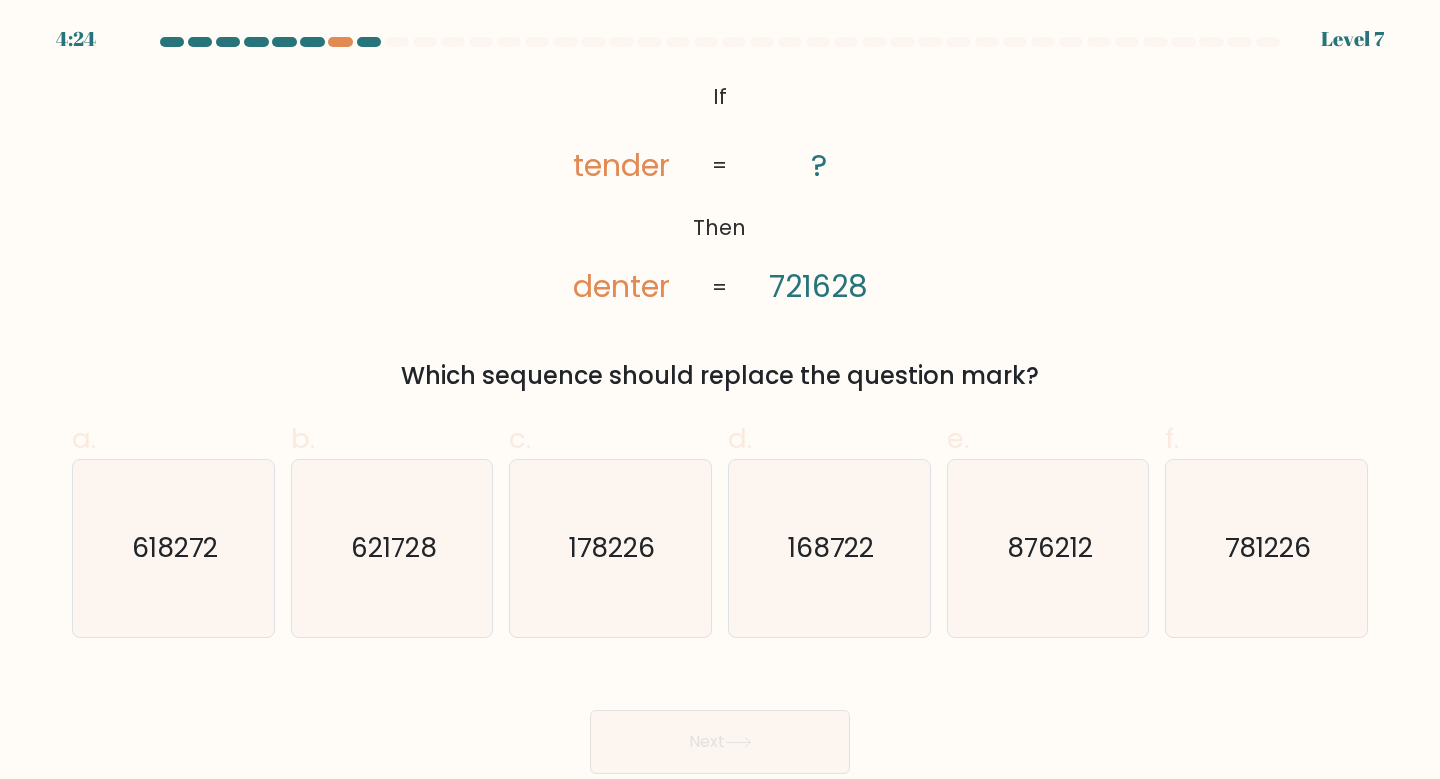 scroll, scrollTop: 0, scrollLeft: 0, axis: both 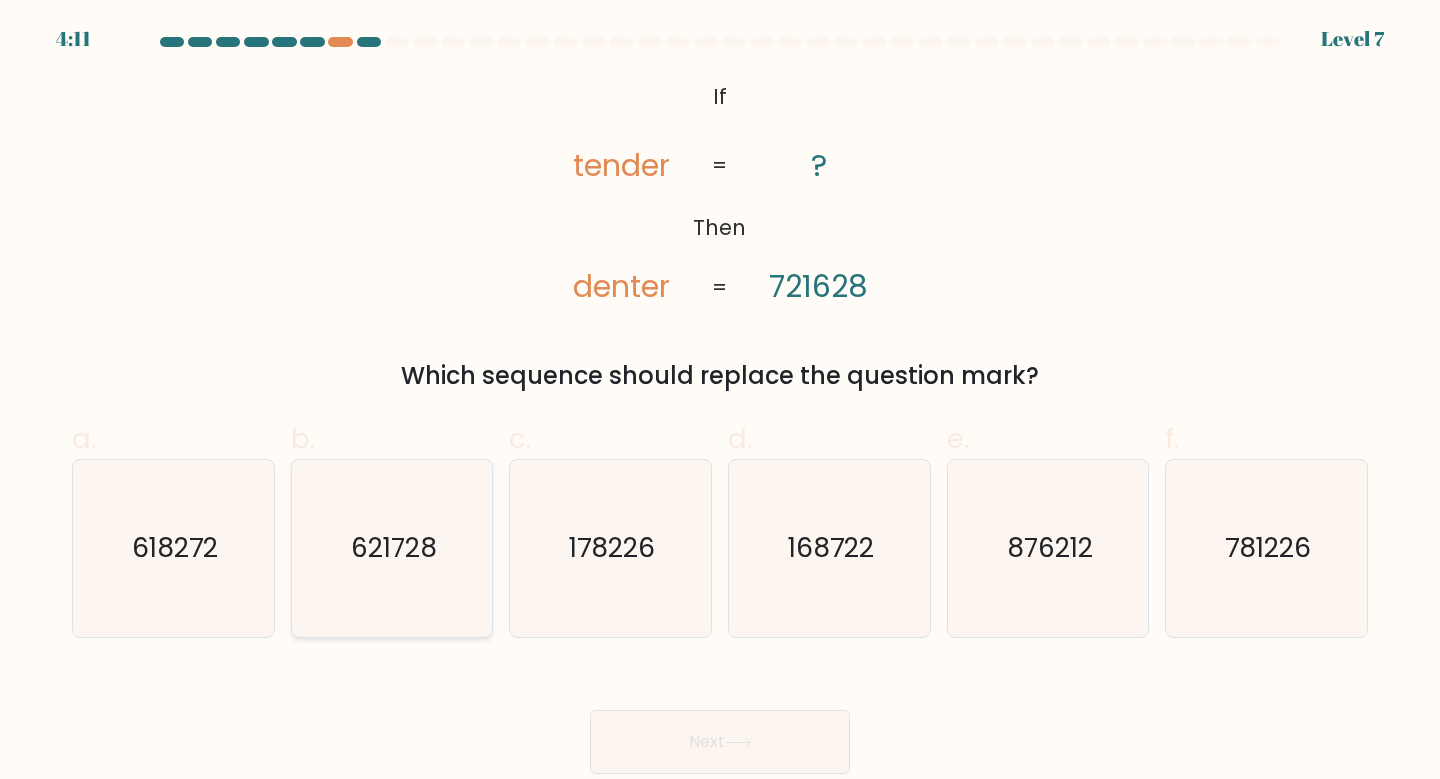 click on "621728" at bounding box center (394, 547) 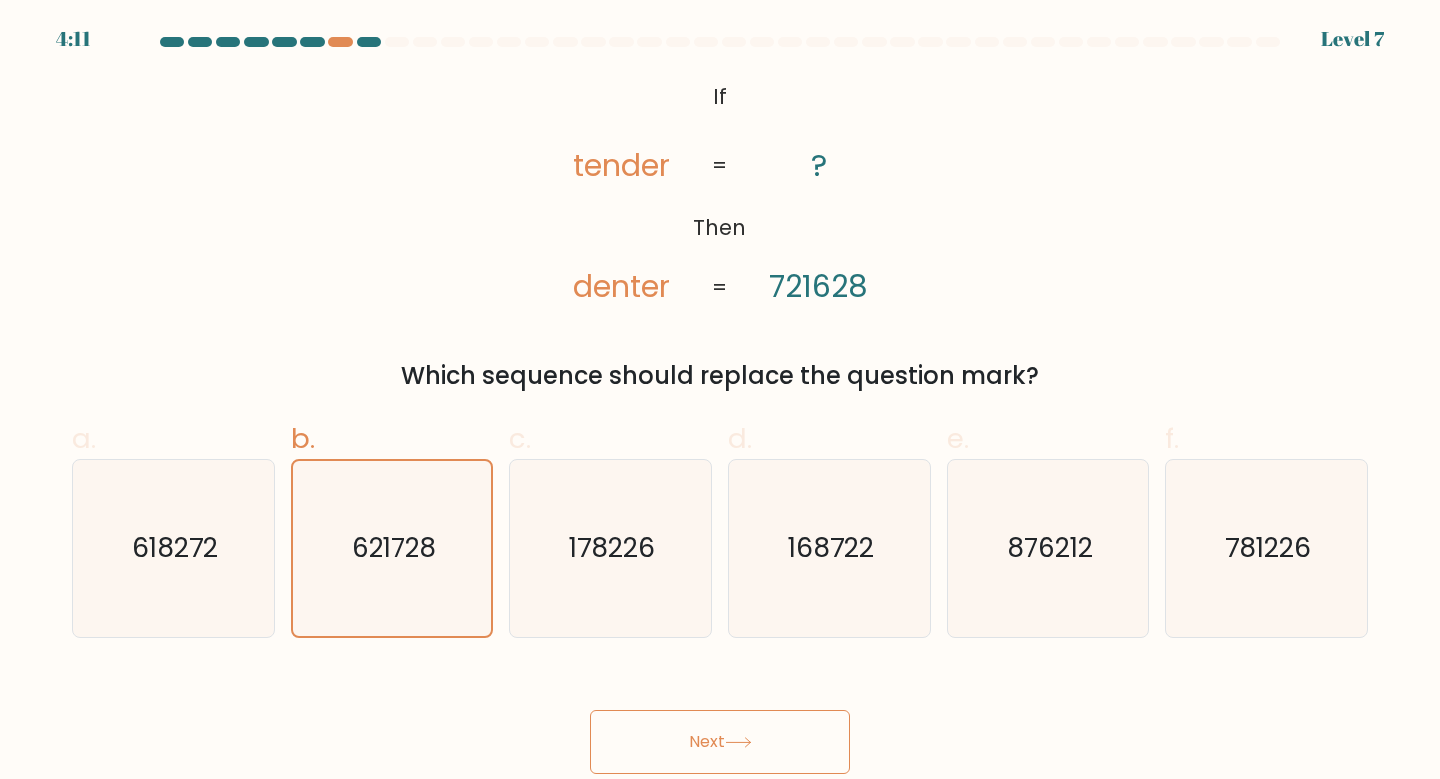 click on "Next" at bounding box center [720, 742] 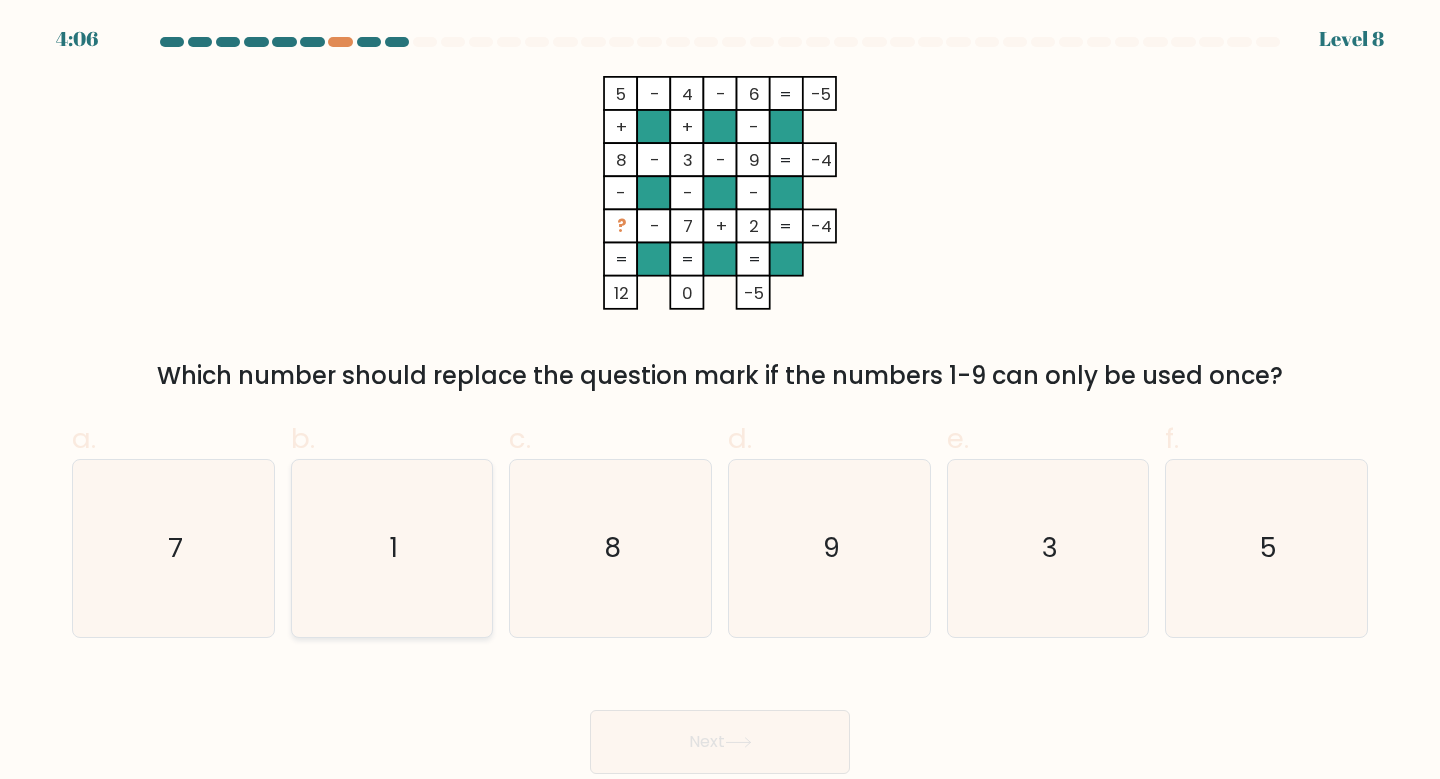 click on "1" at bounding box center (392, 548) 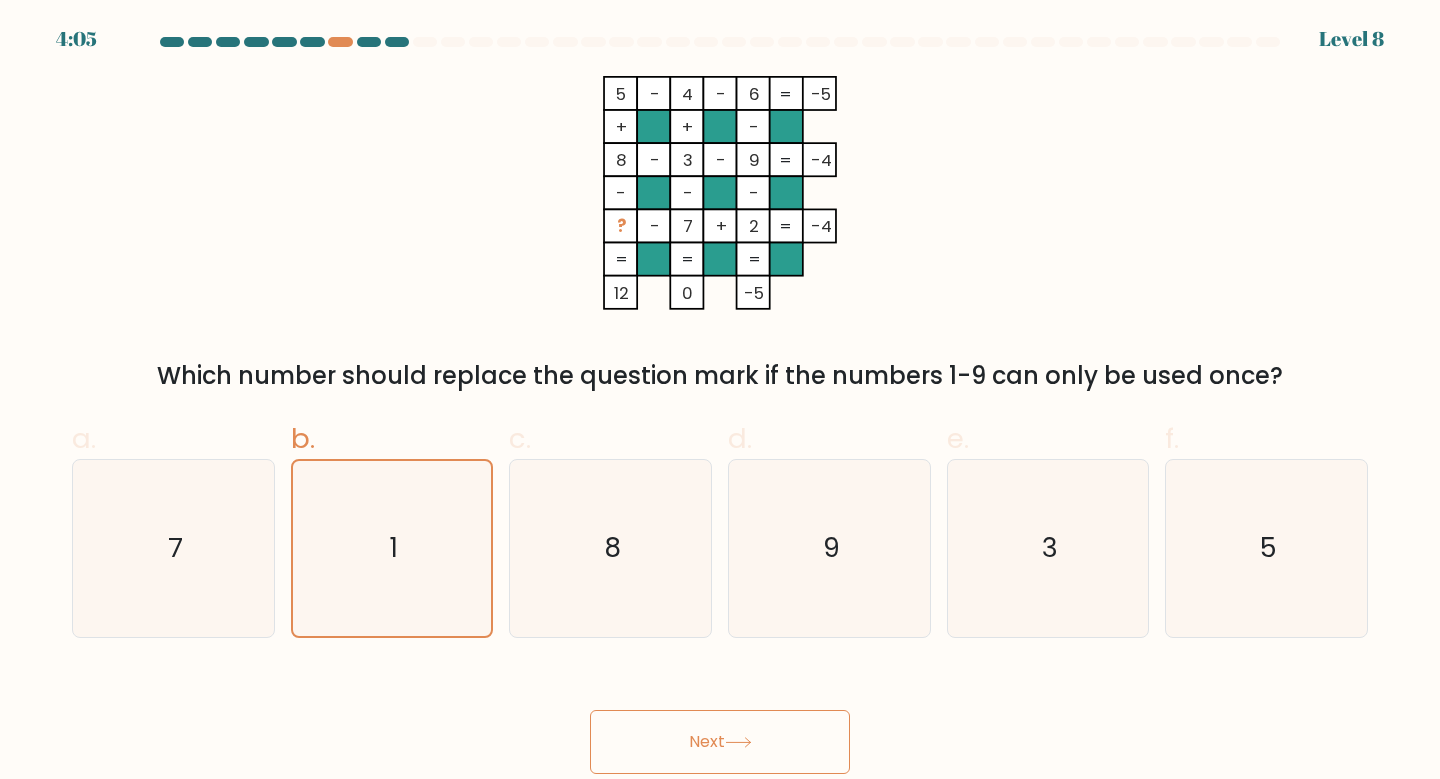 click on "Next" at bounding box center [720, 742] 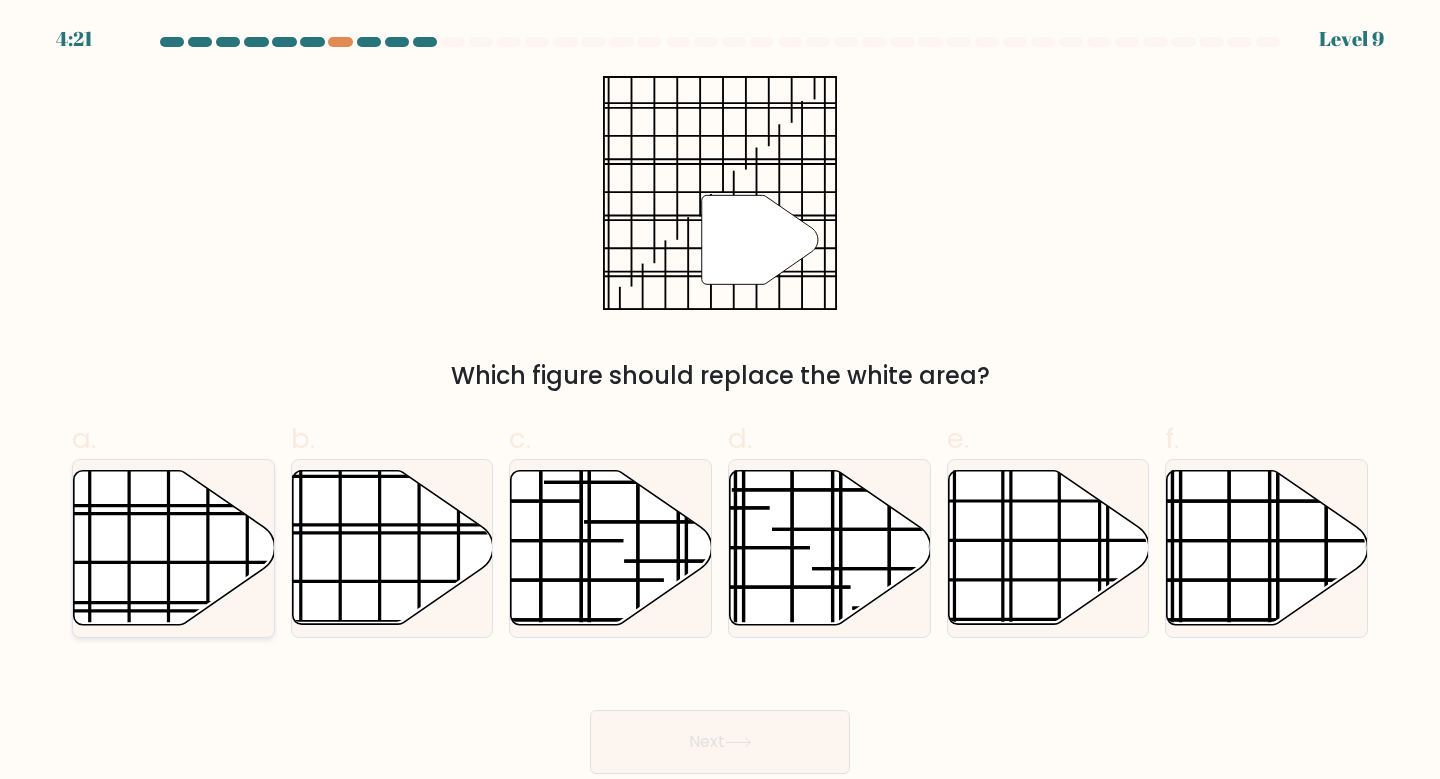 click at bounding box center (174, 548) 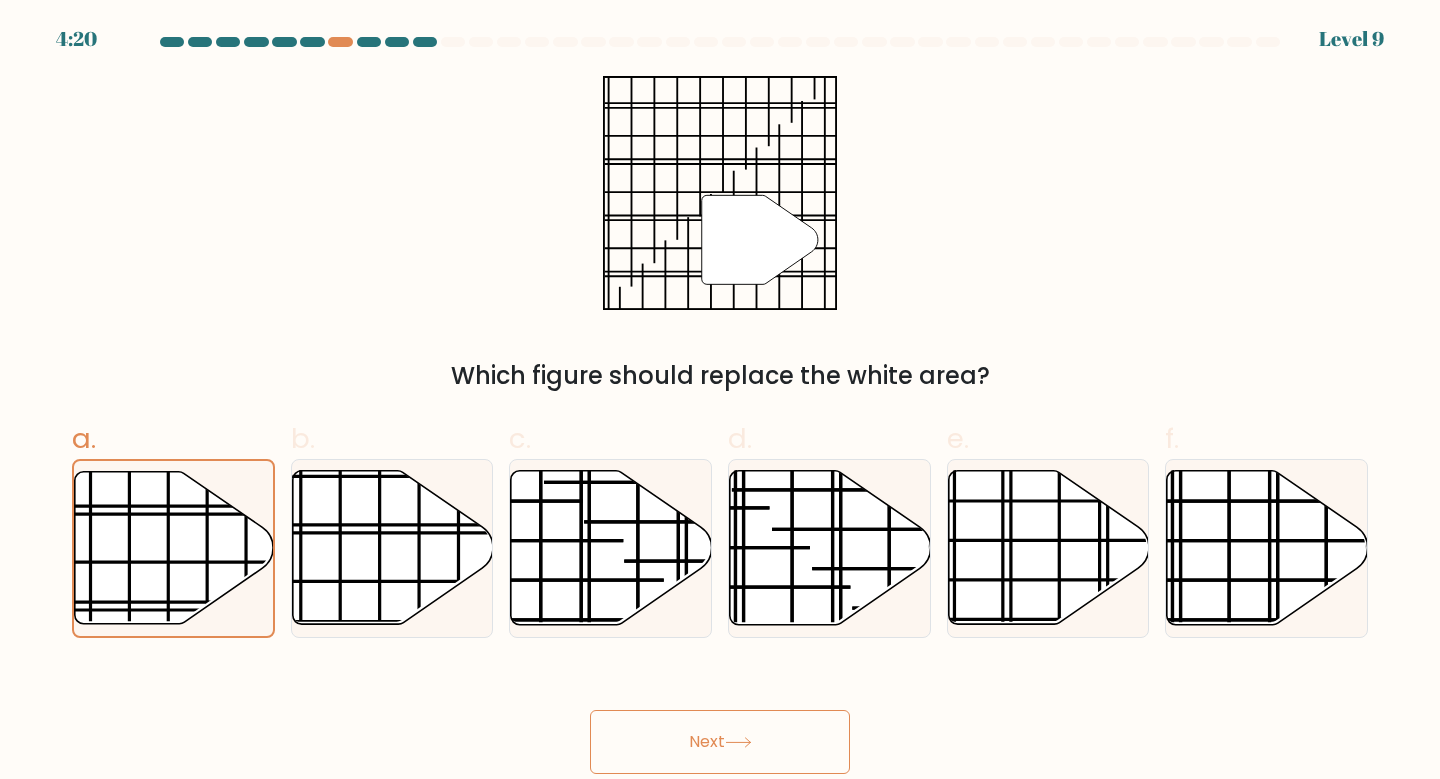 click on "Next" at bounding box center (720, 742) 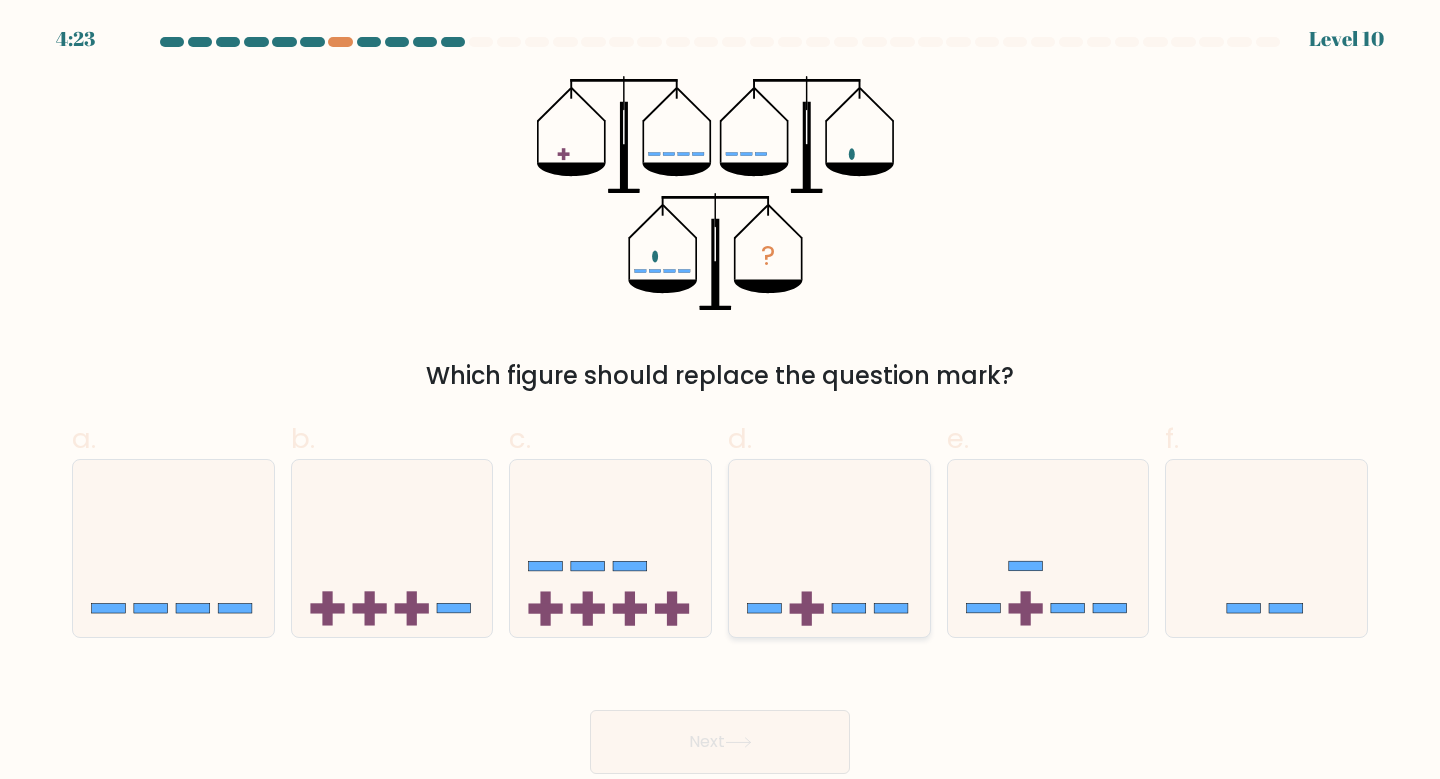click at bounding box center [829, 548] 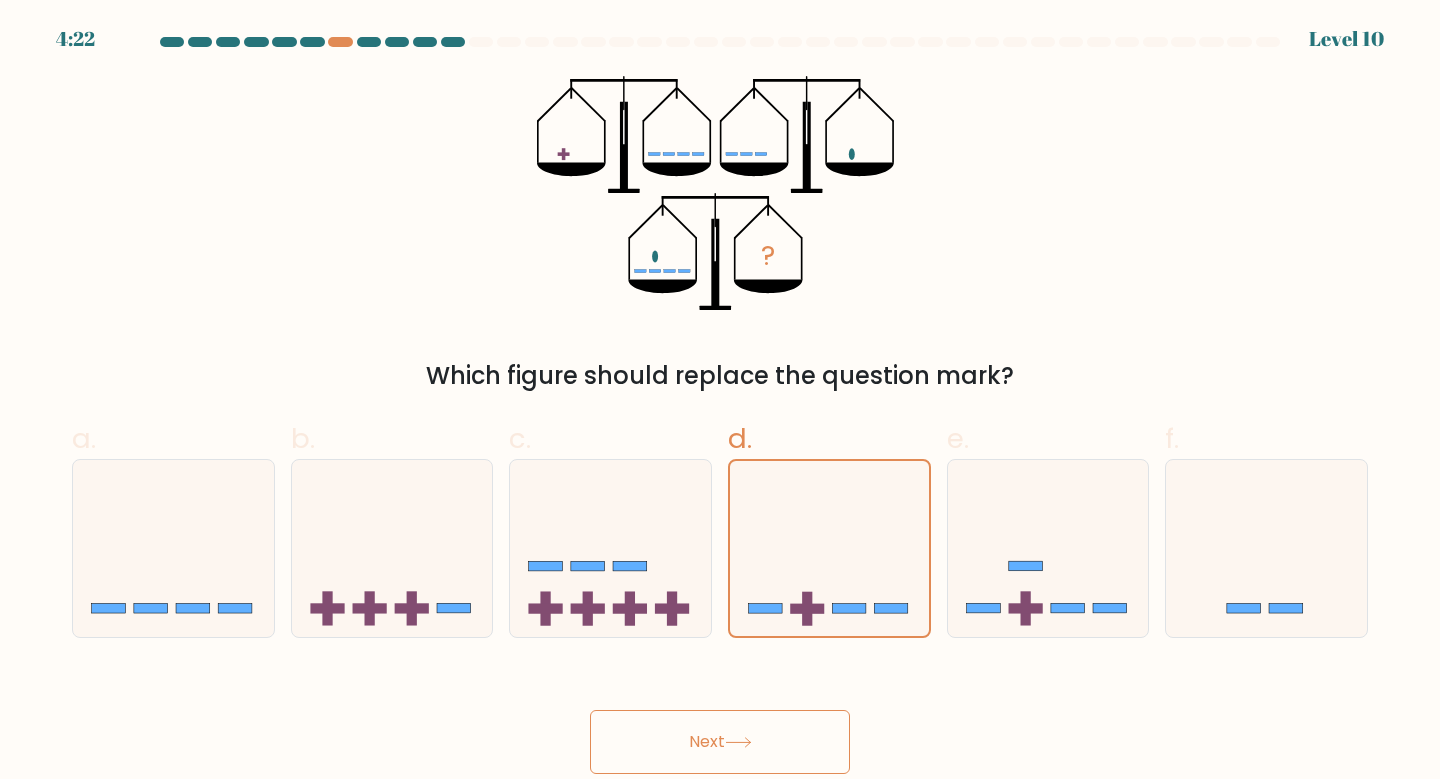 click on "Next" at bounding box center [720, 742] 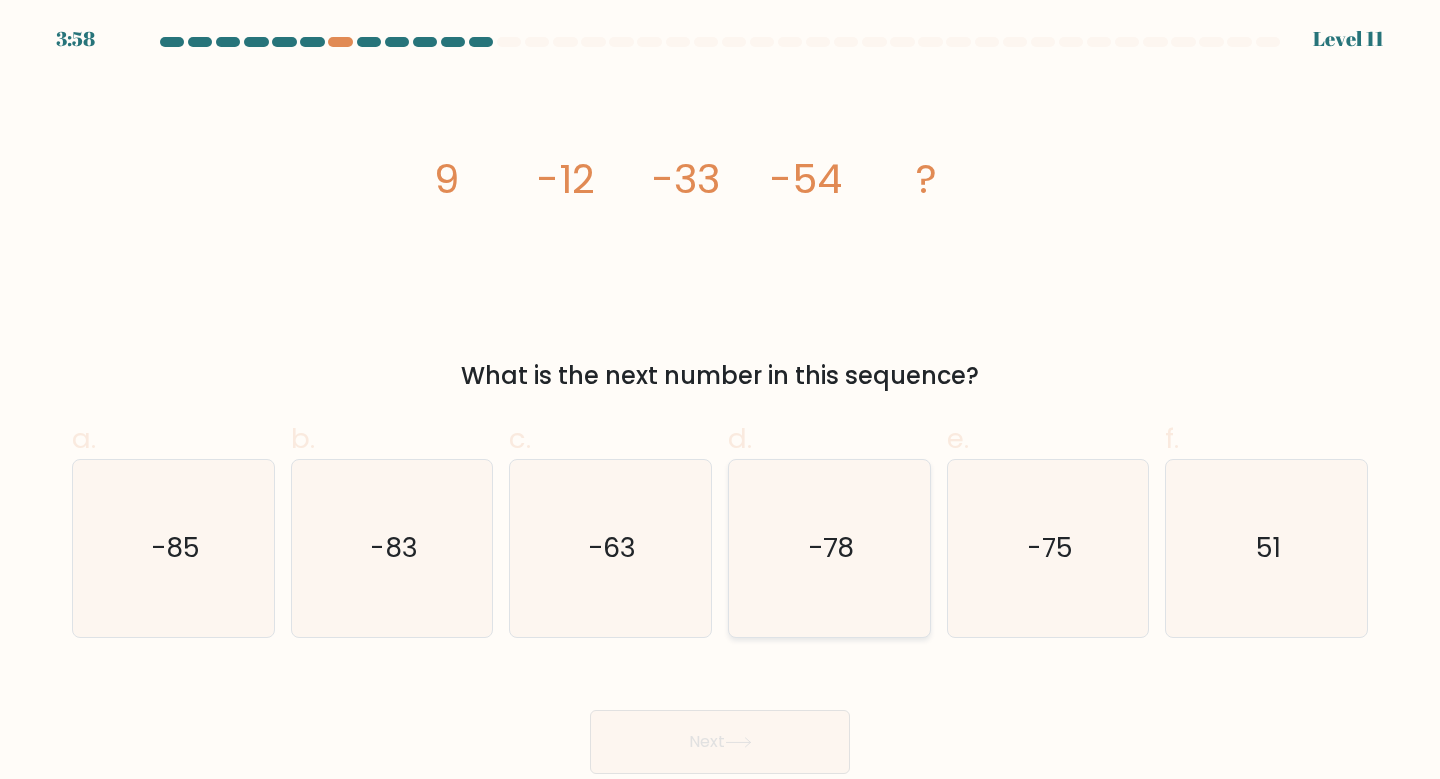 click on "-78" at bounding box center (829, 548) 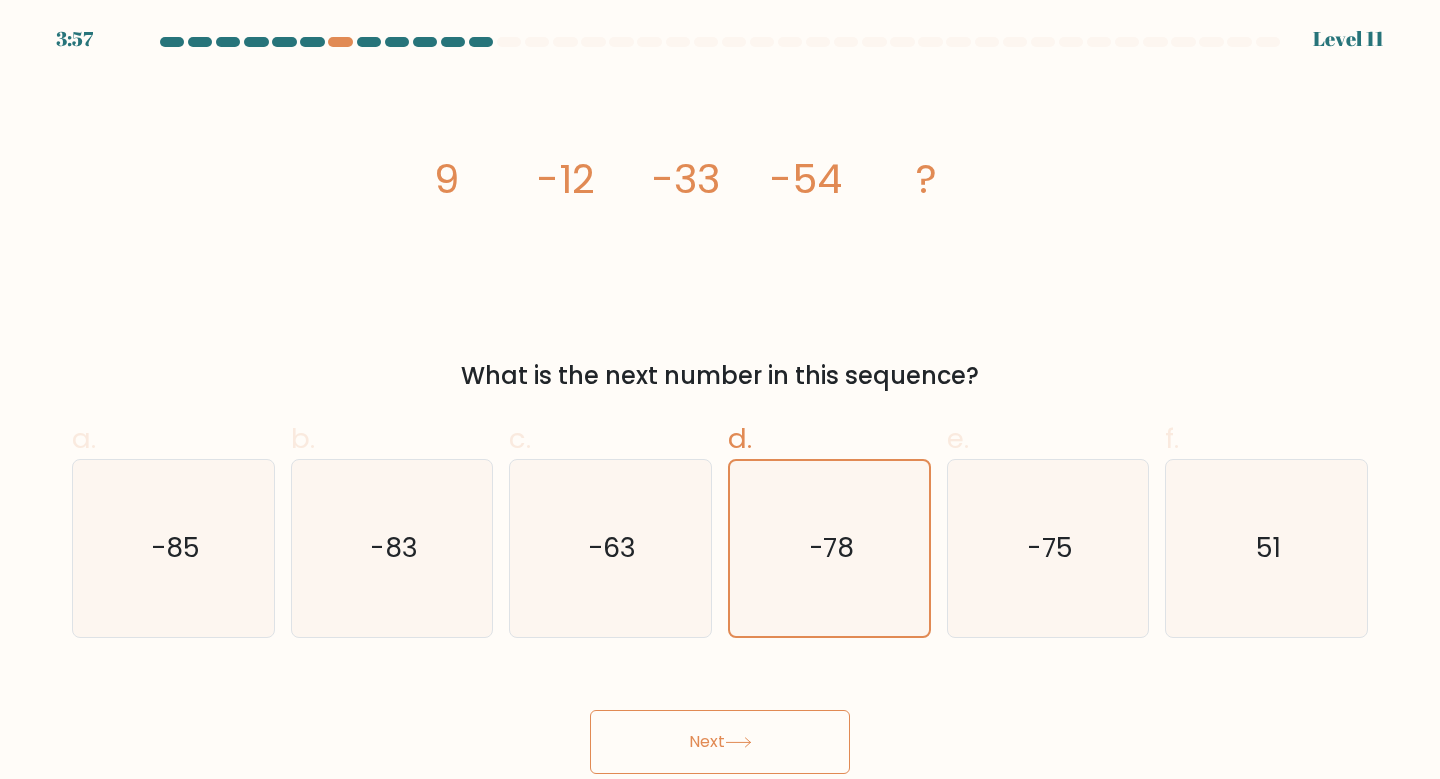 click on "Next" at bounding box center (720, 742) 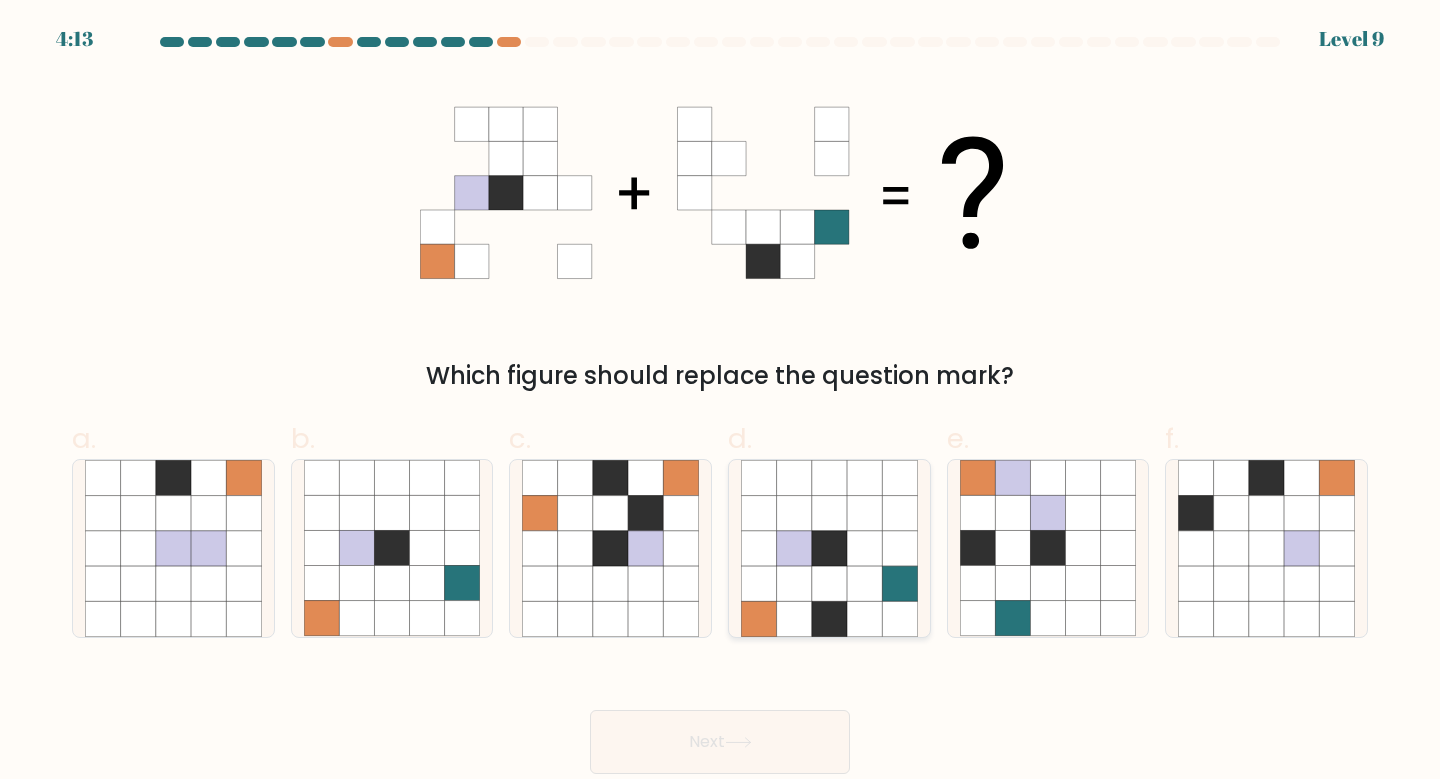 click at bounding box center (829, 513) 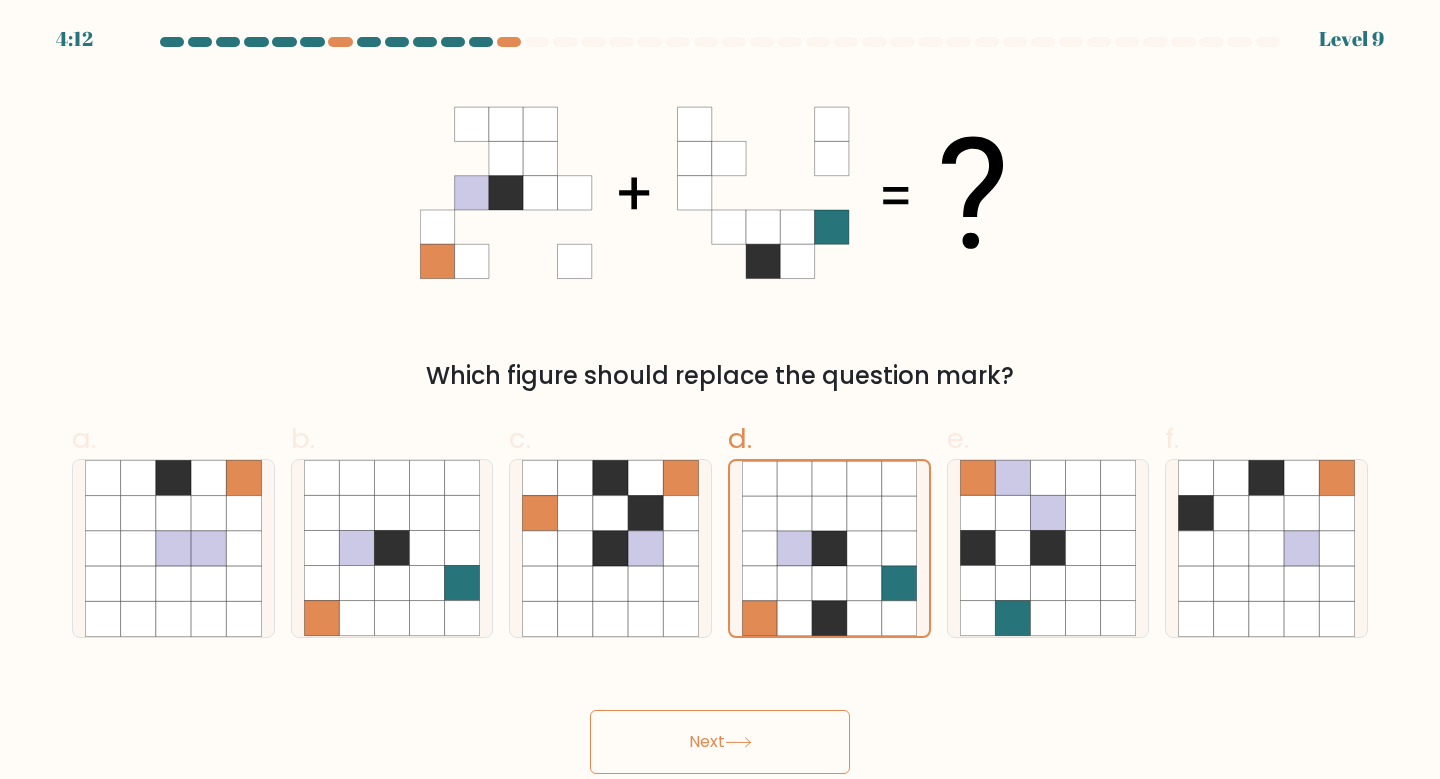 click on "Next" at bounding box center [720, 742] 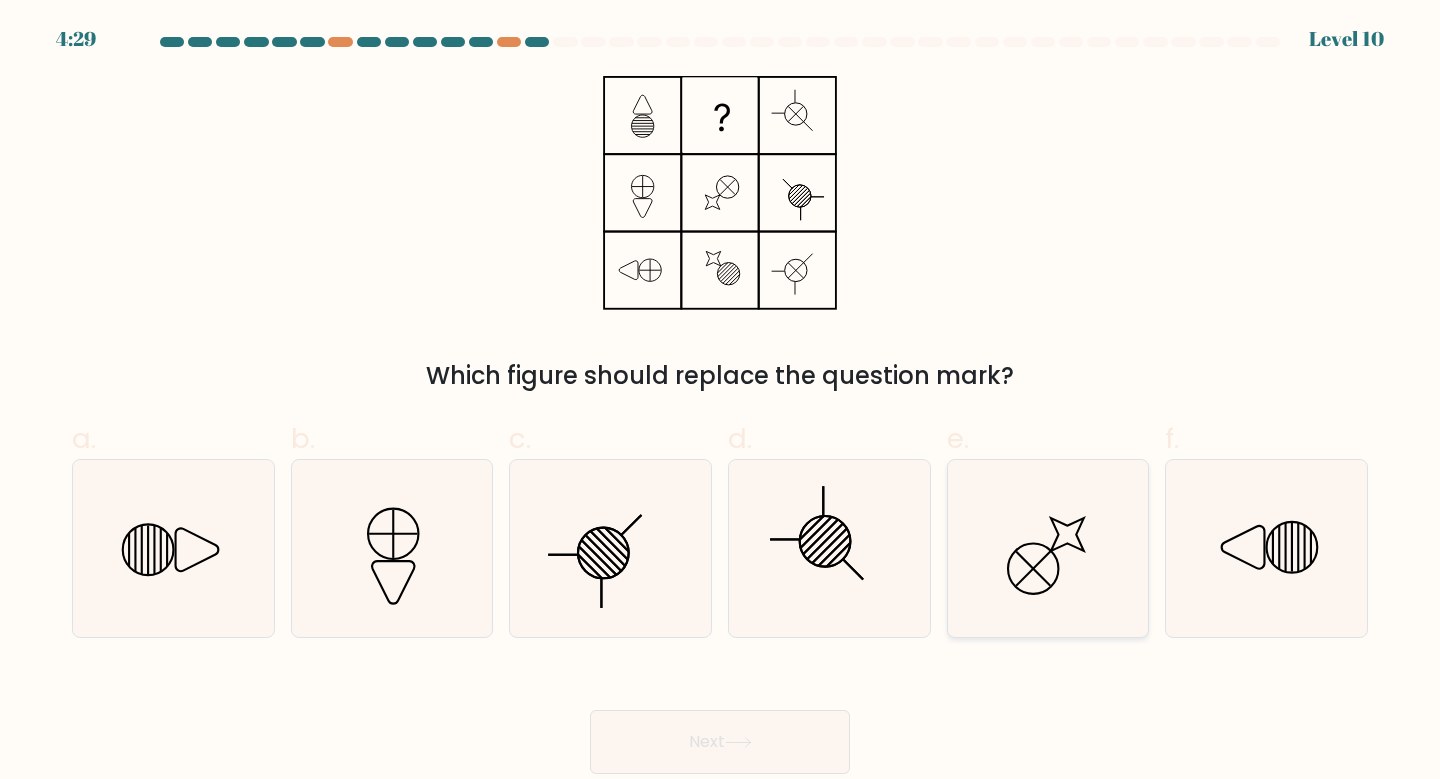 click at bounding box center [1048, 548] 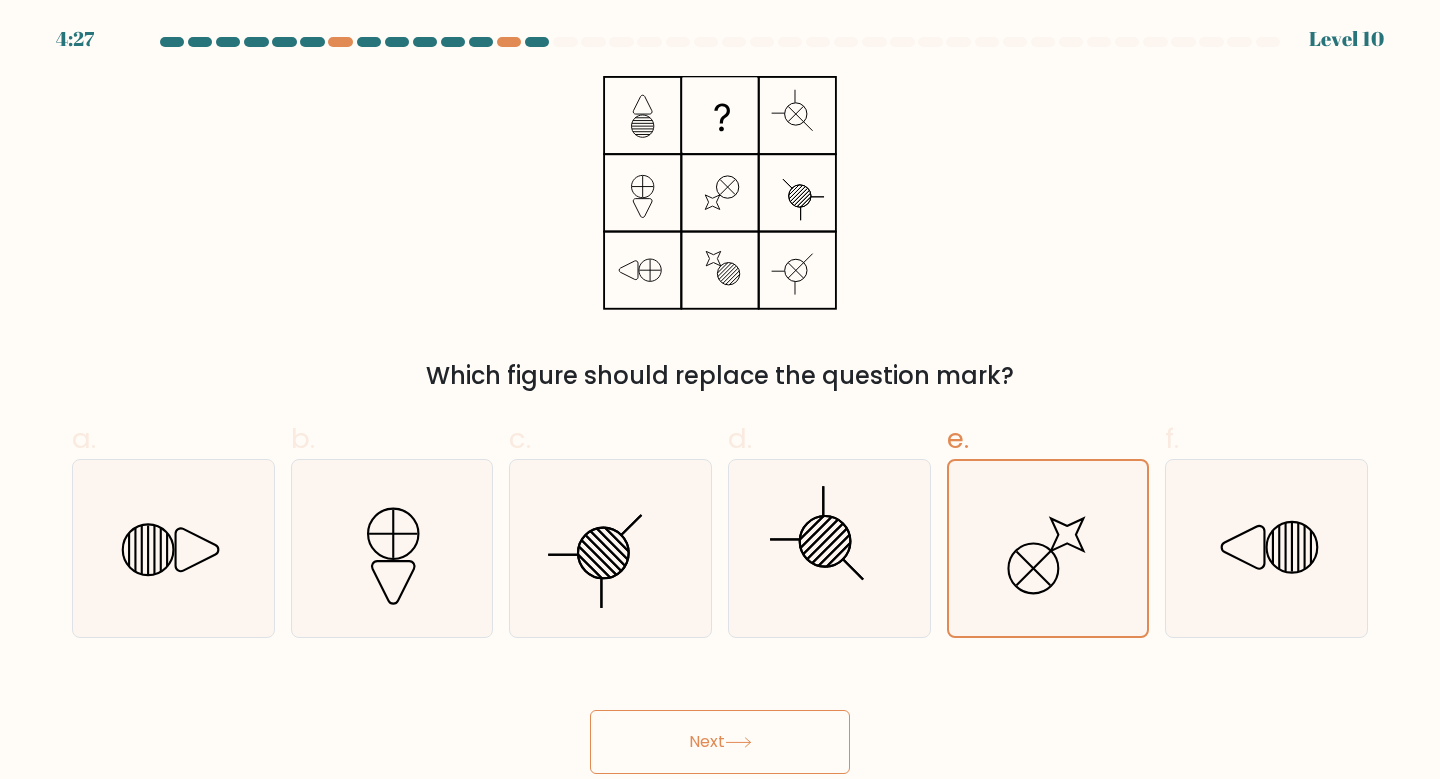 click on "Next" at bounding box center (720, 742) 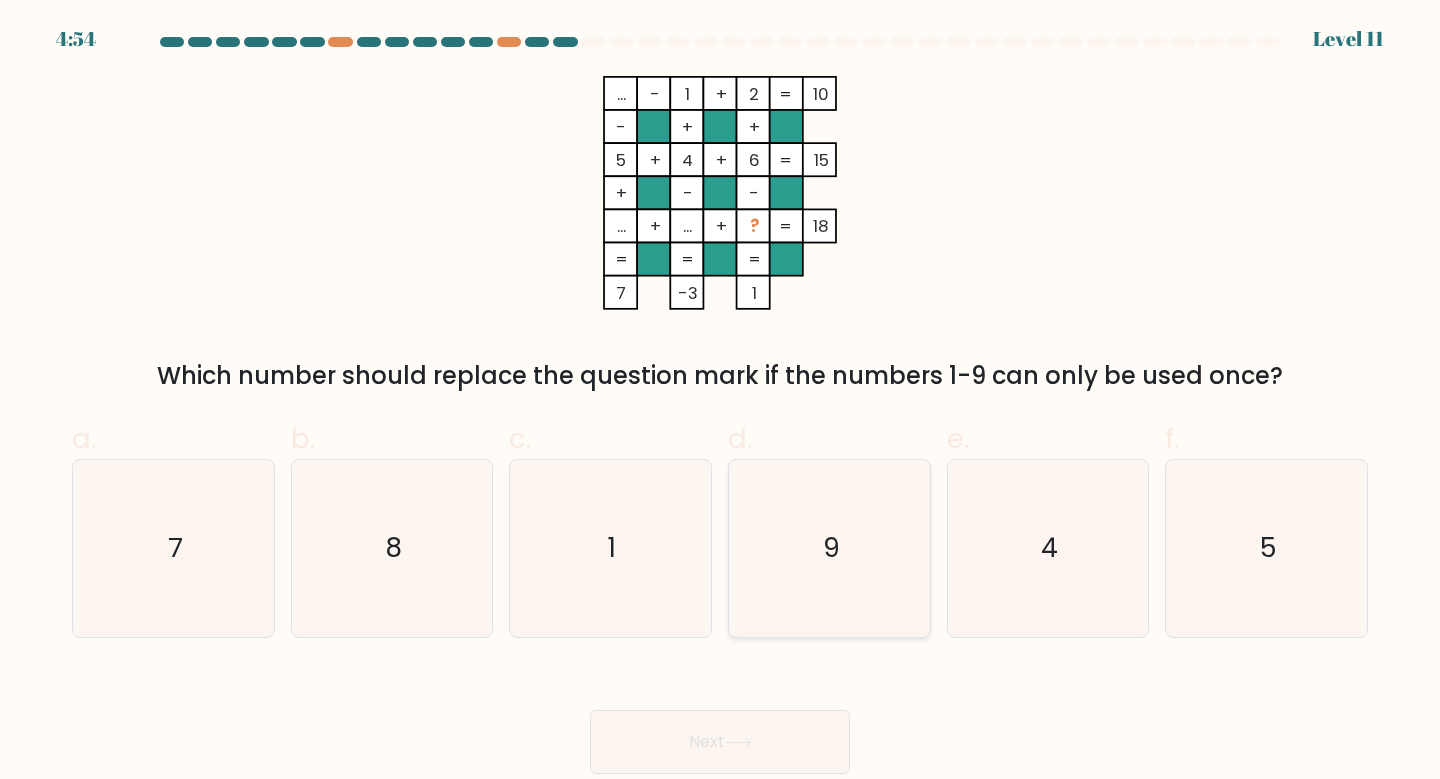 click on "9" at bounding box center (829, 548) 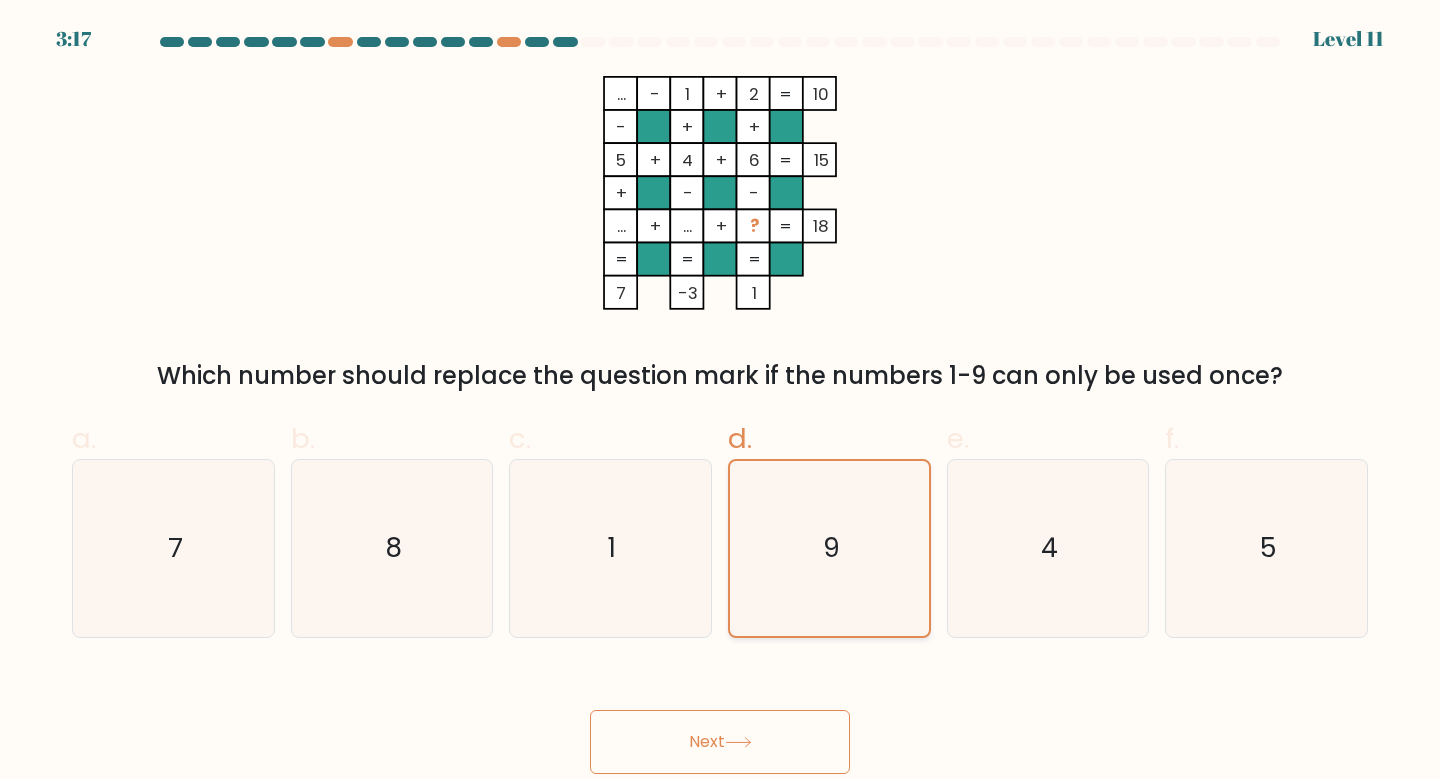 scroll, scrollTop: 0, scrollLeft: 0, axis: both 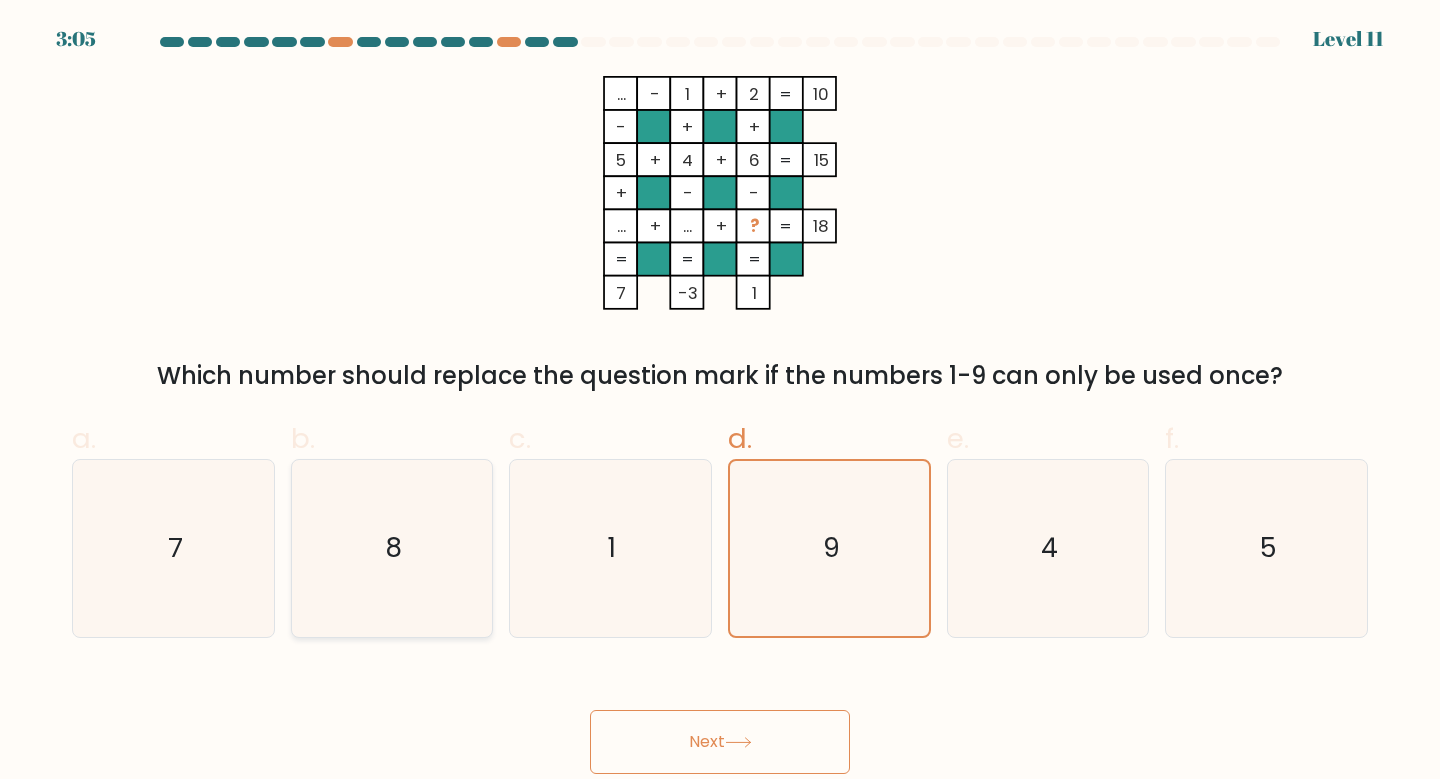 click on "8" at bounding box center (392, 548) 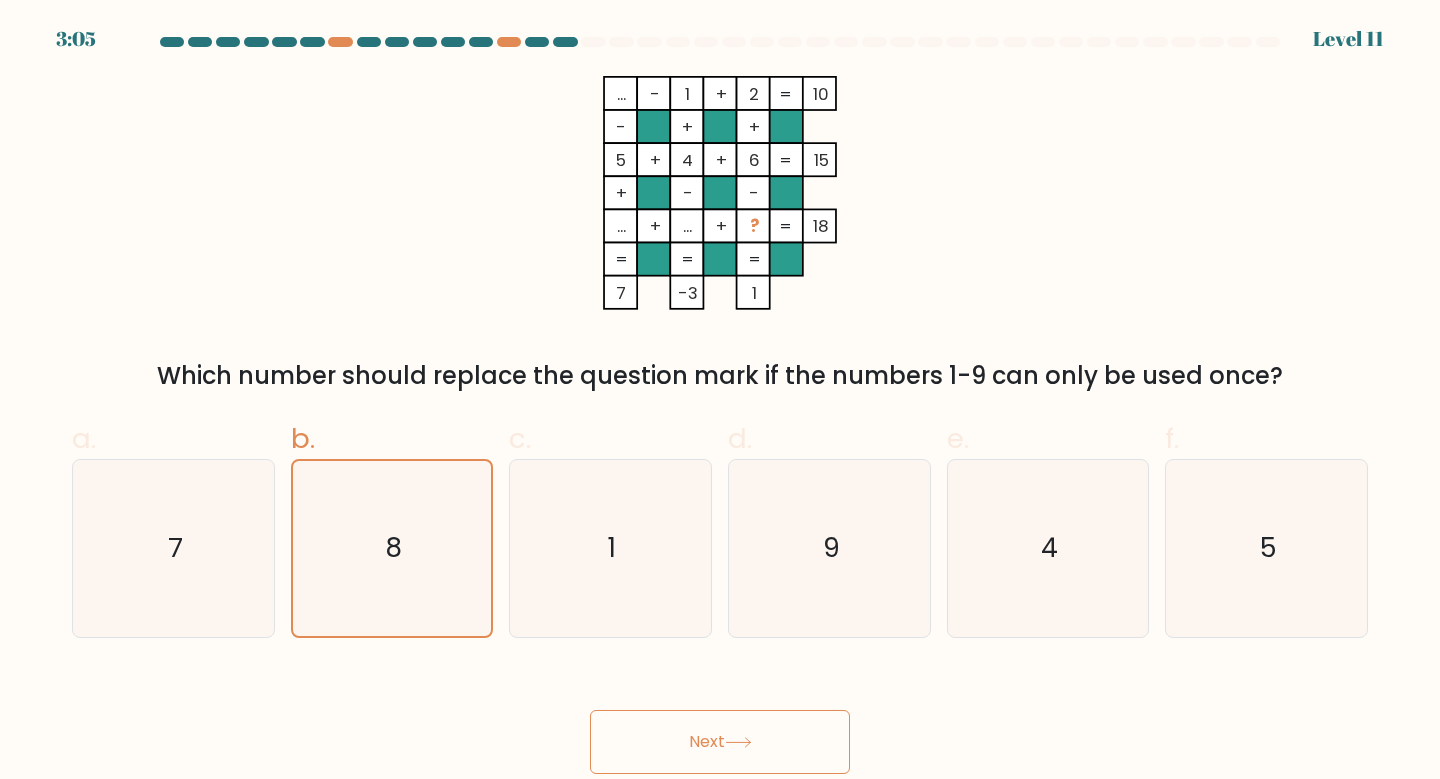 click on "Next" at bounding box center (720, 742) 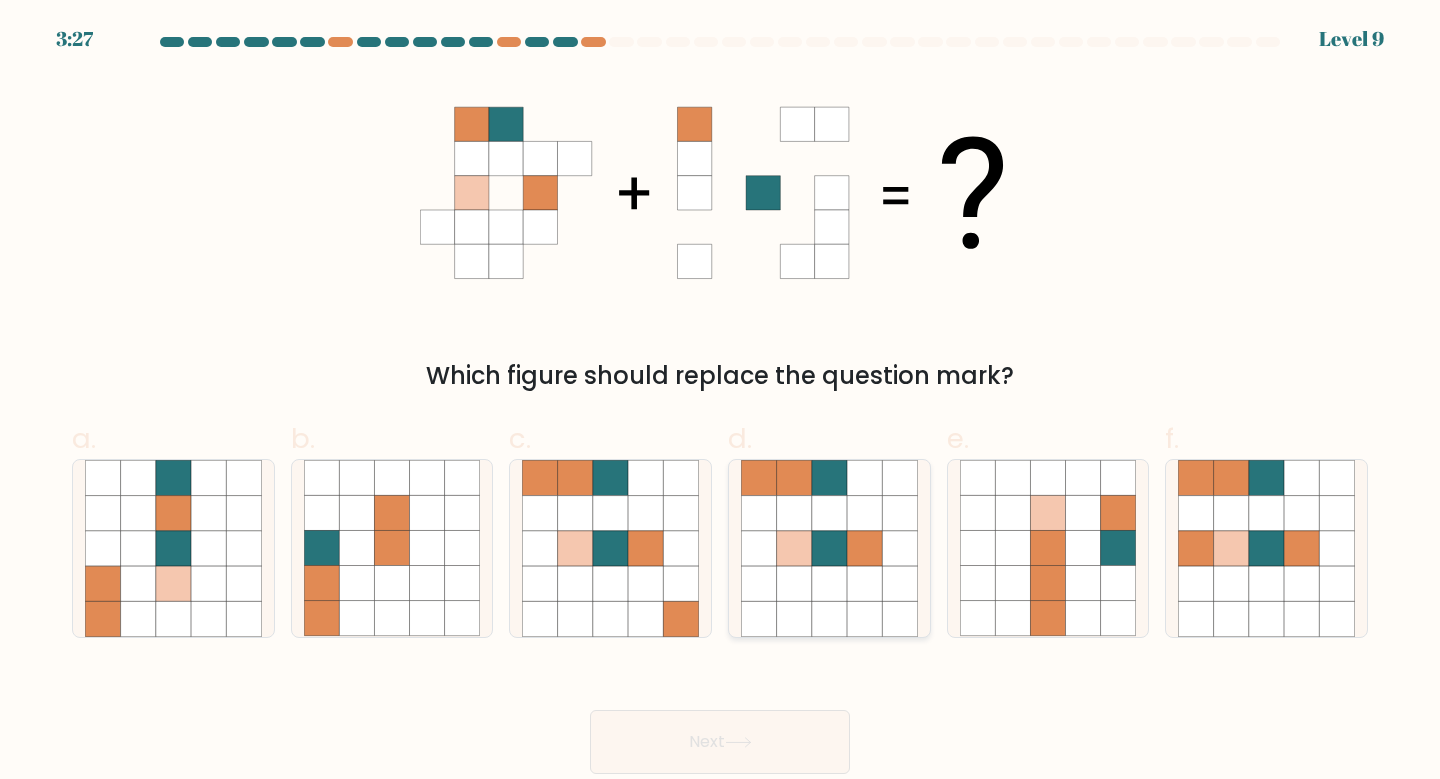 click at bounding box center (829, 548) 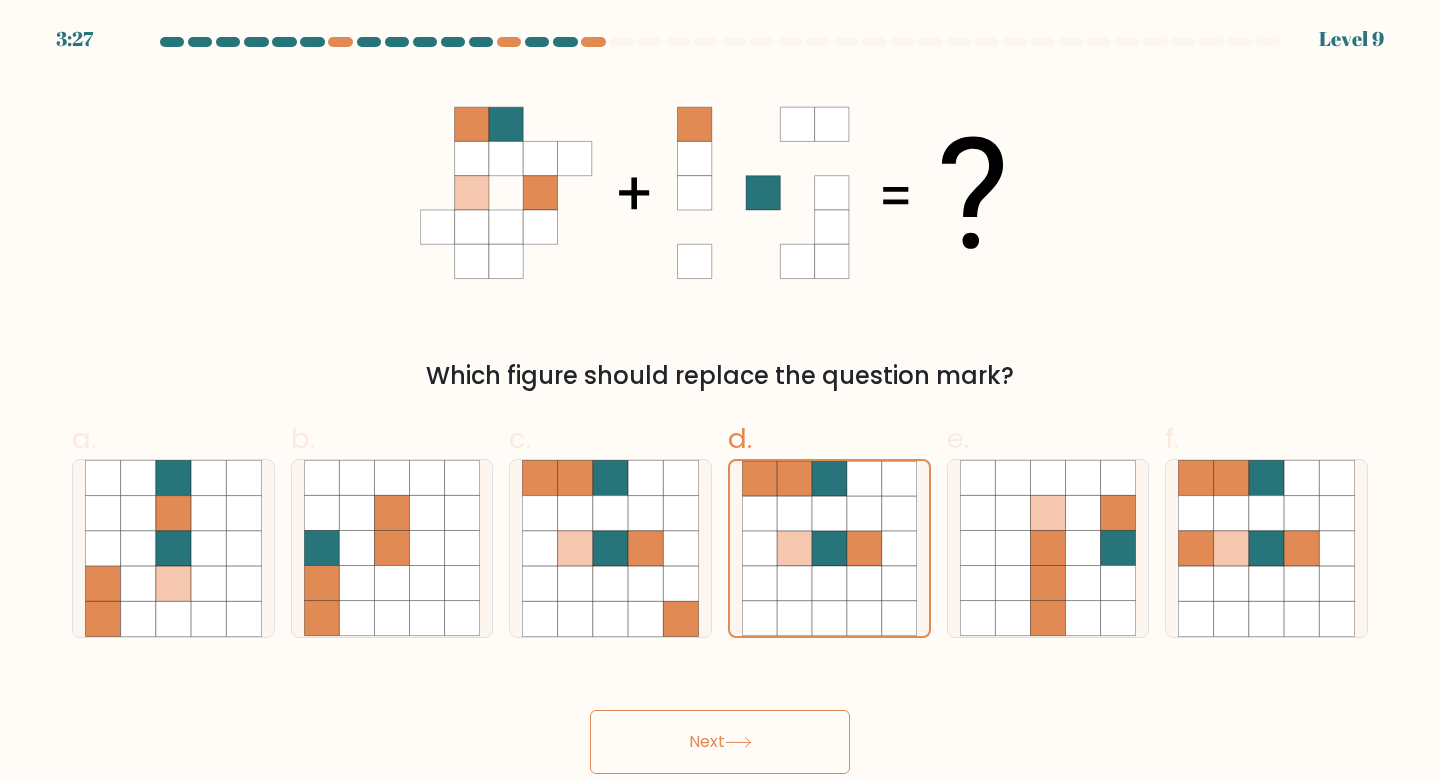 click on "Next" at bounding box center [720, 742] 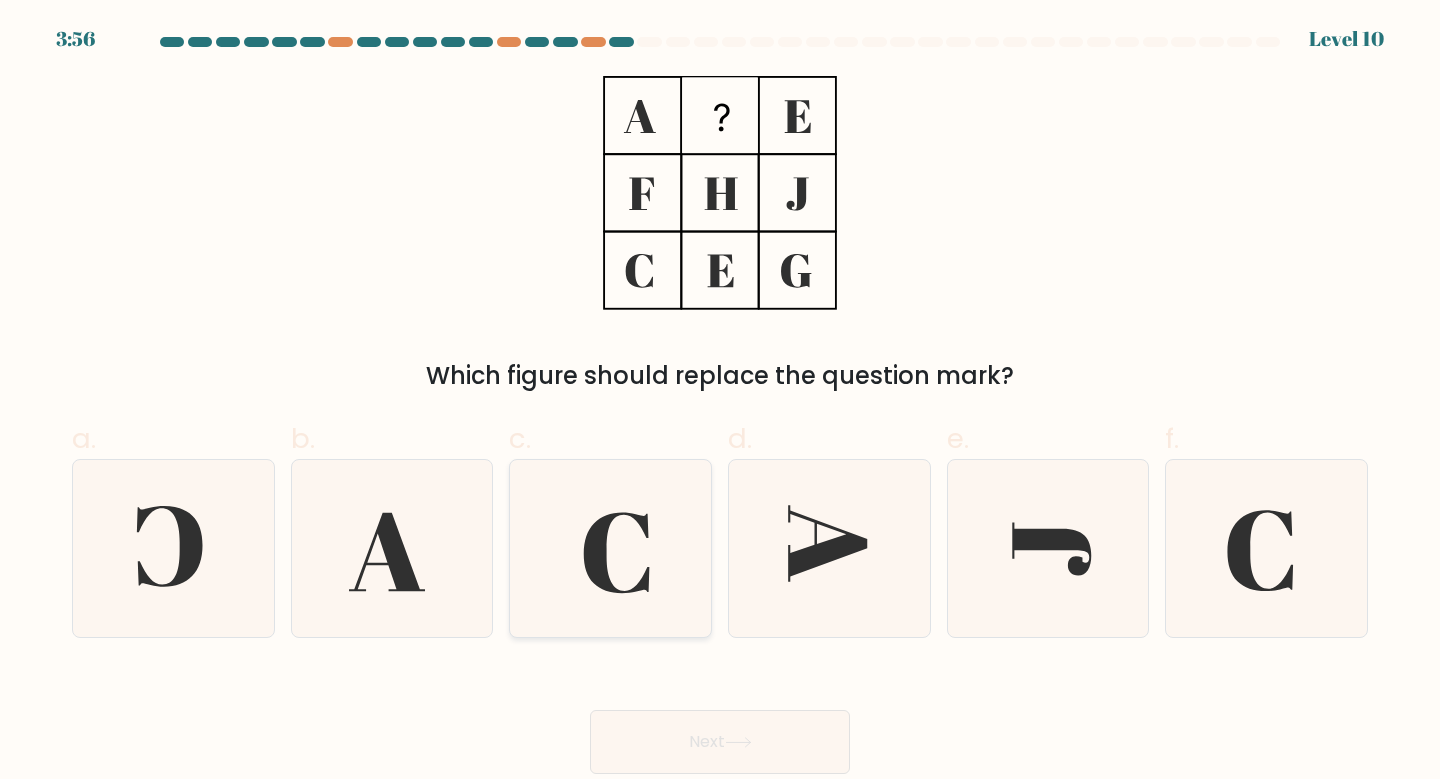 click at bounding box center [610, 548] 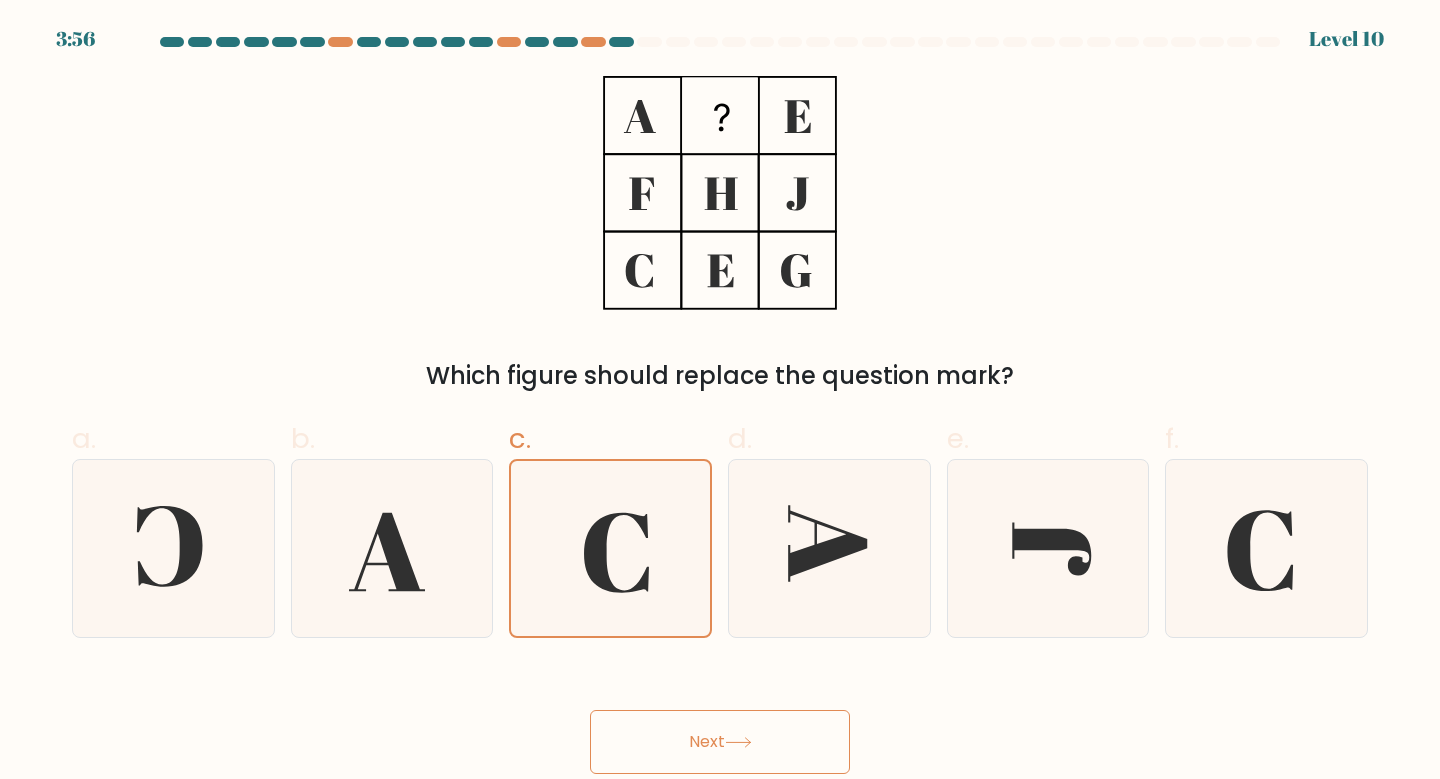 click on "Next" at bounding box center (720, 742) 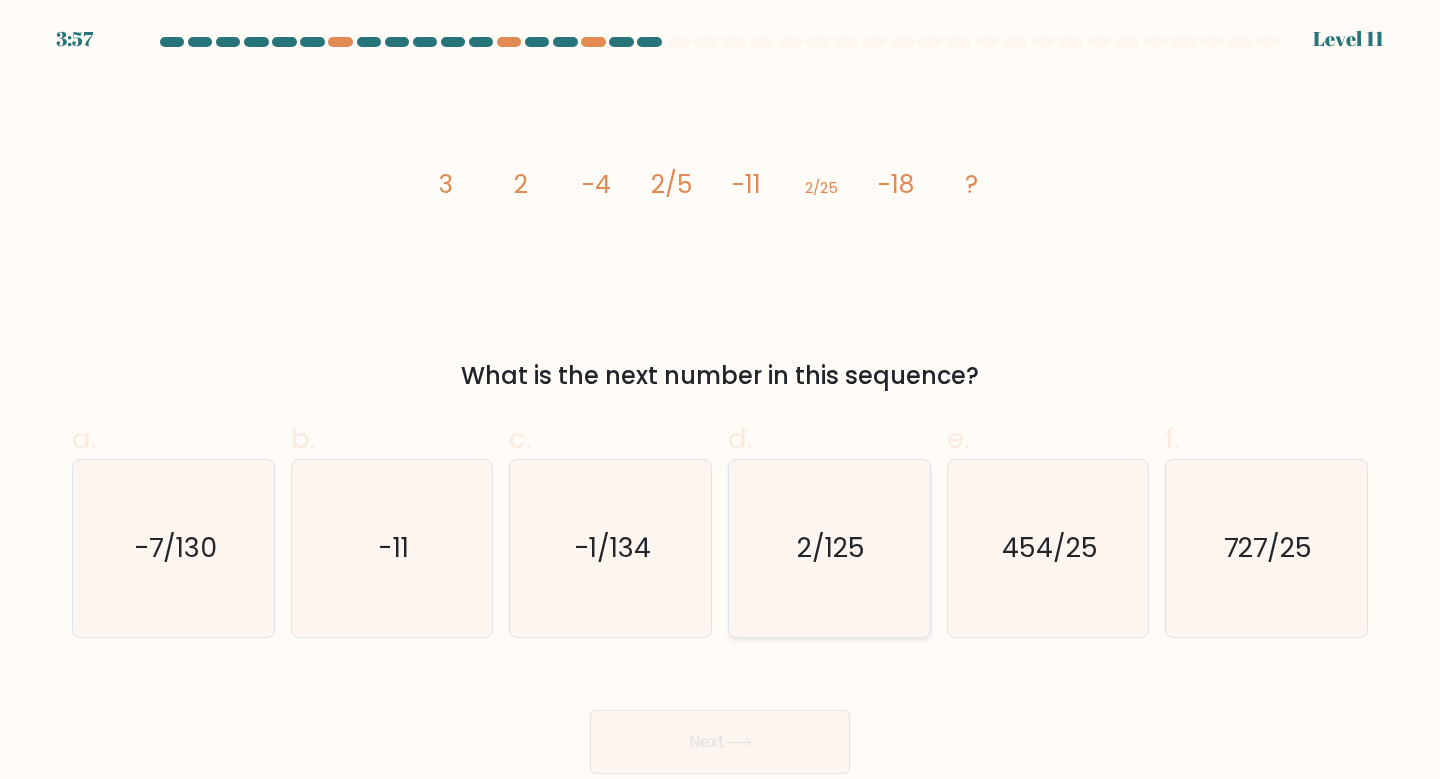 click on "2/125" at bounding box center [829, 548] 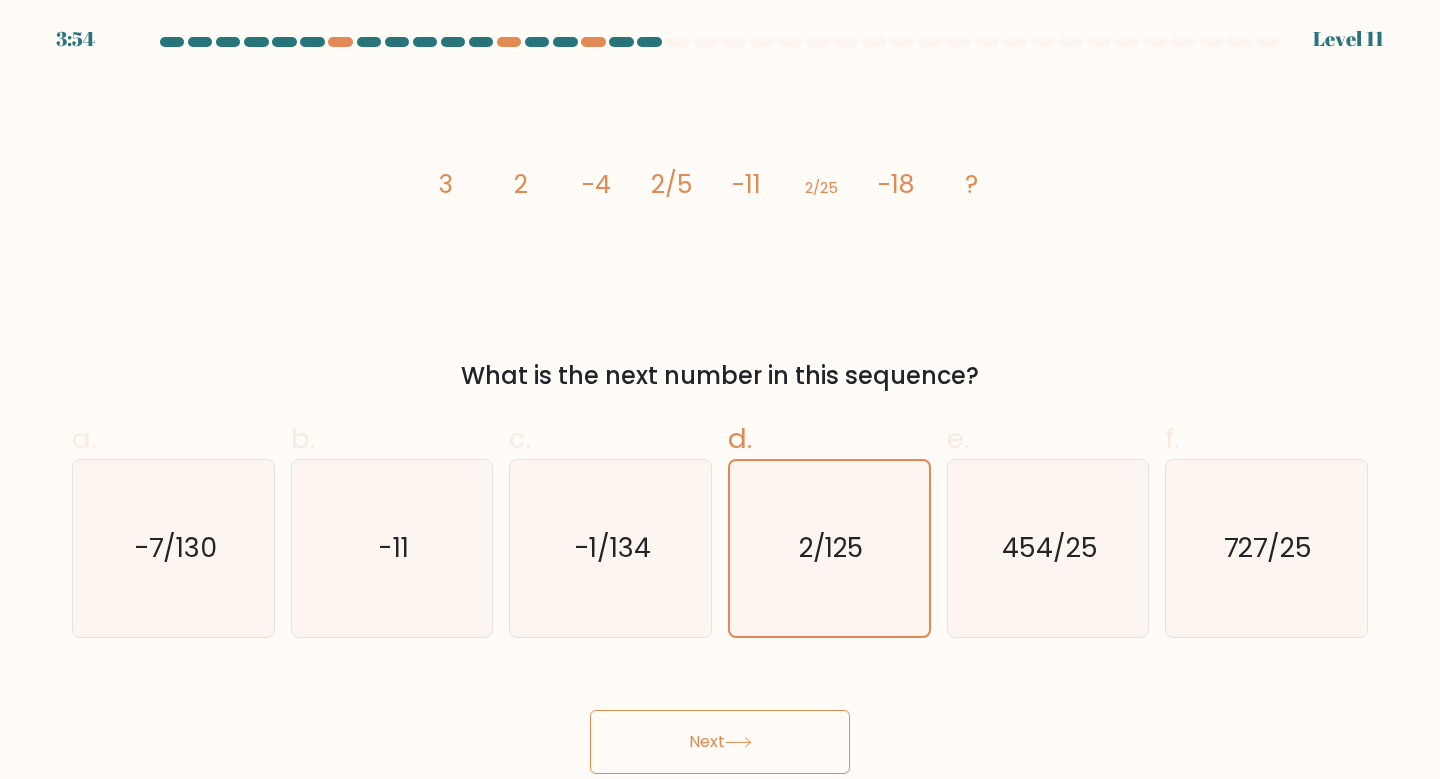 click on "Next" at bounding box center (720, 742) 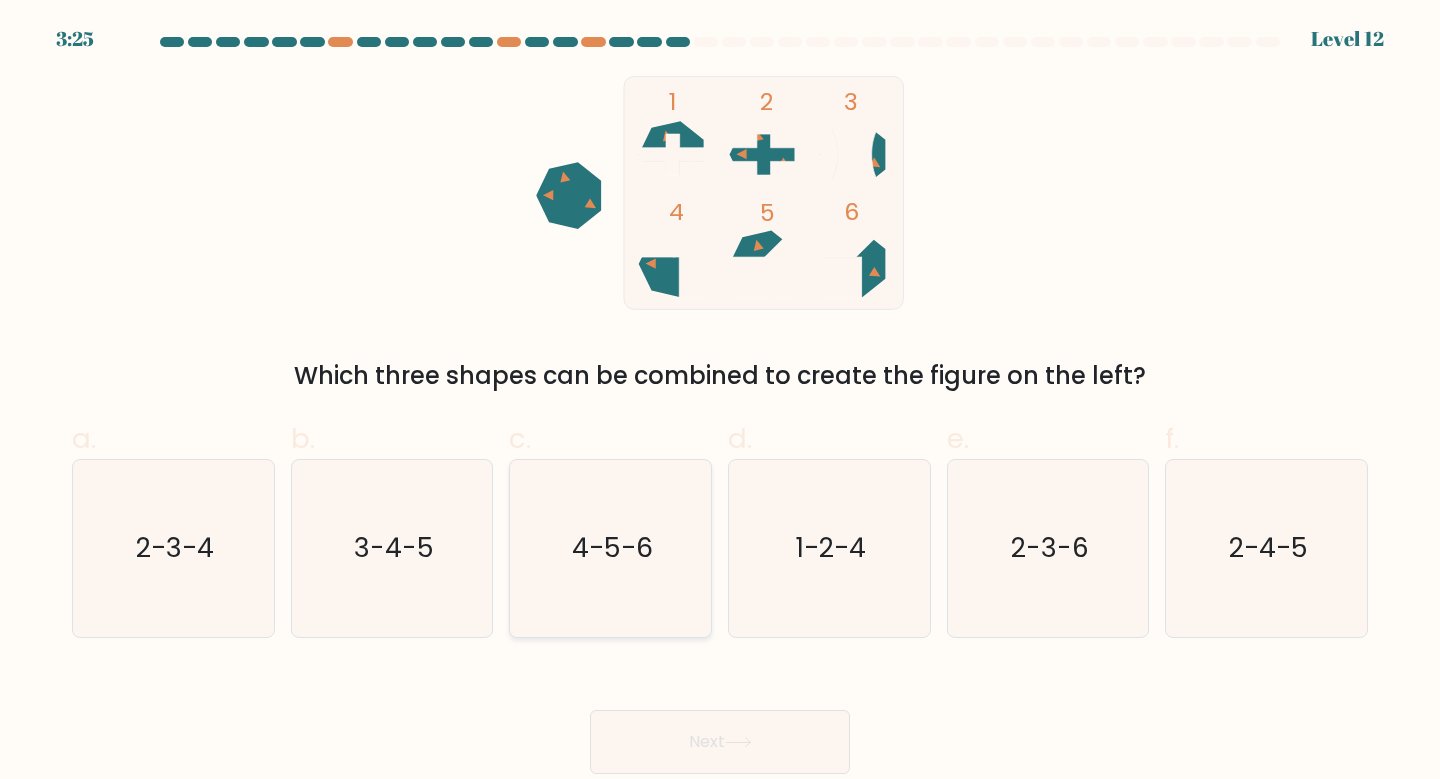 click on "4-5-6" at bounding box center (610, 548) 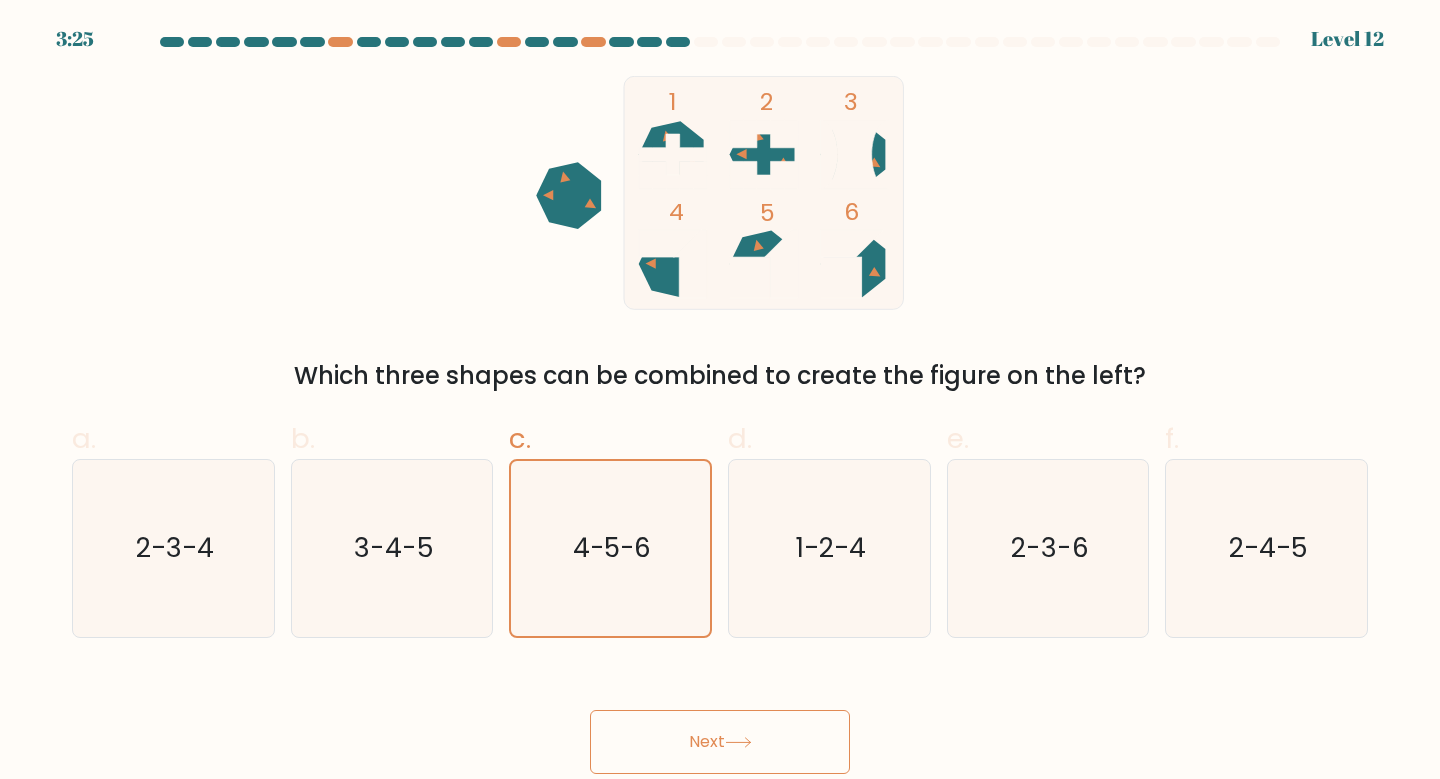 click on "Next" at bounding box center (720, 742) 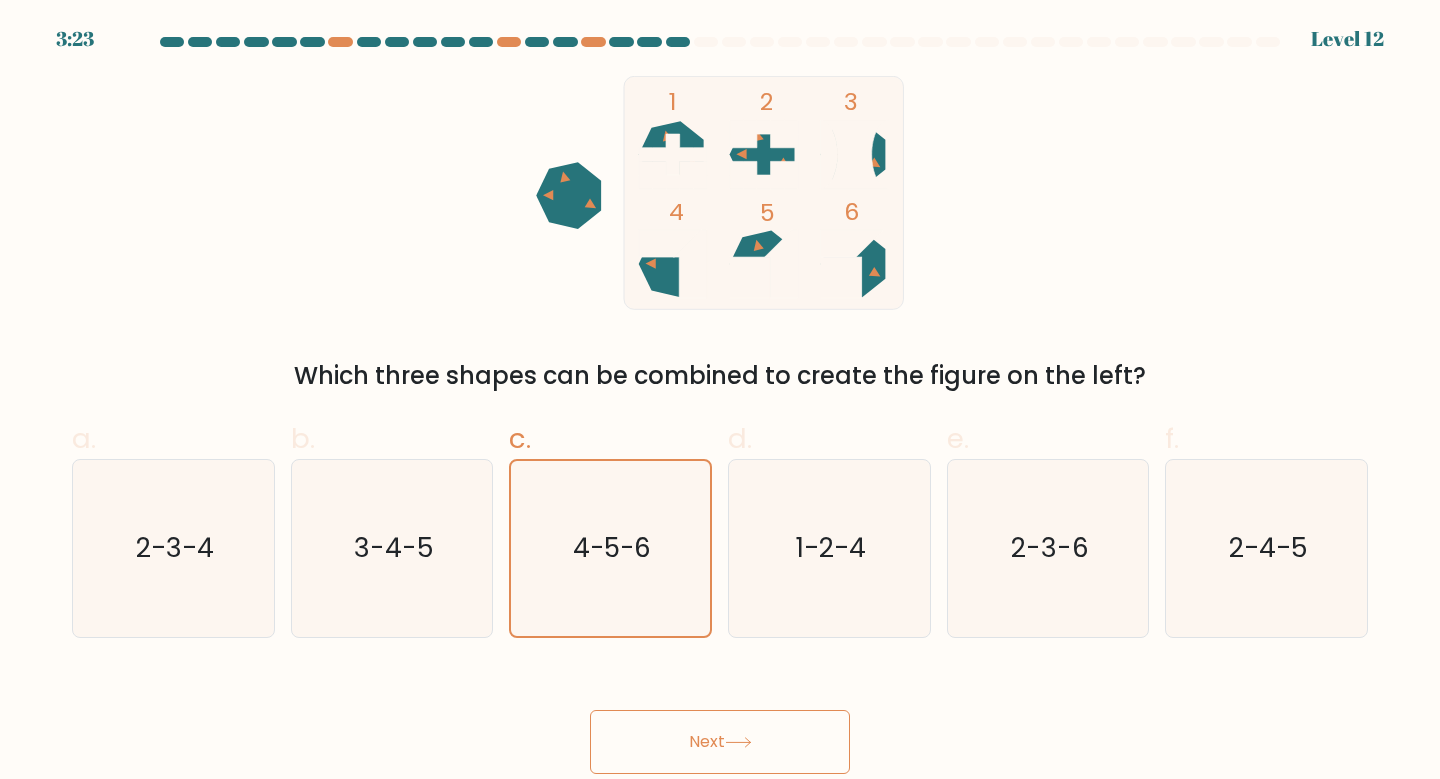 click on "Next" at bounding box center (720, 742) 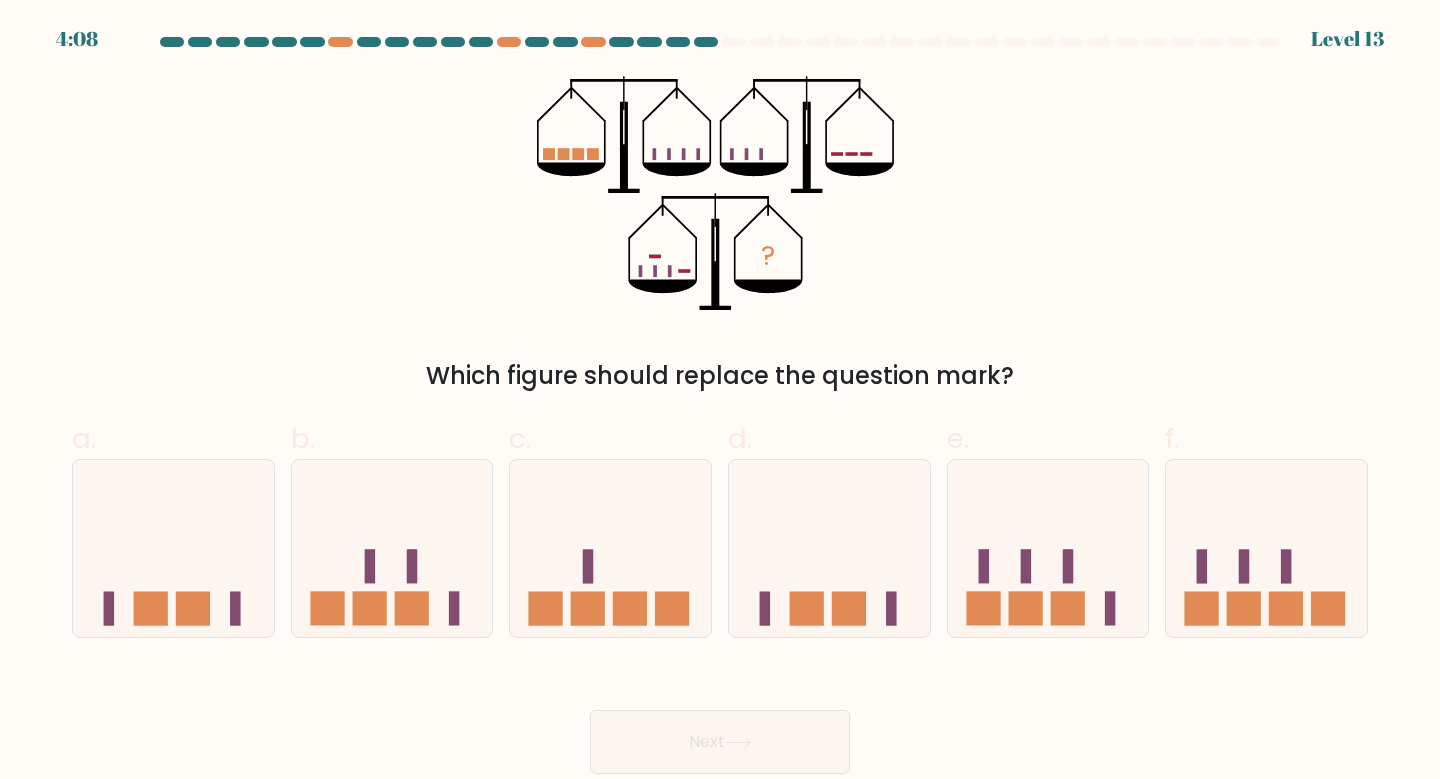 scroll, scrollTop: 0, scrollLeft: 0, axis: both 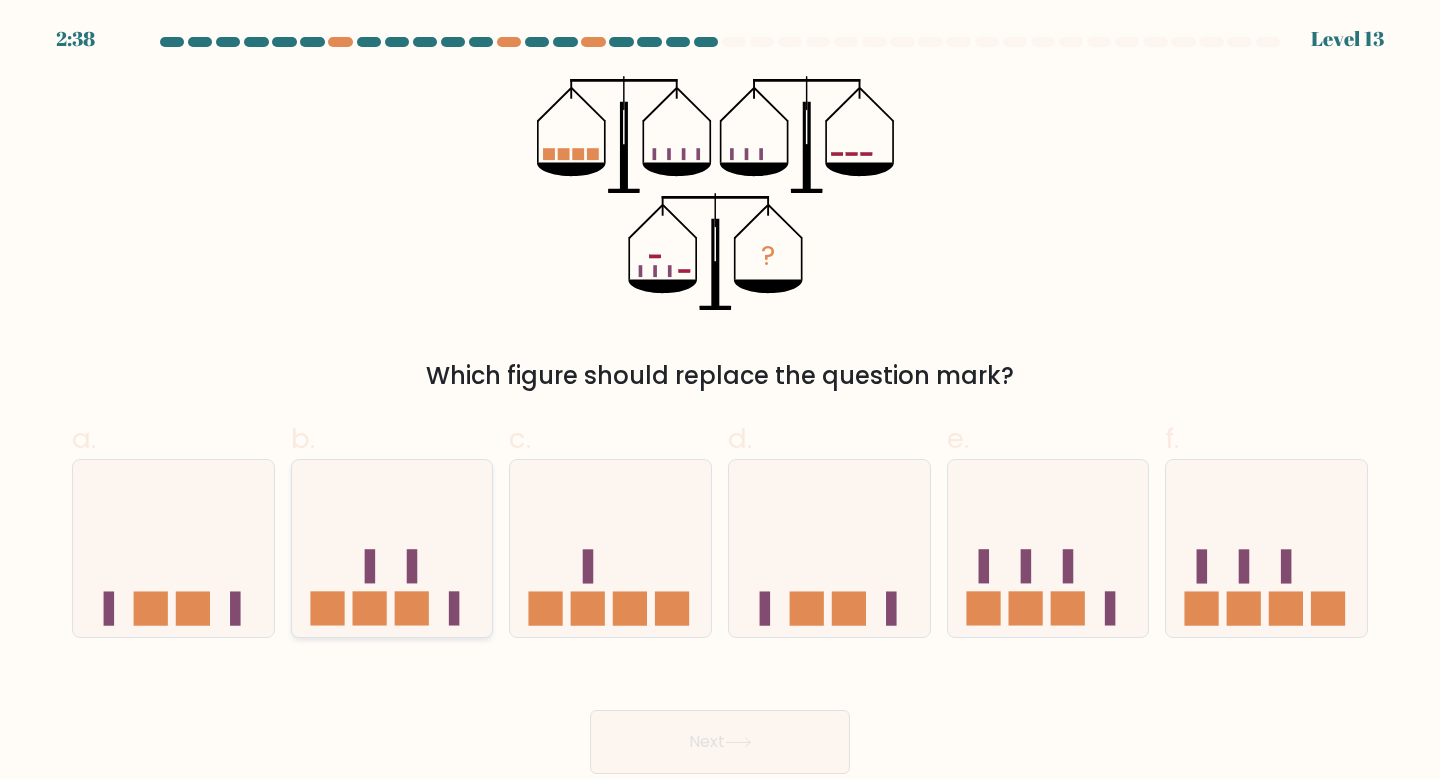 click at bounding box center [392, 548] 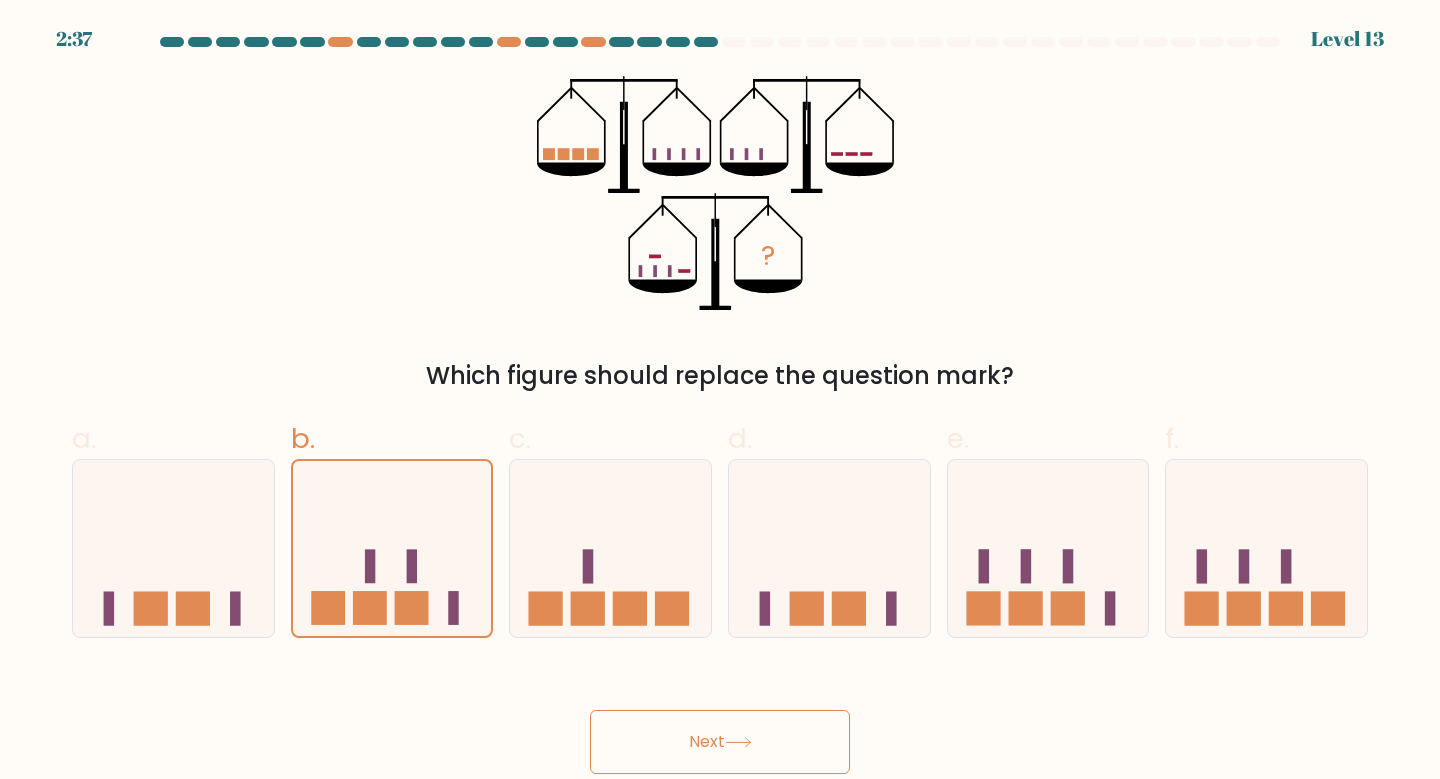 click on "Next" at bounding box center [720, 742] 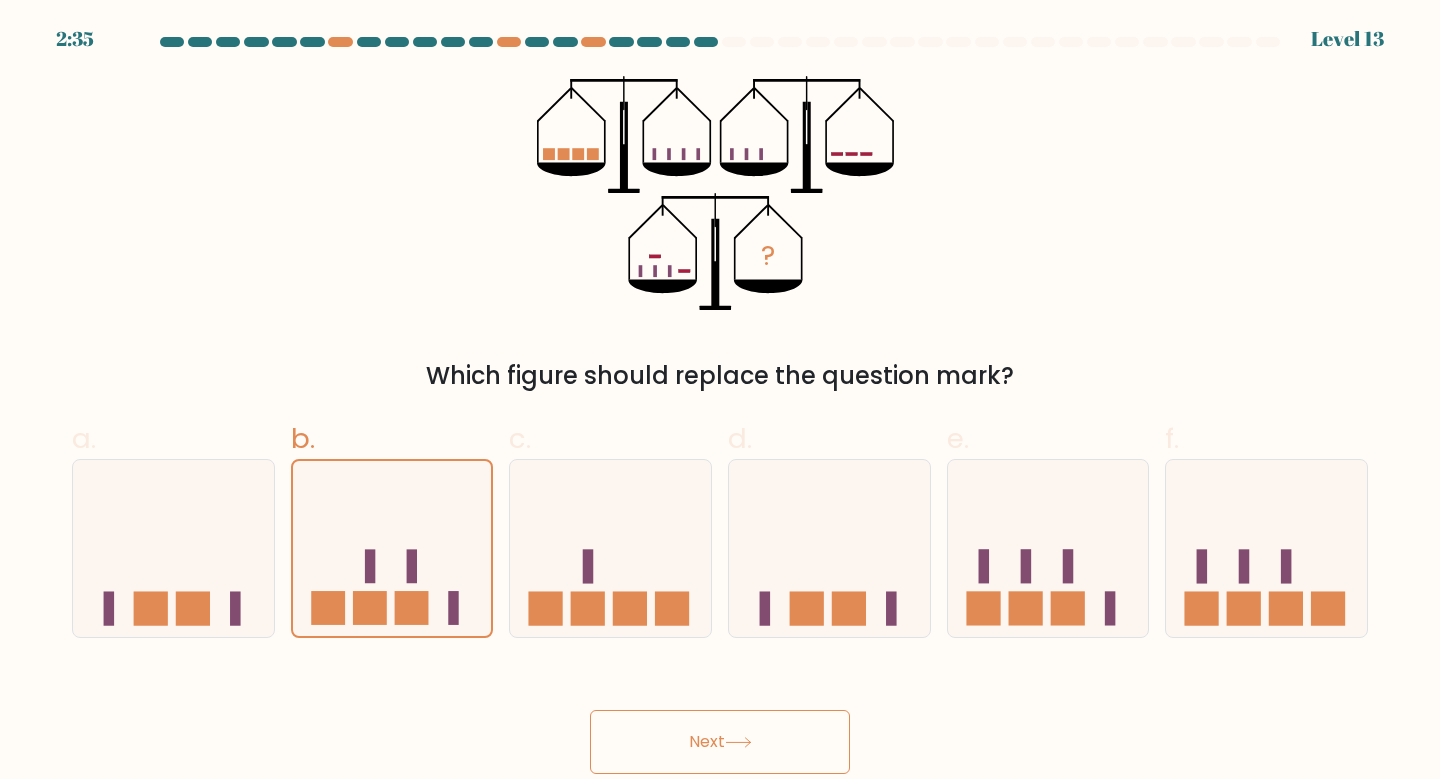 click on "Next" at bounding box center [720, 742] 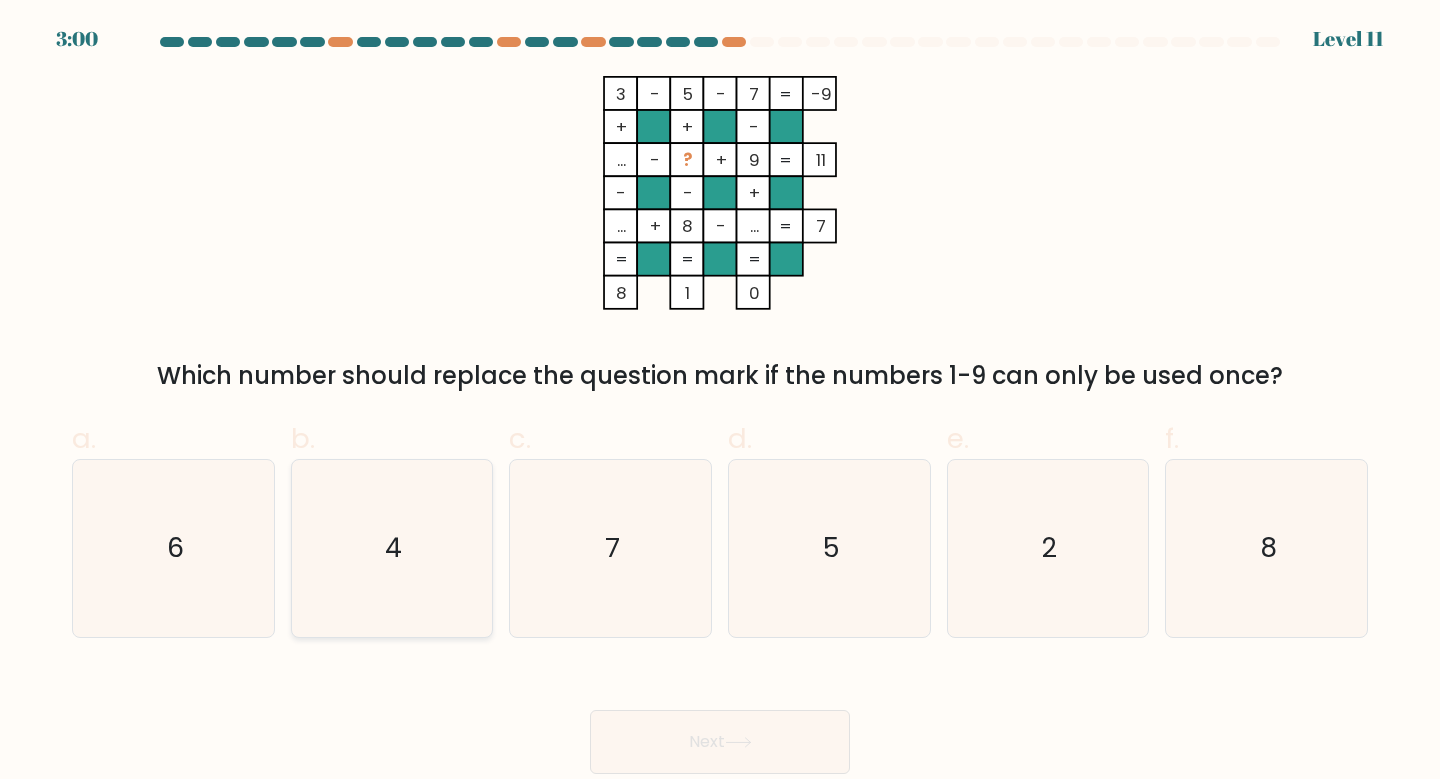 click on "4" at bounding box center [392, 548] 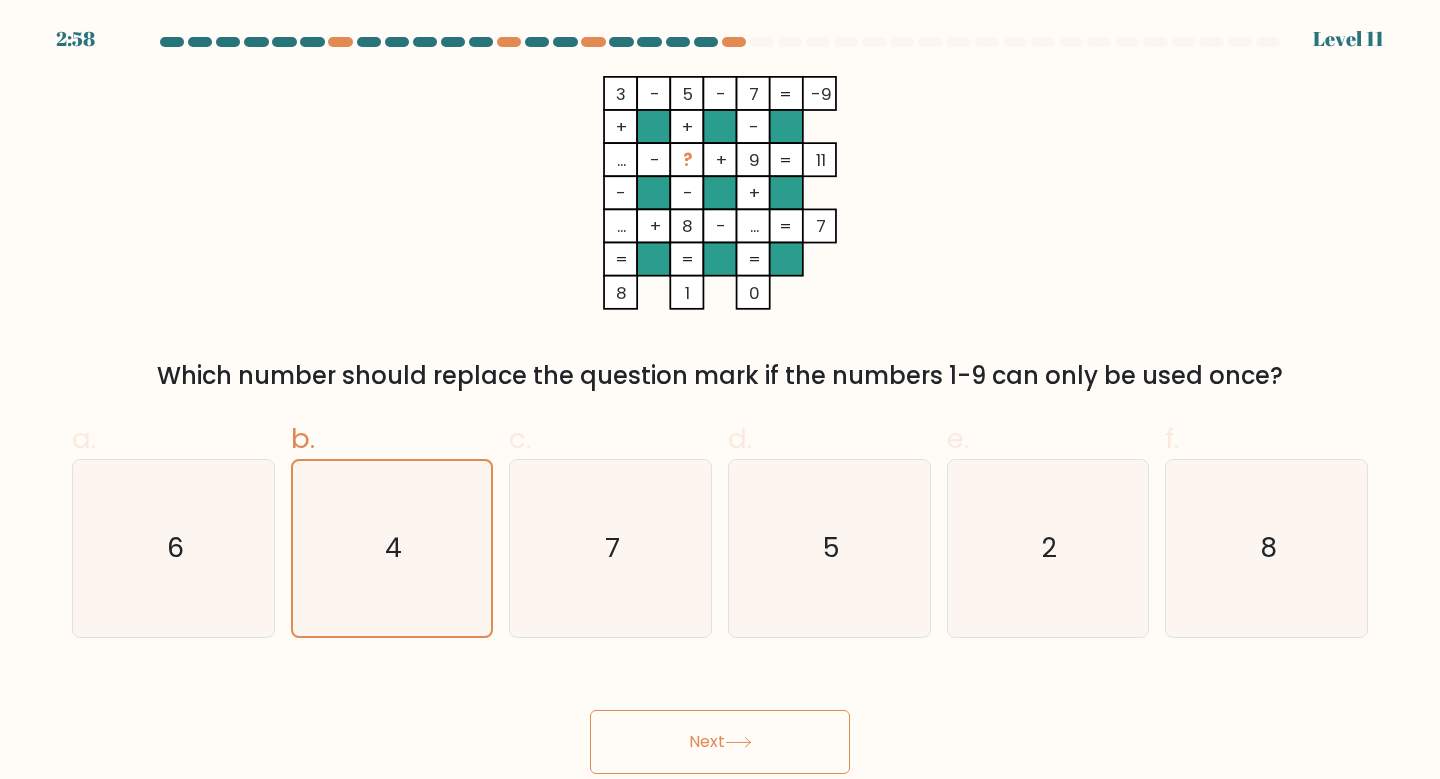 click on "Next" at bounding box center (720, 742) 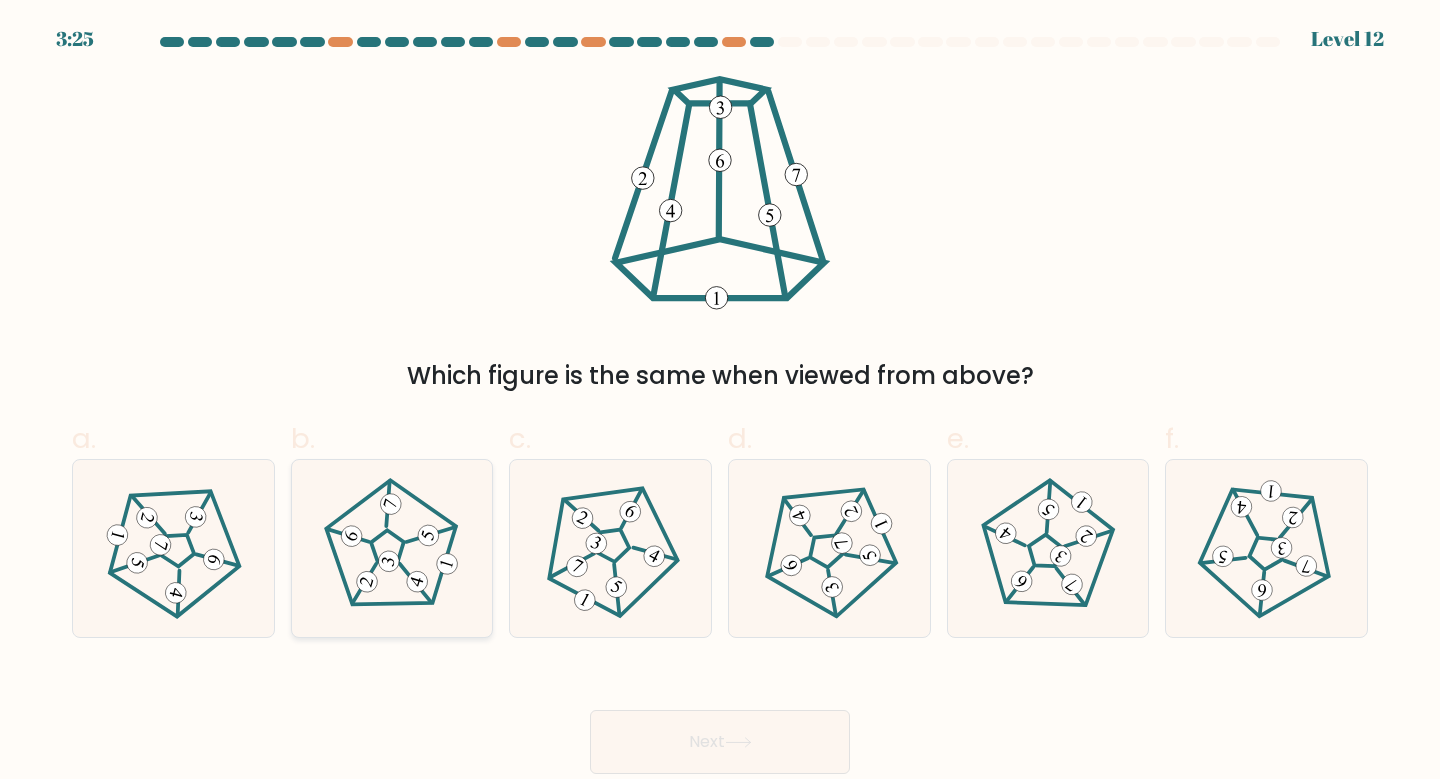 click at bounding box center [416, 583] 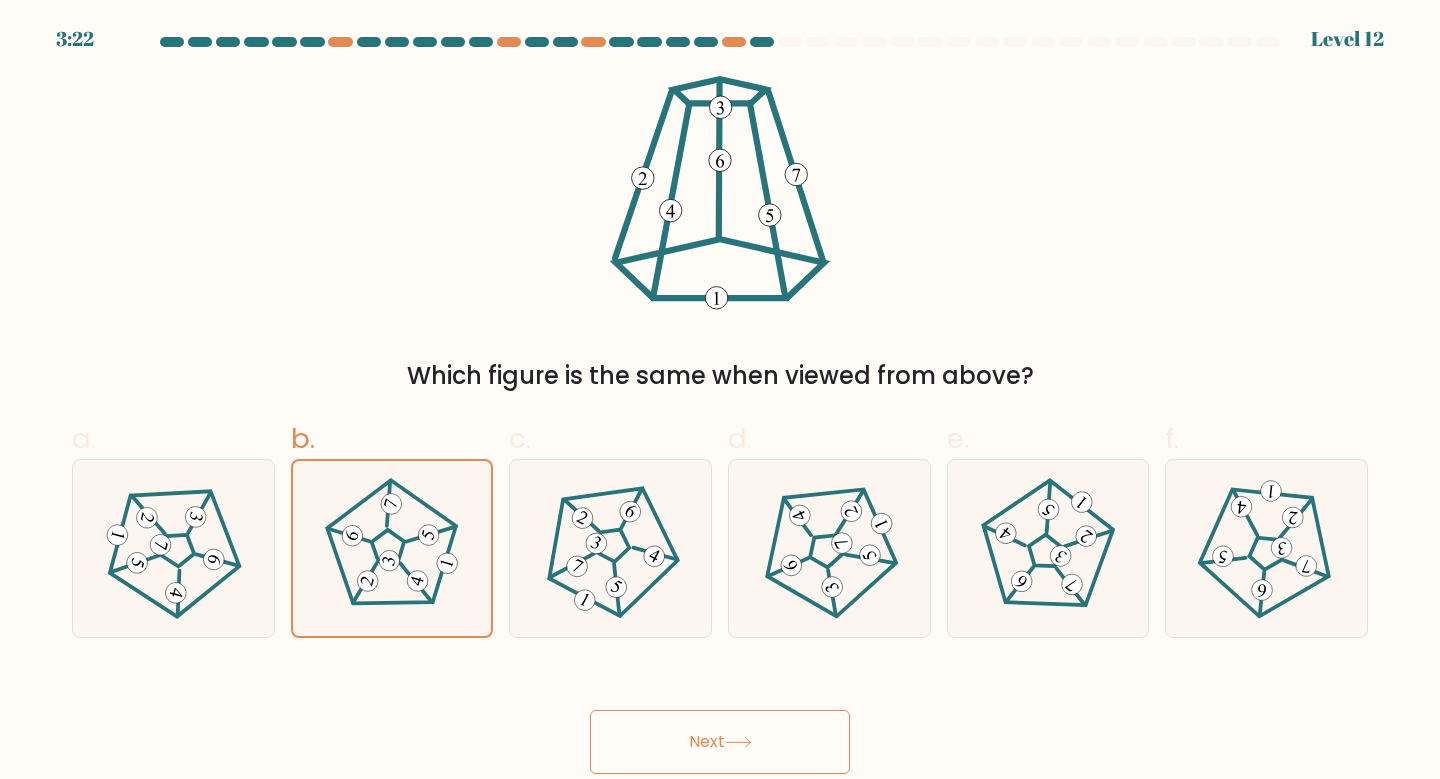 click on "Next" at bounding box center [720, 742] 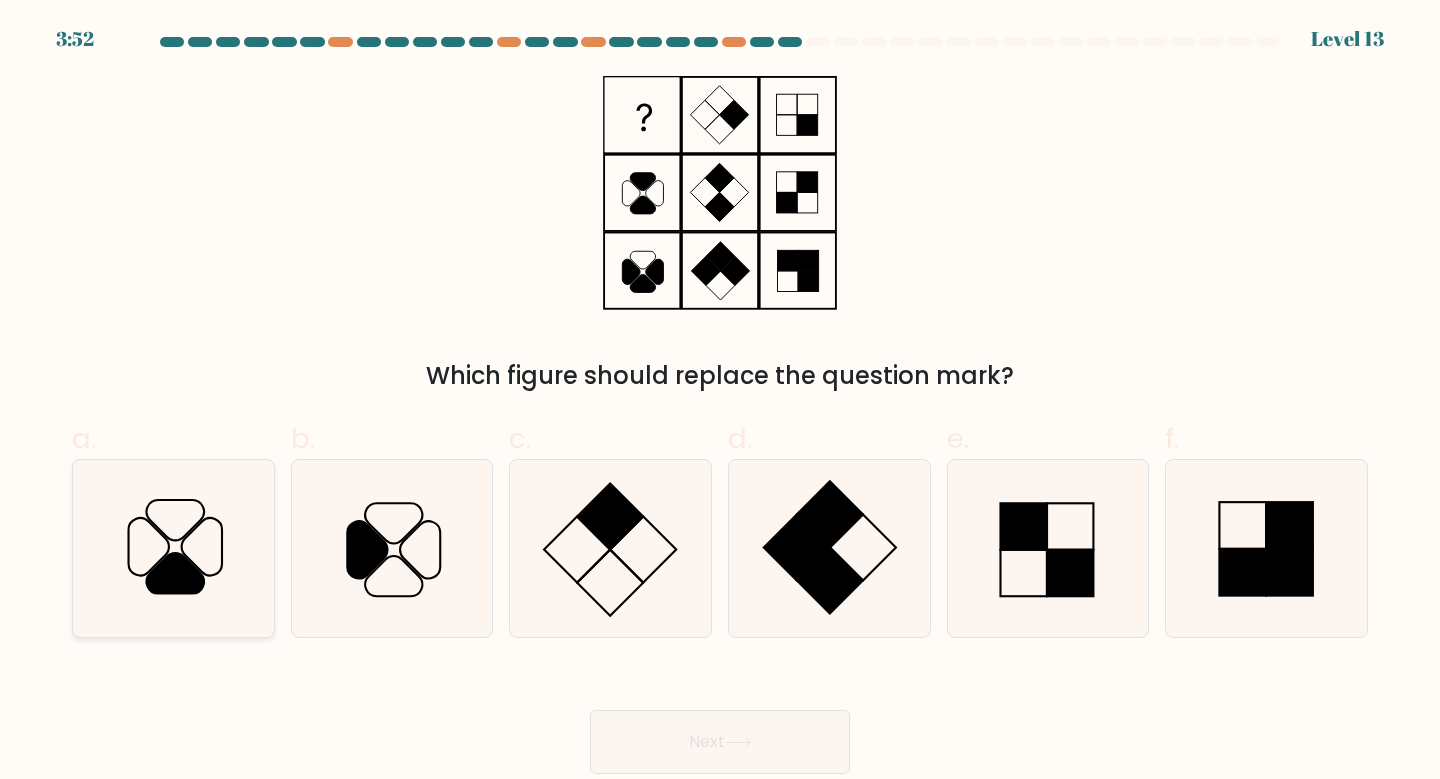 click at bounding box center [174, 573] 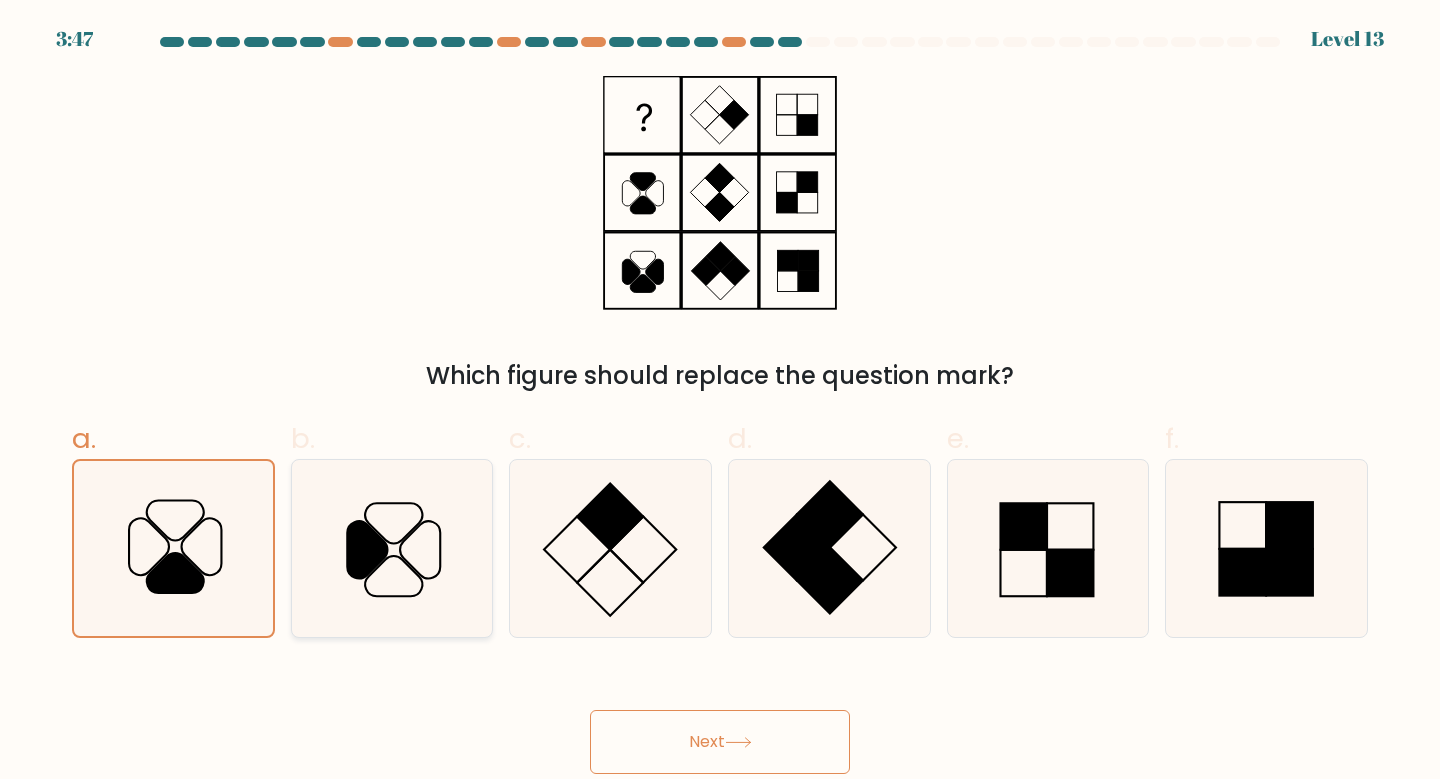 click at bounding box center (367, 549) 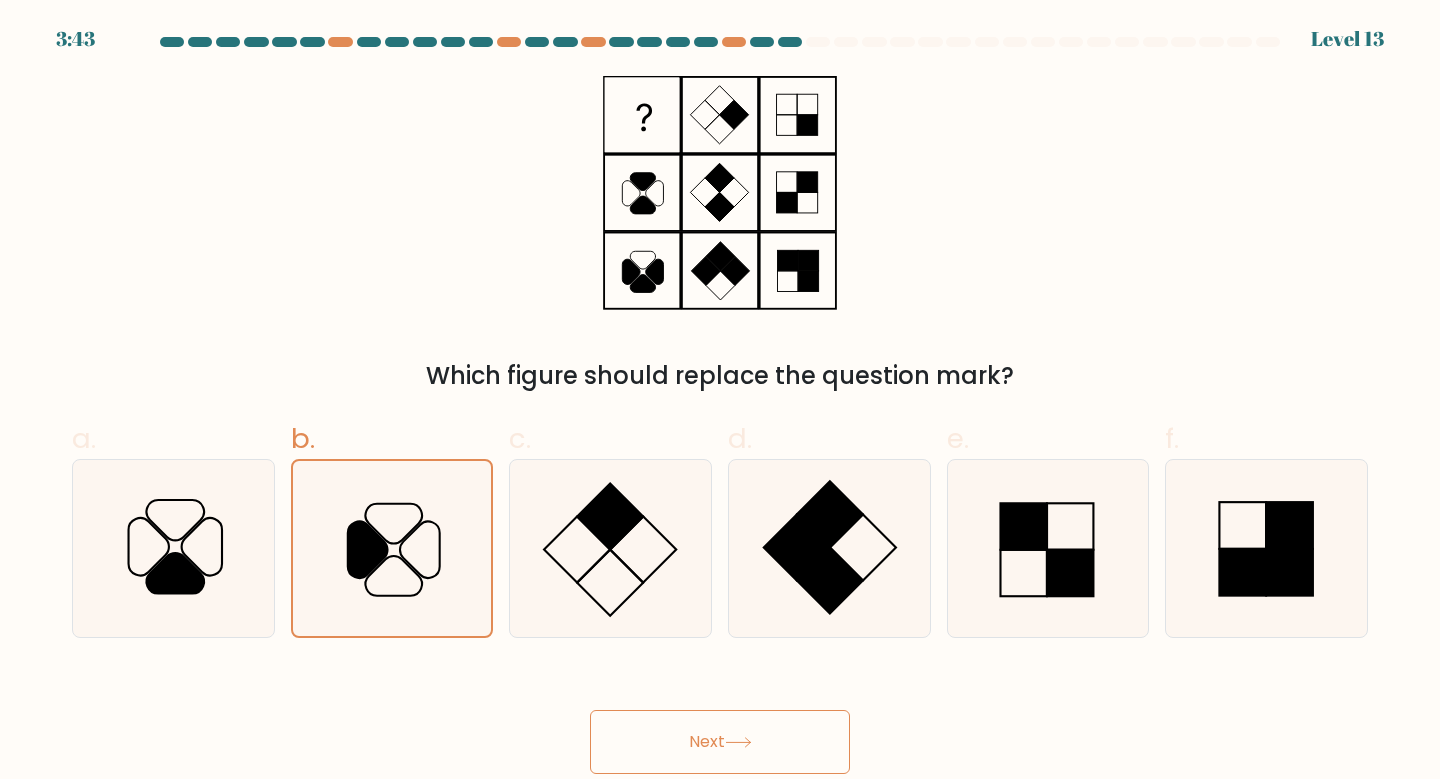 click on "Next" at bounding box center [720, 742] 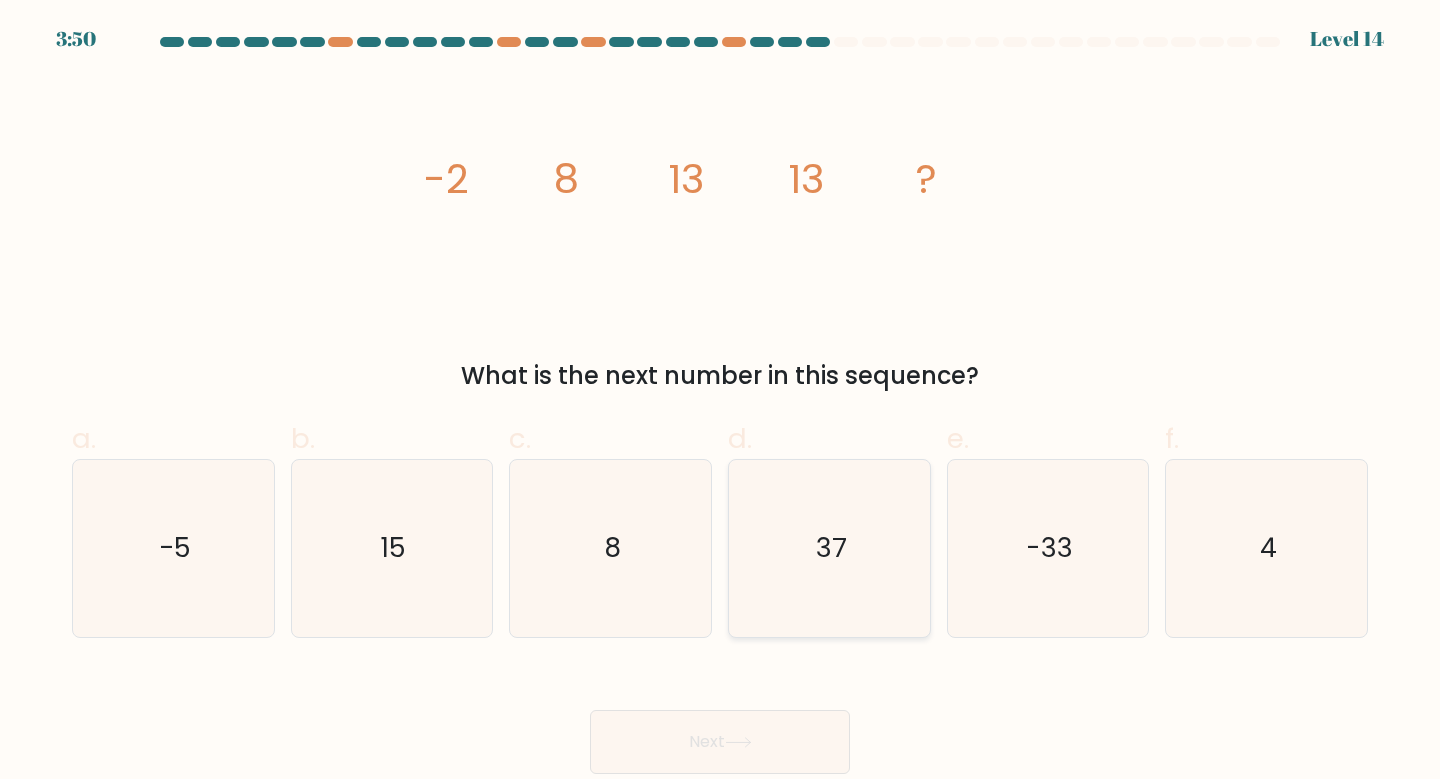 click on "37" at bounding box center (829, 548) 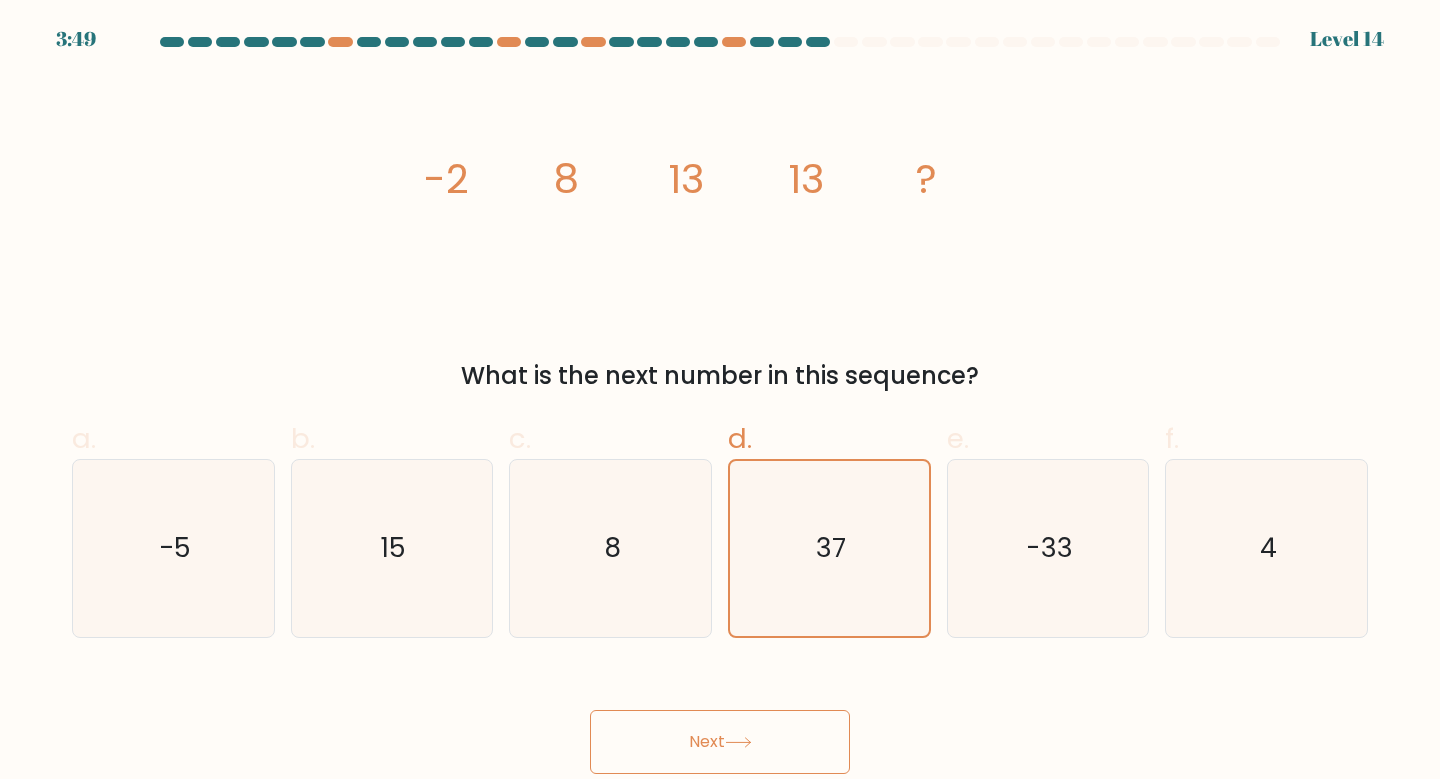 click on "Next" at bounding box center (720, 742) 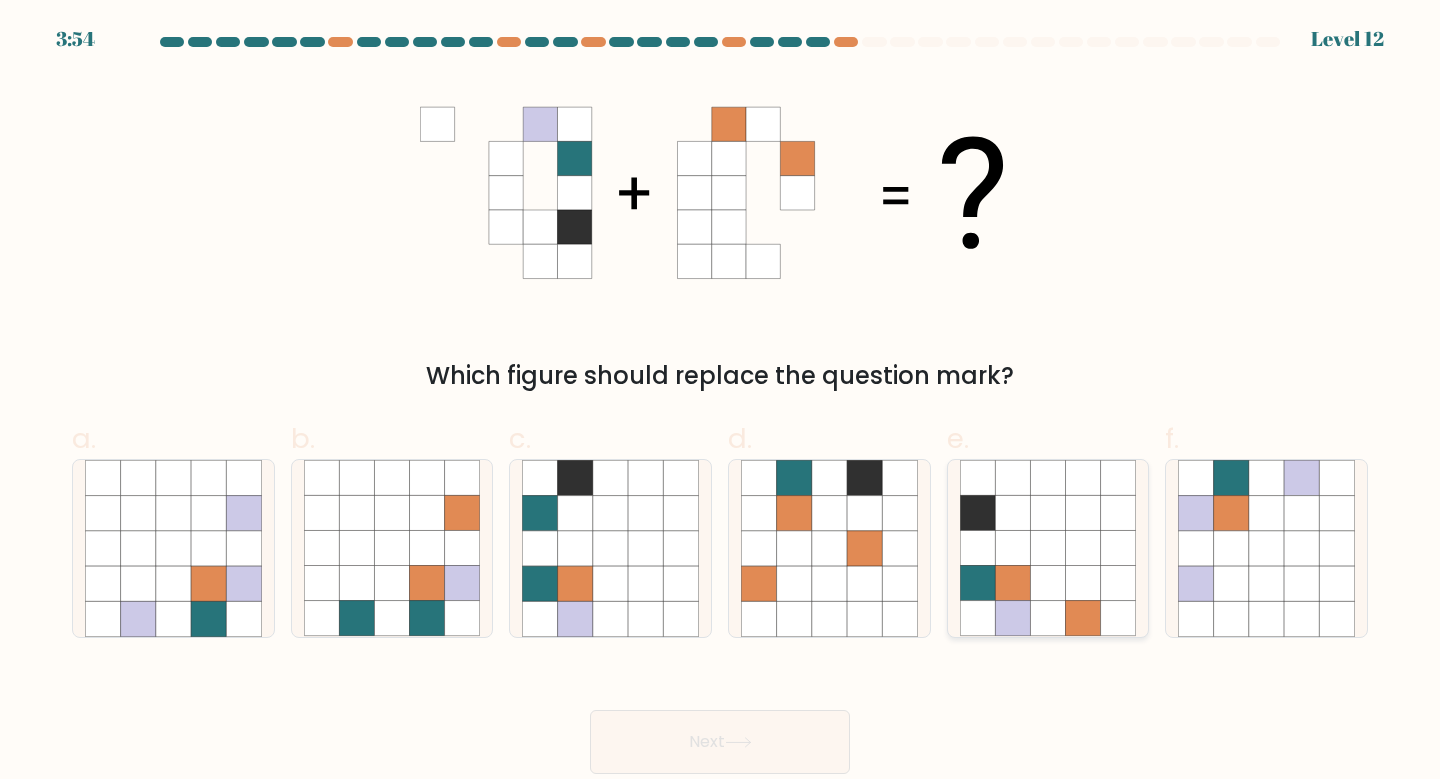 click at bounding box center [1083, 618] 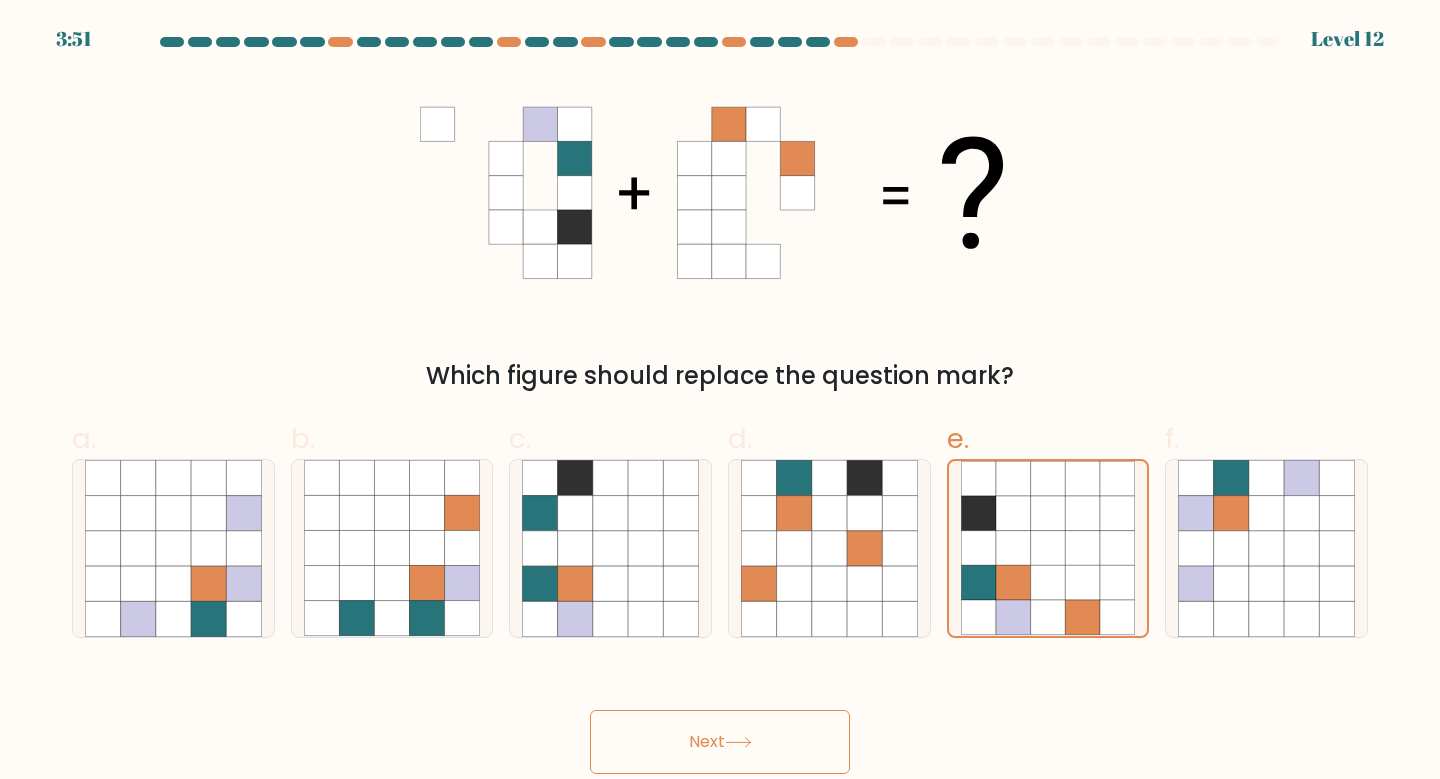 click at bounding box center [738, 742] 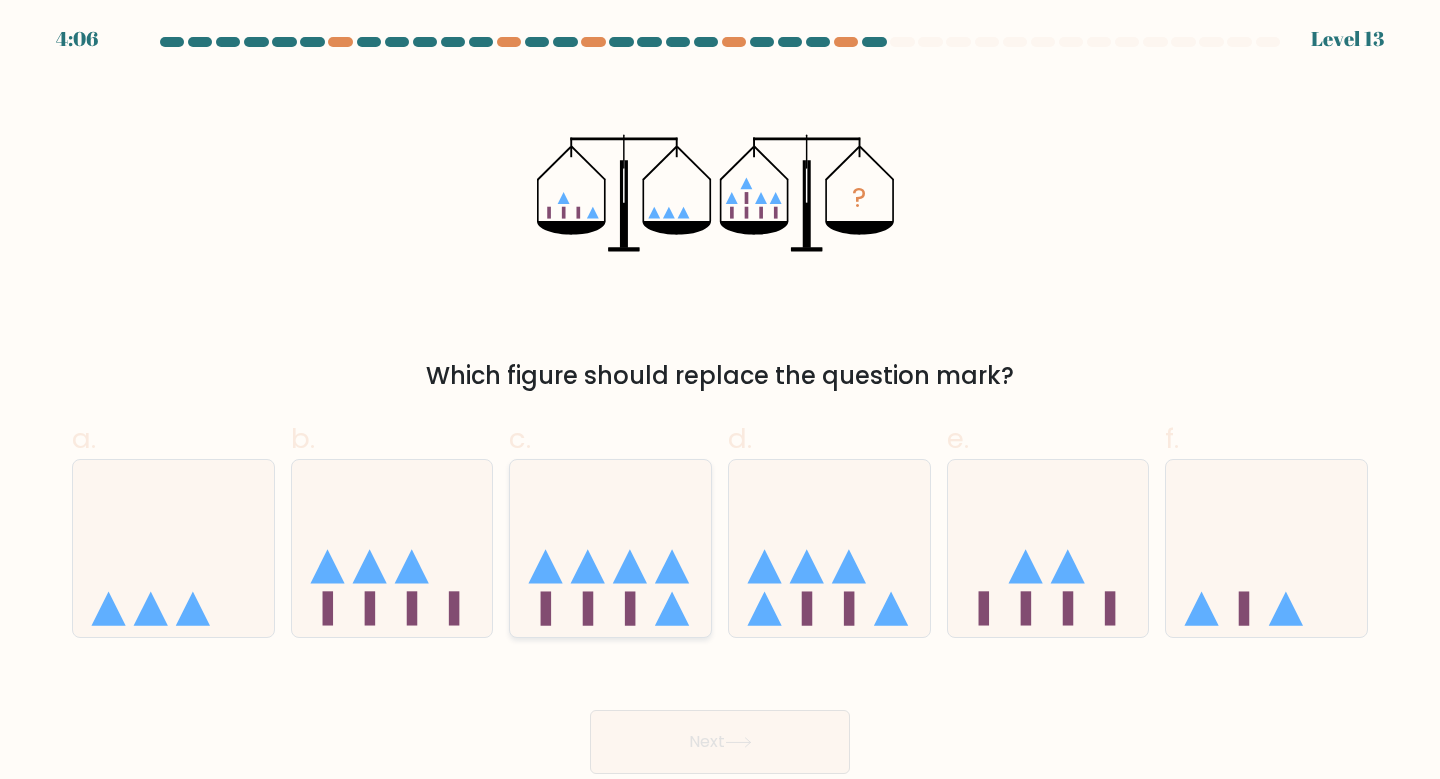 click at bounding box center [673, 609] 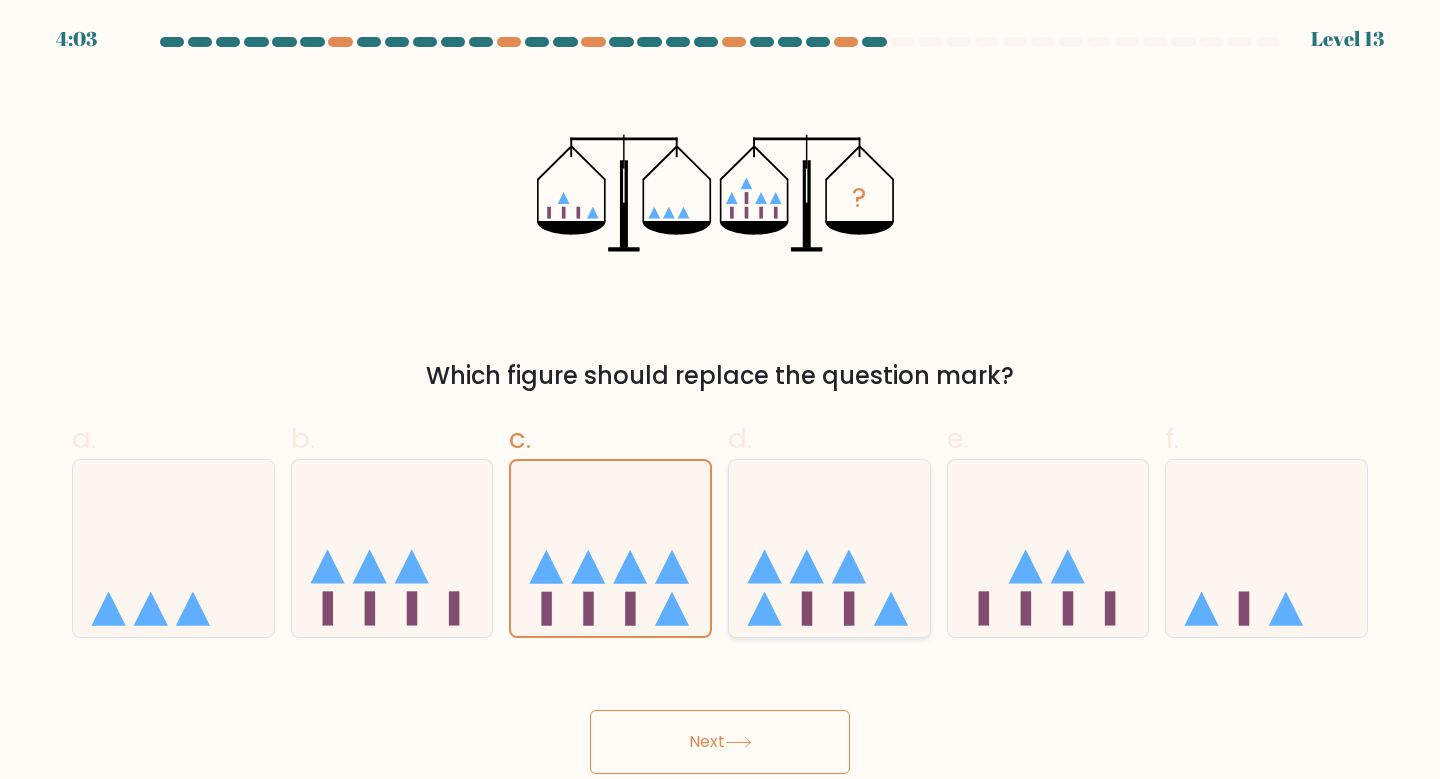 click at bounding box center (829, 548) 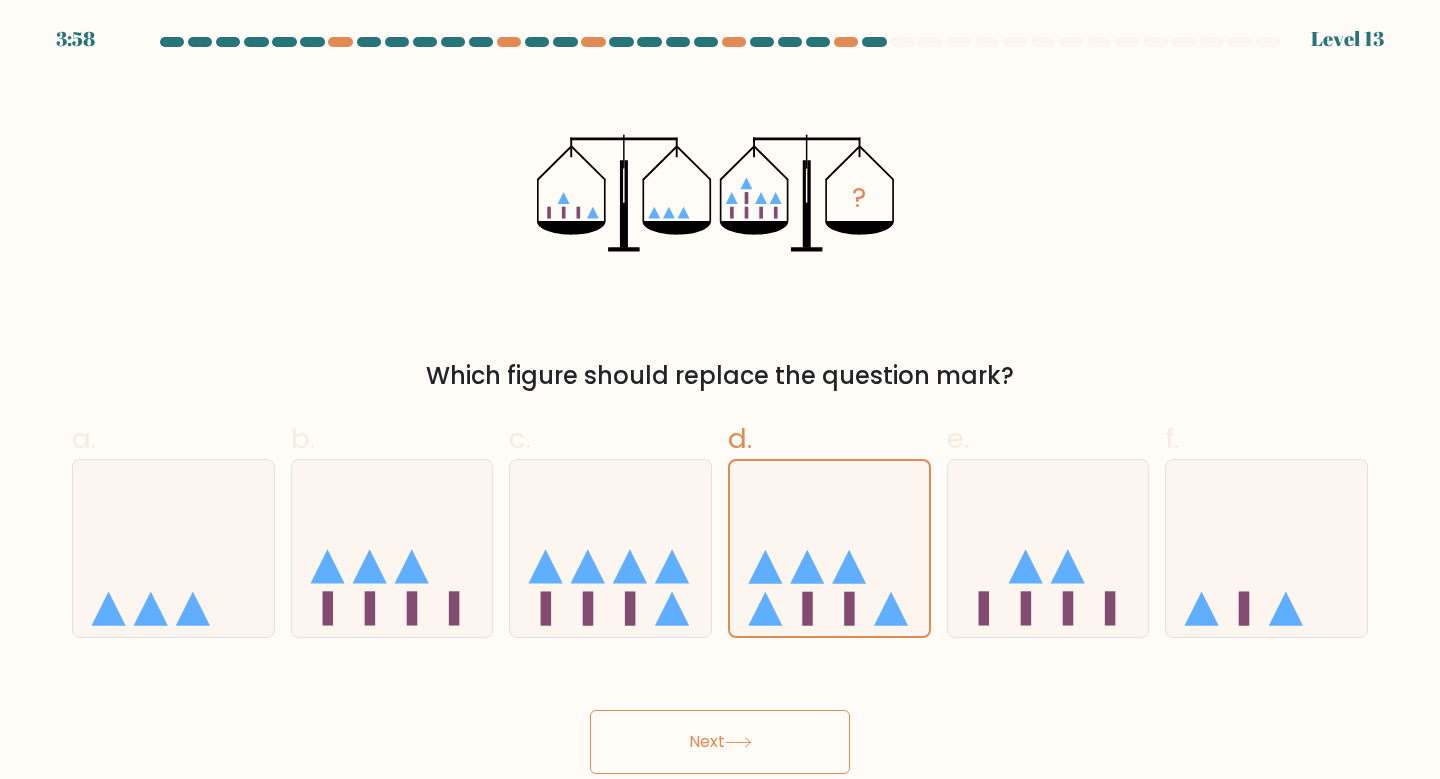 click on "Next" at bounding box center [720, 742] 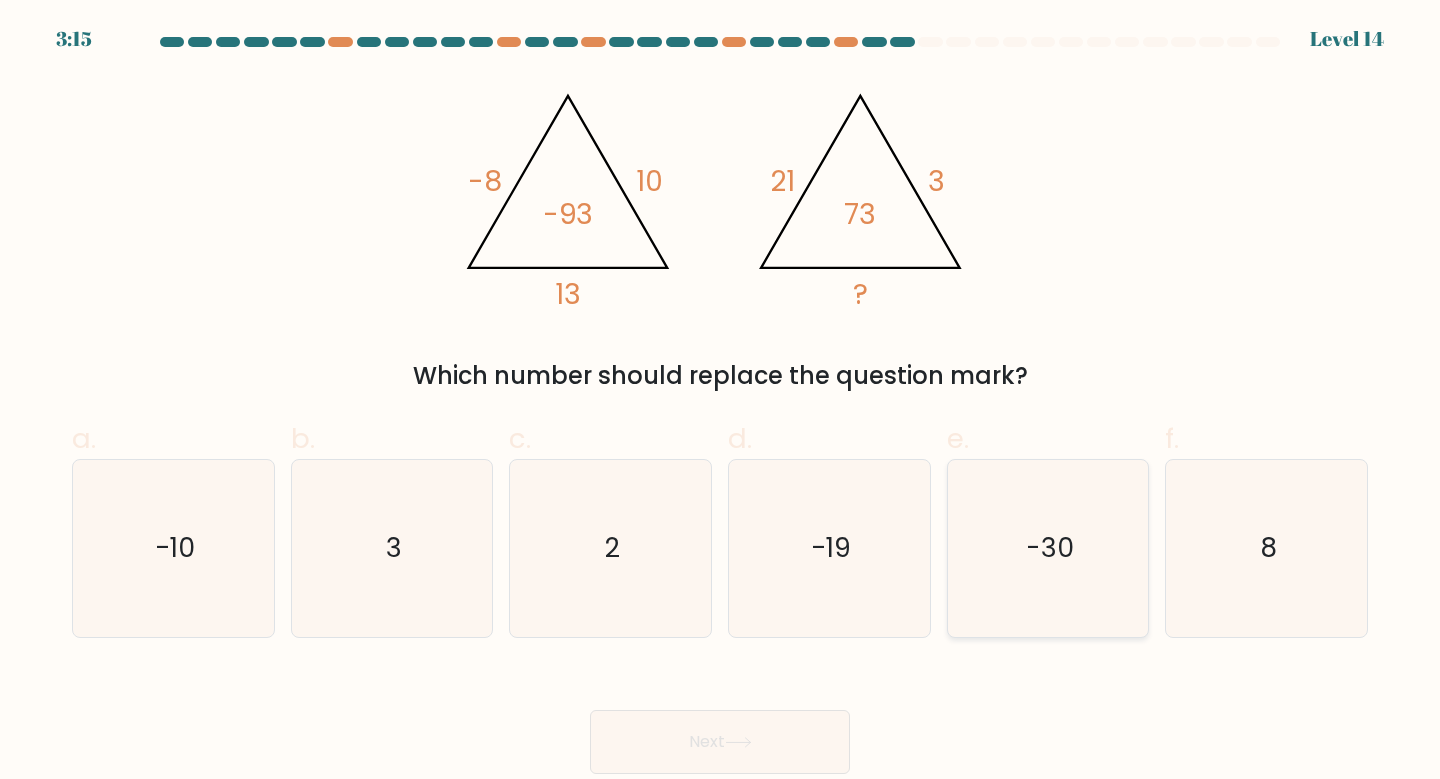 scroll, scrollTop: 0, scrollLeft: 0, axis: both 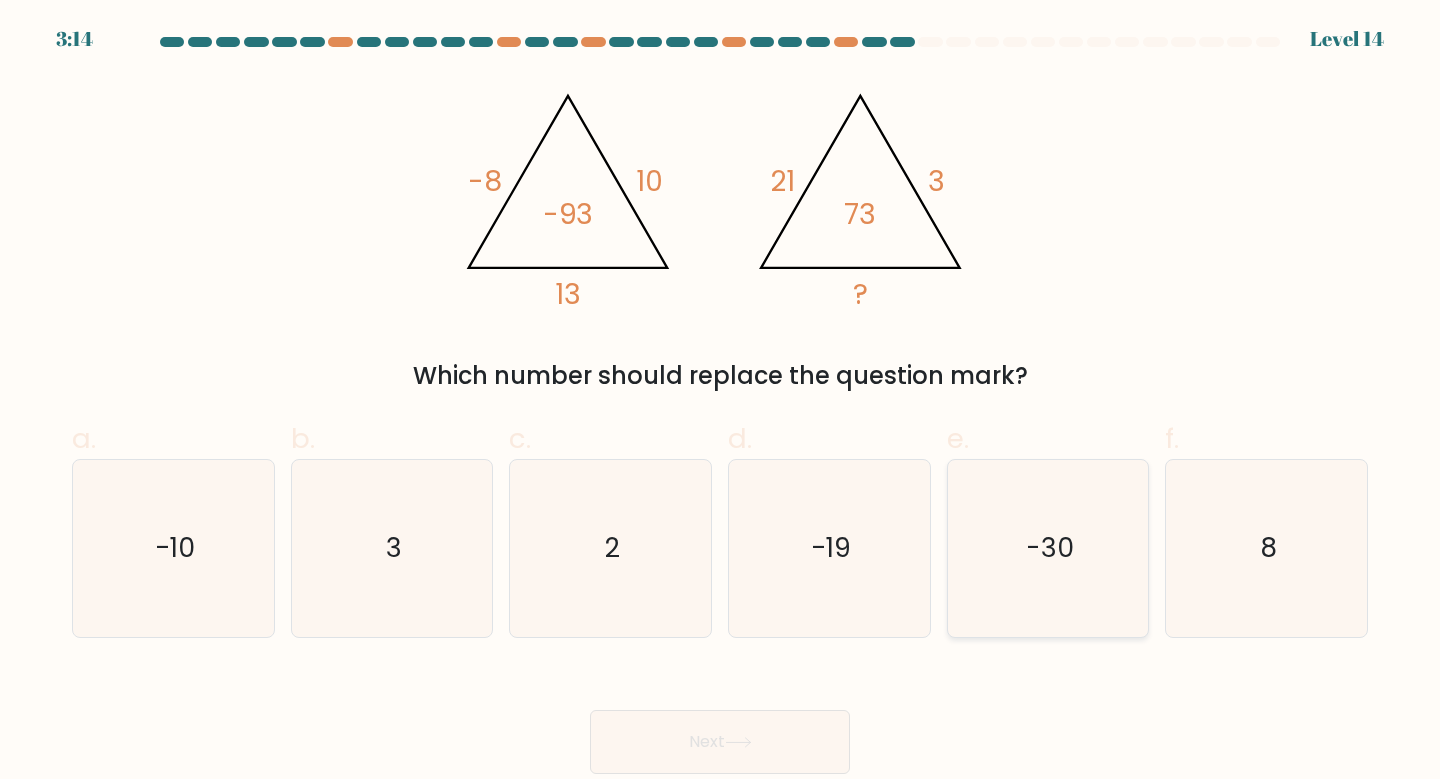click on "-30" at bounding box center (1048, 548) 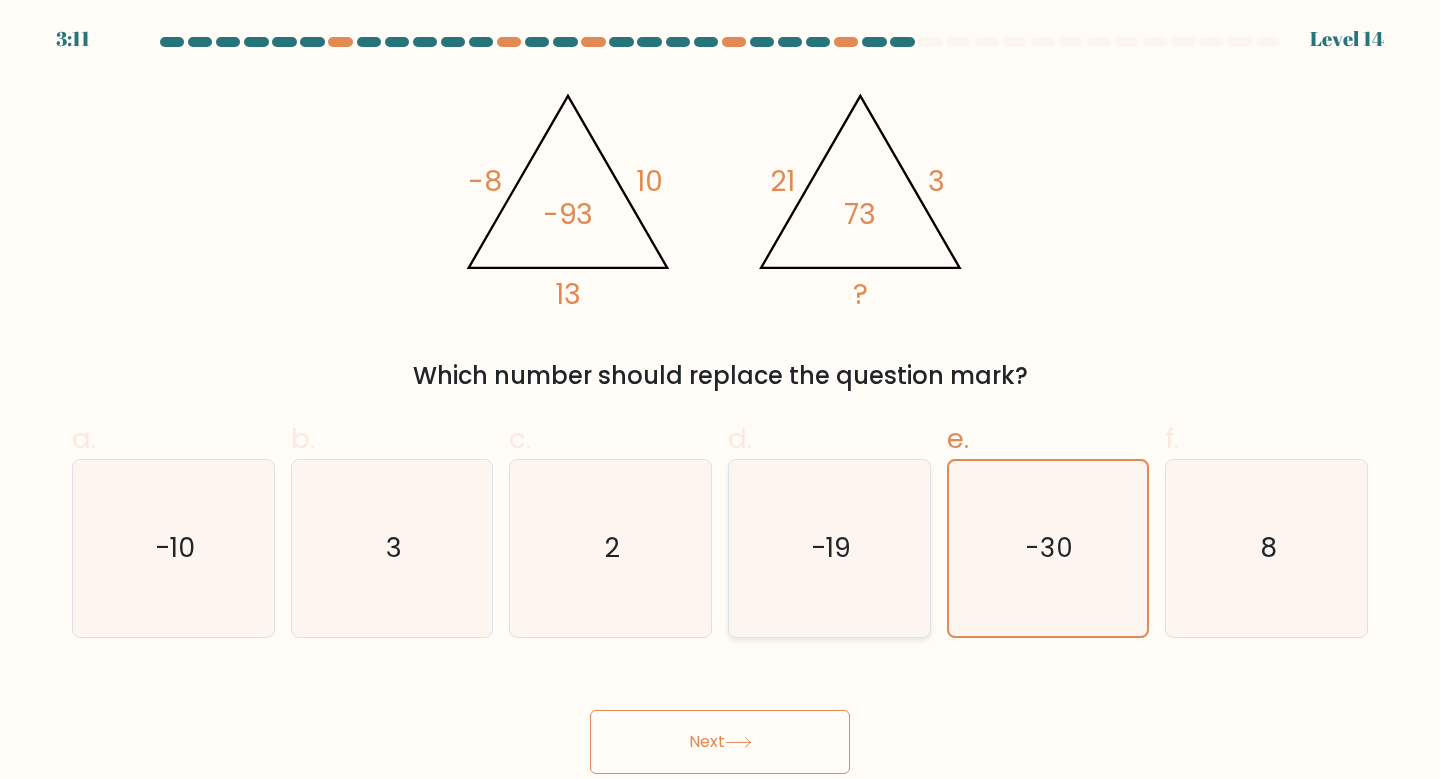 click on "-19" at bounding box center (829, 548) 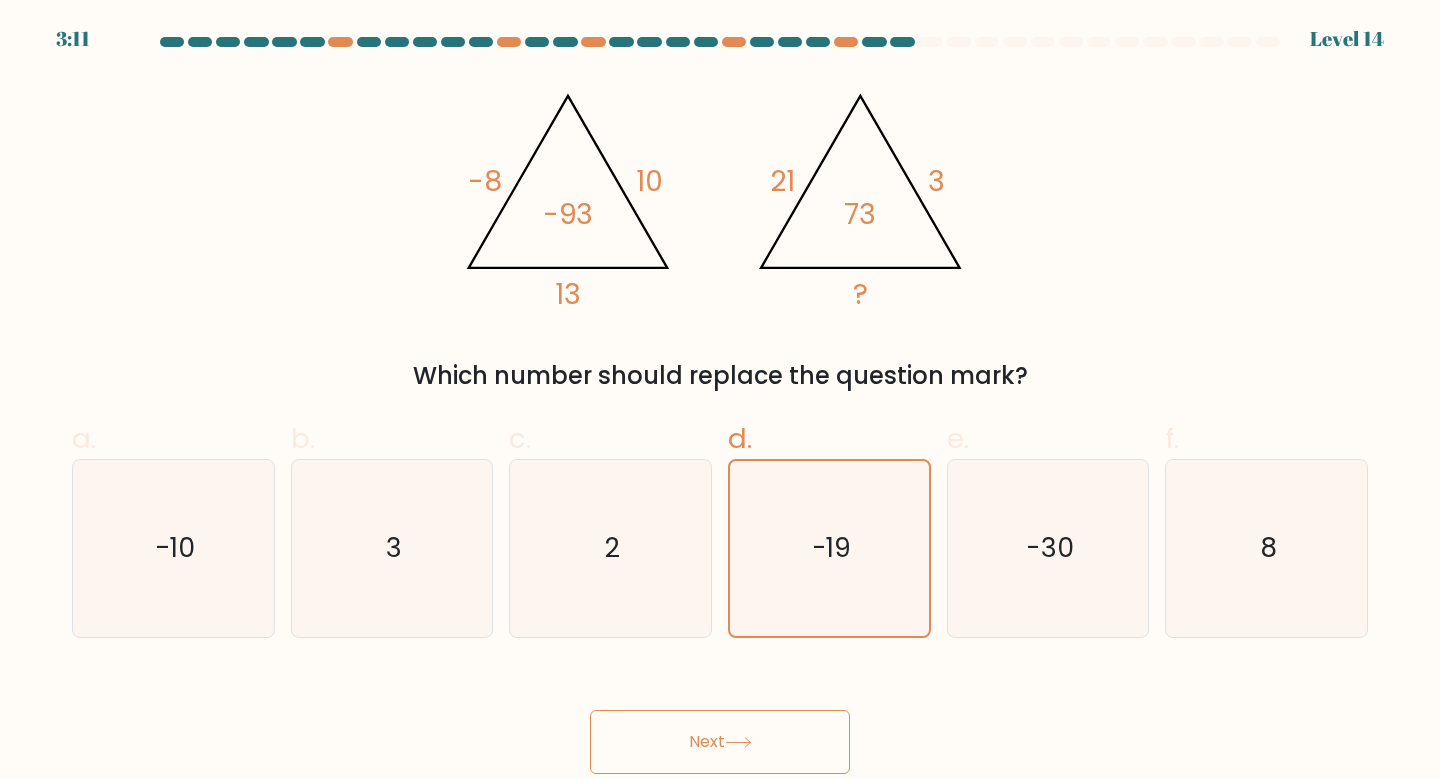 click on "Next" at bounding box center [720, 742] 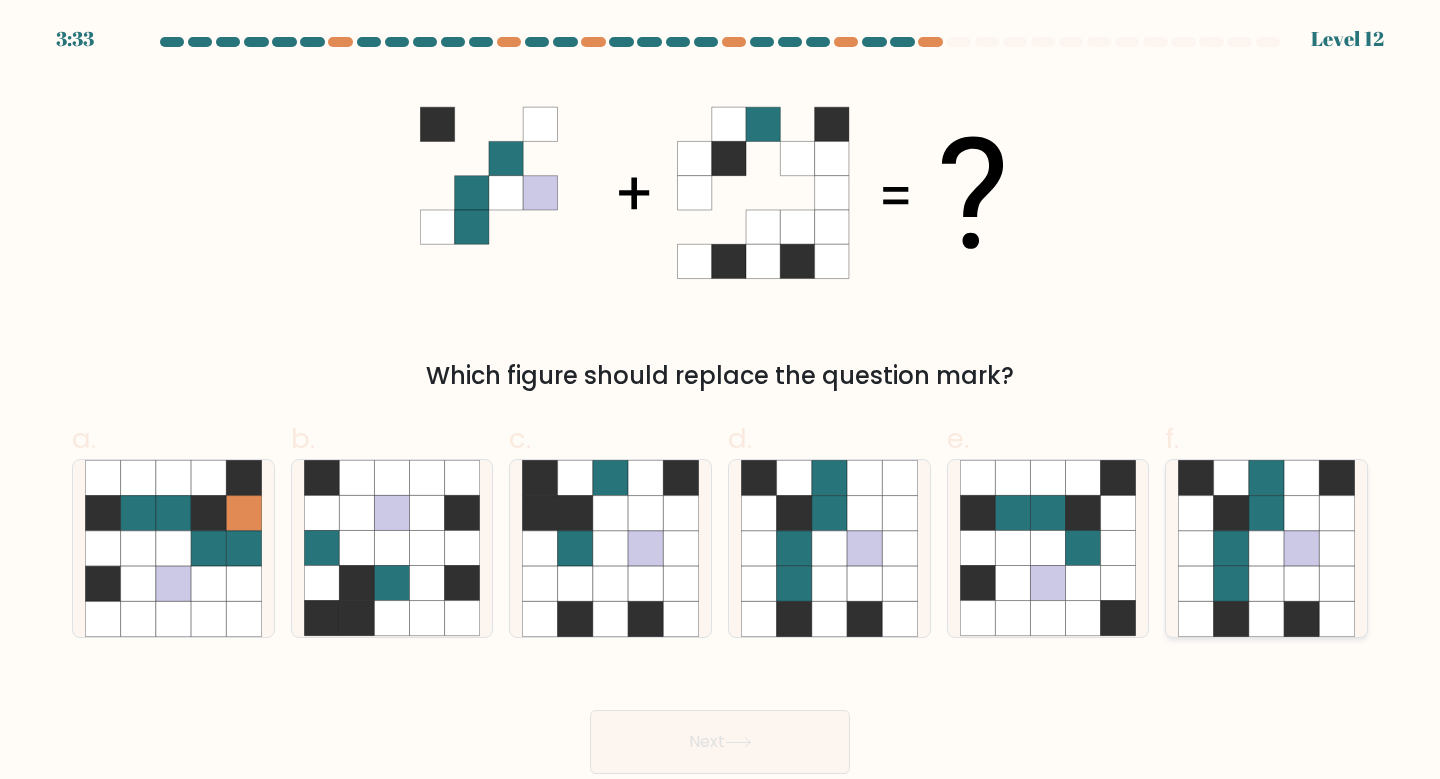 click at bounding box center (1301, 618) 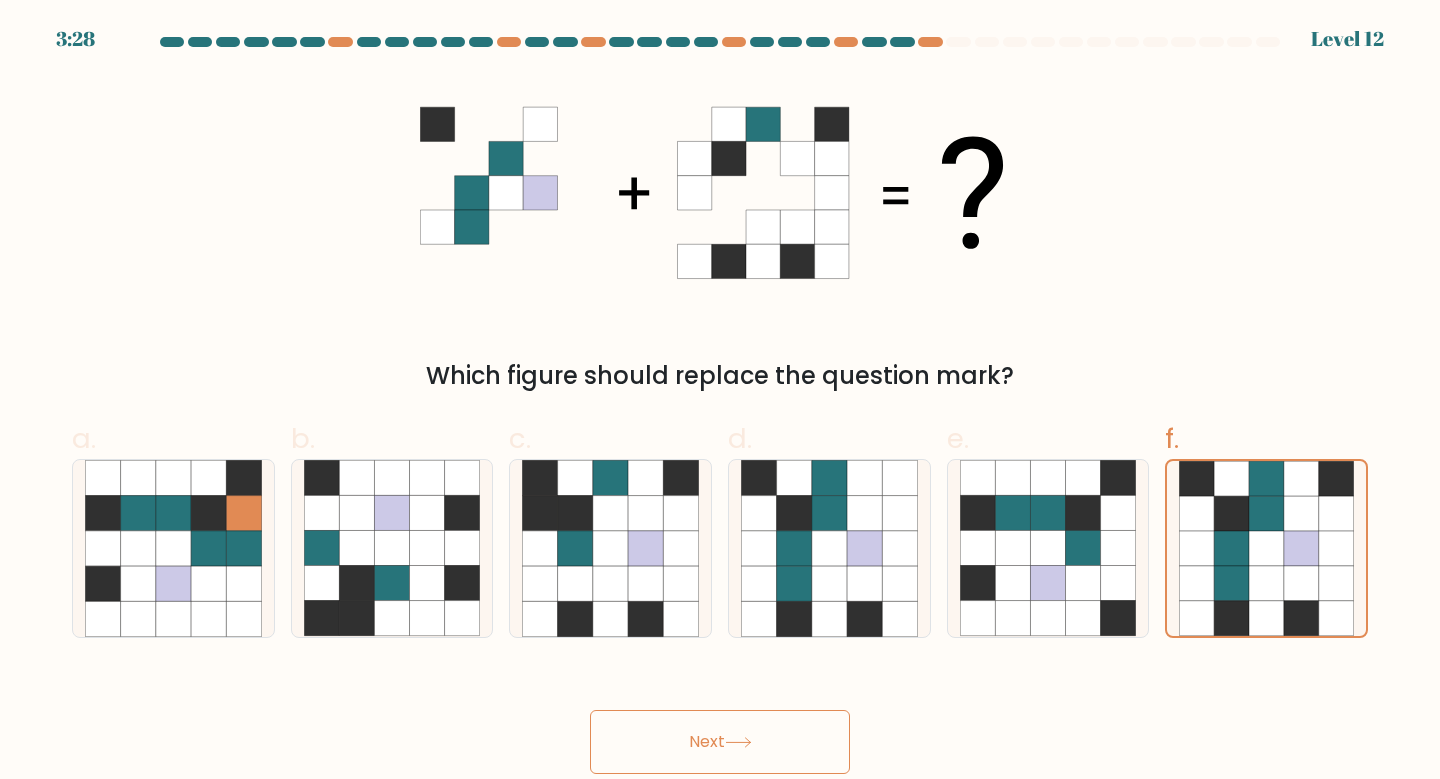 click on "Next" at bounding box center [720, 742] 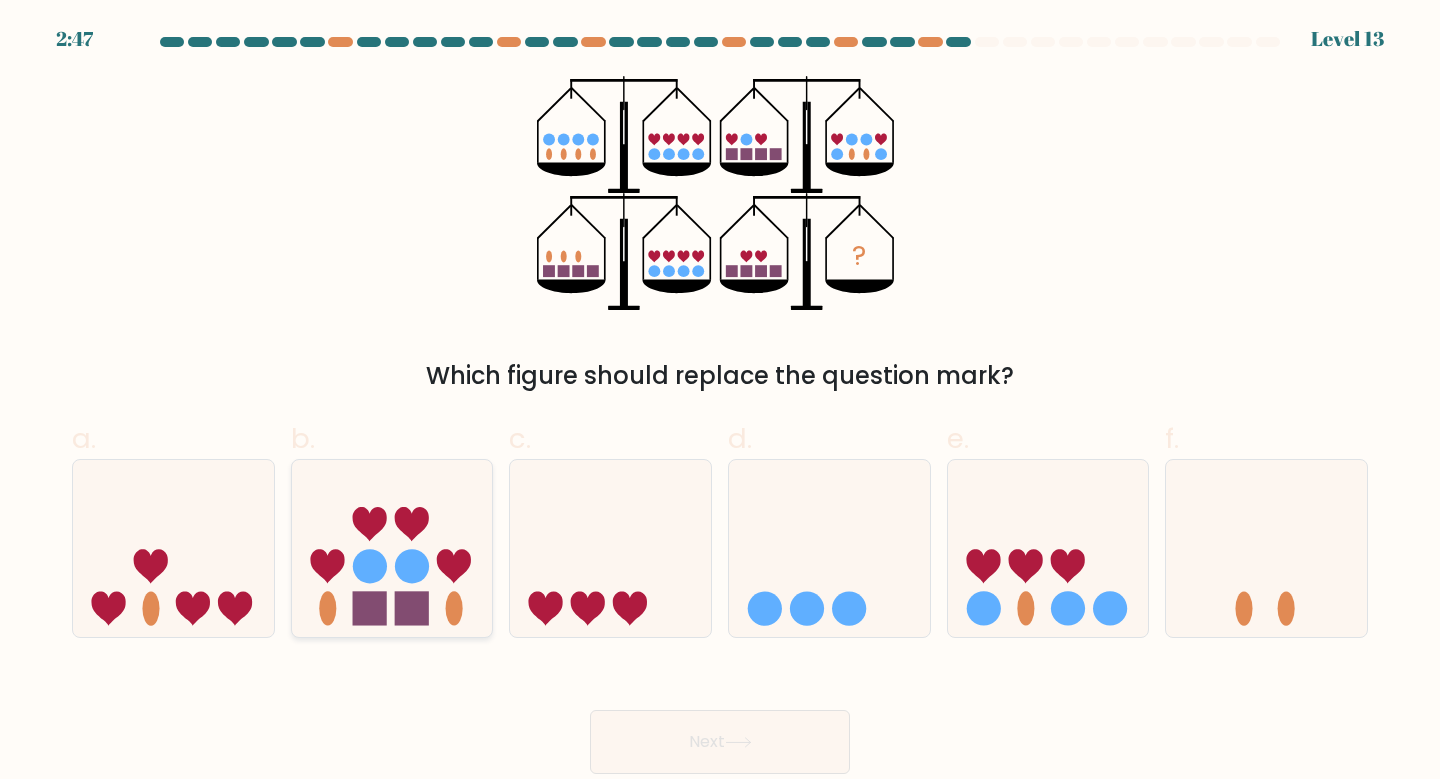 click at bounding box center [327, 567] 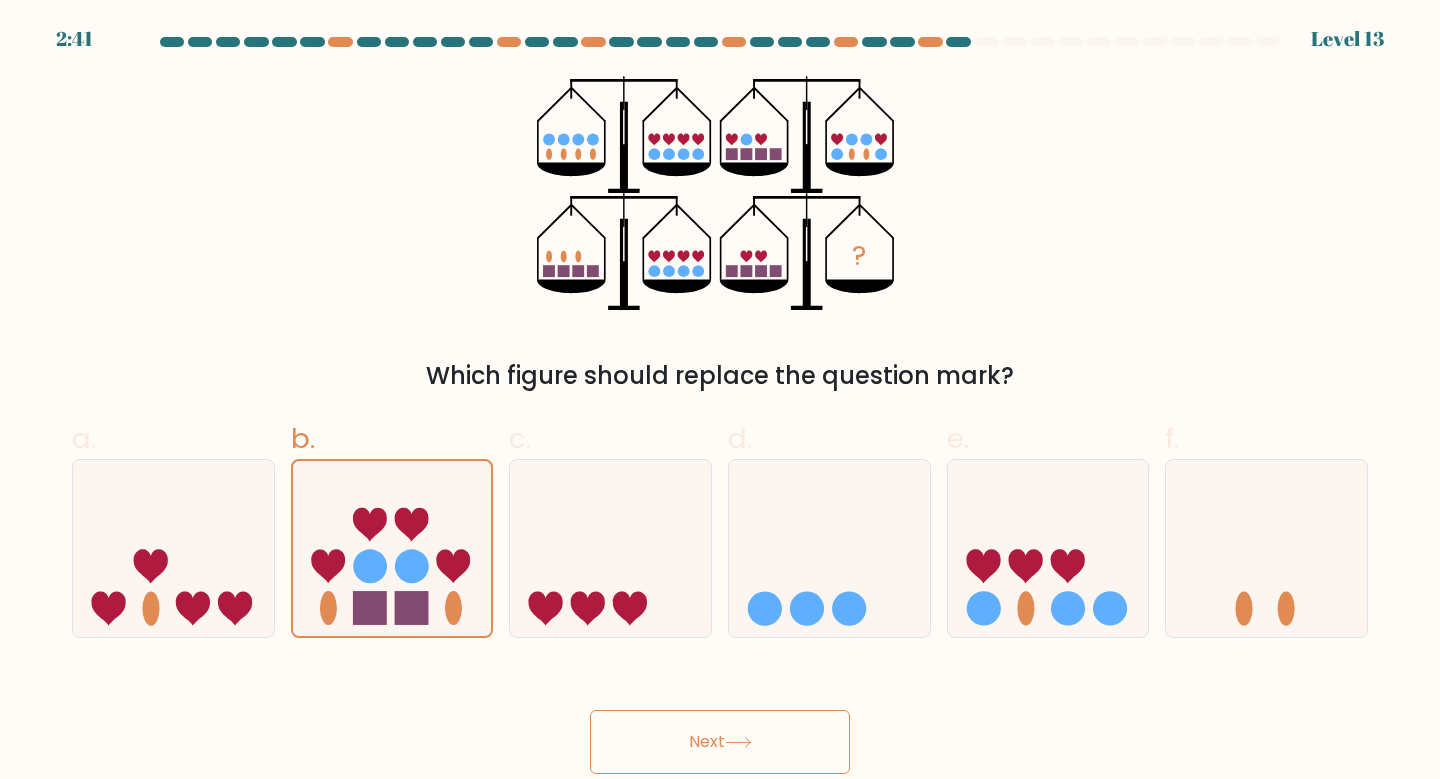 click on "Next" at bounding box center [720, 742] 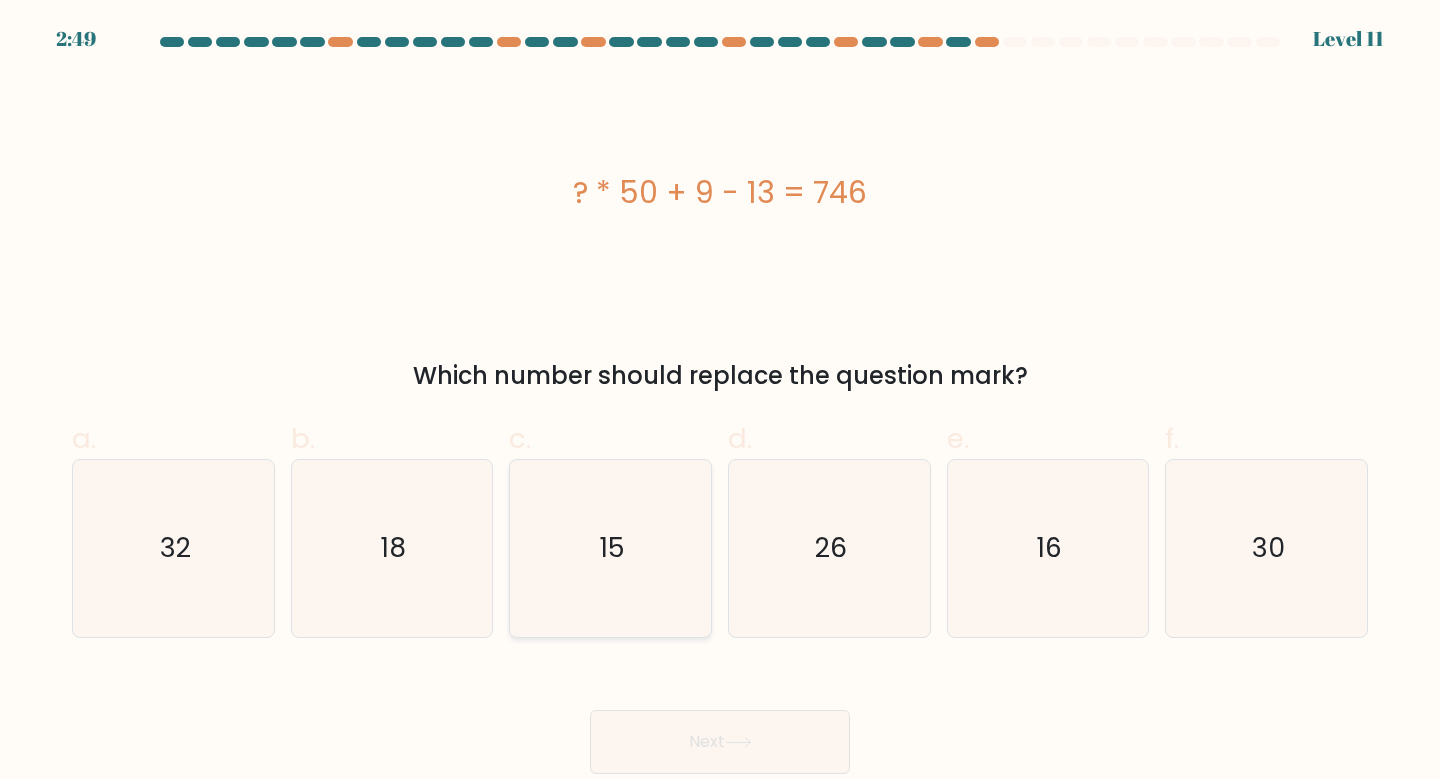 click on "15" at bounding box center (610, 548) 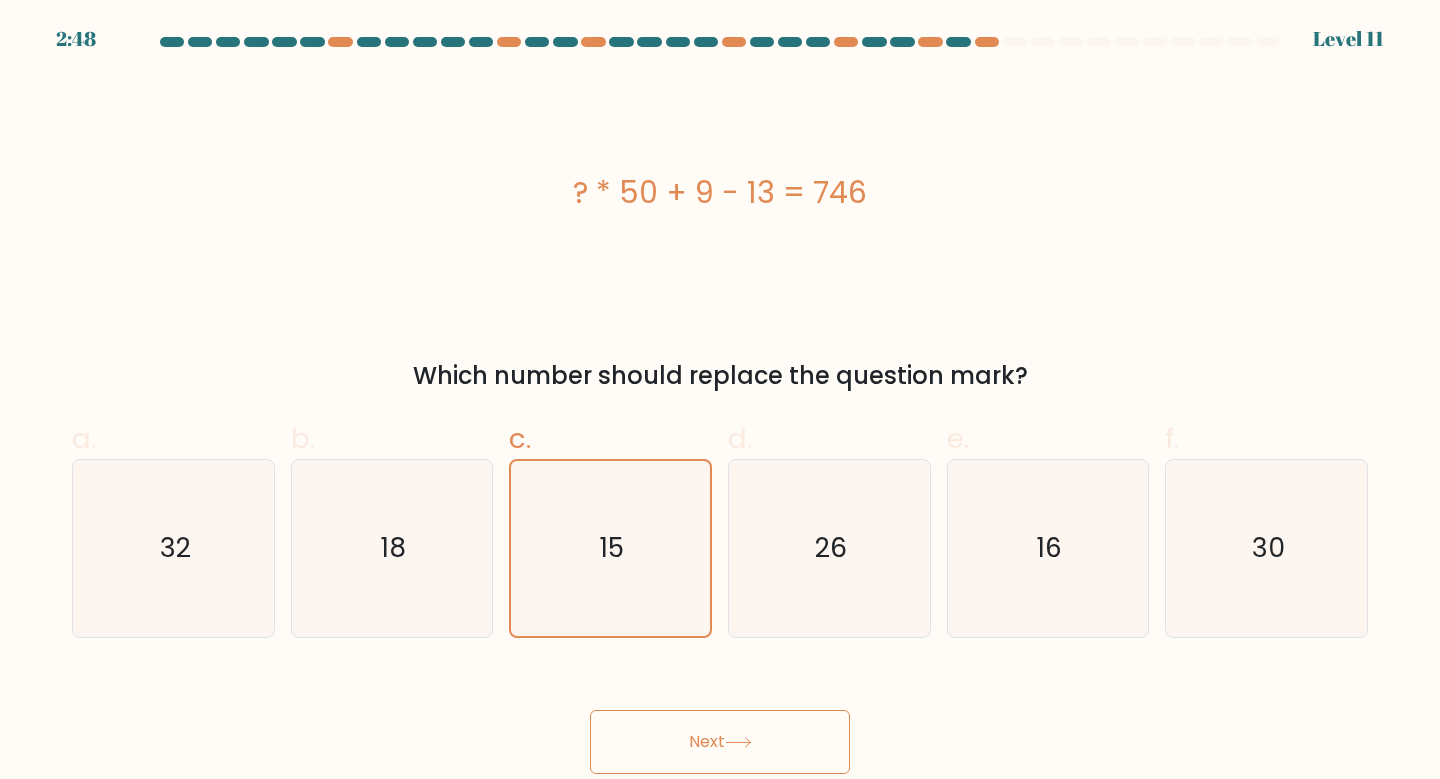 click on "Next" at bounding box center (720, 742) 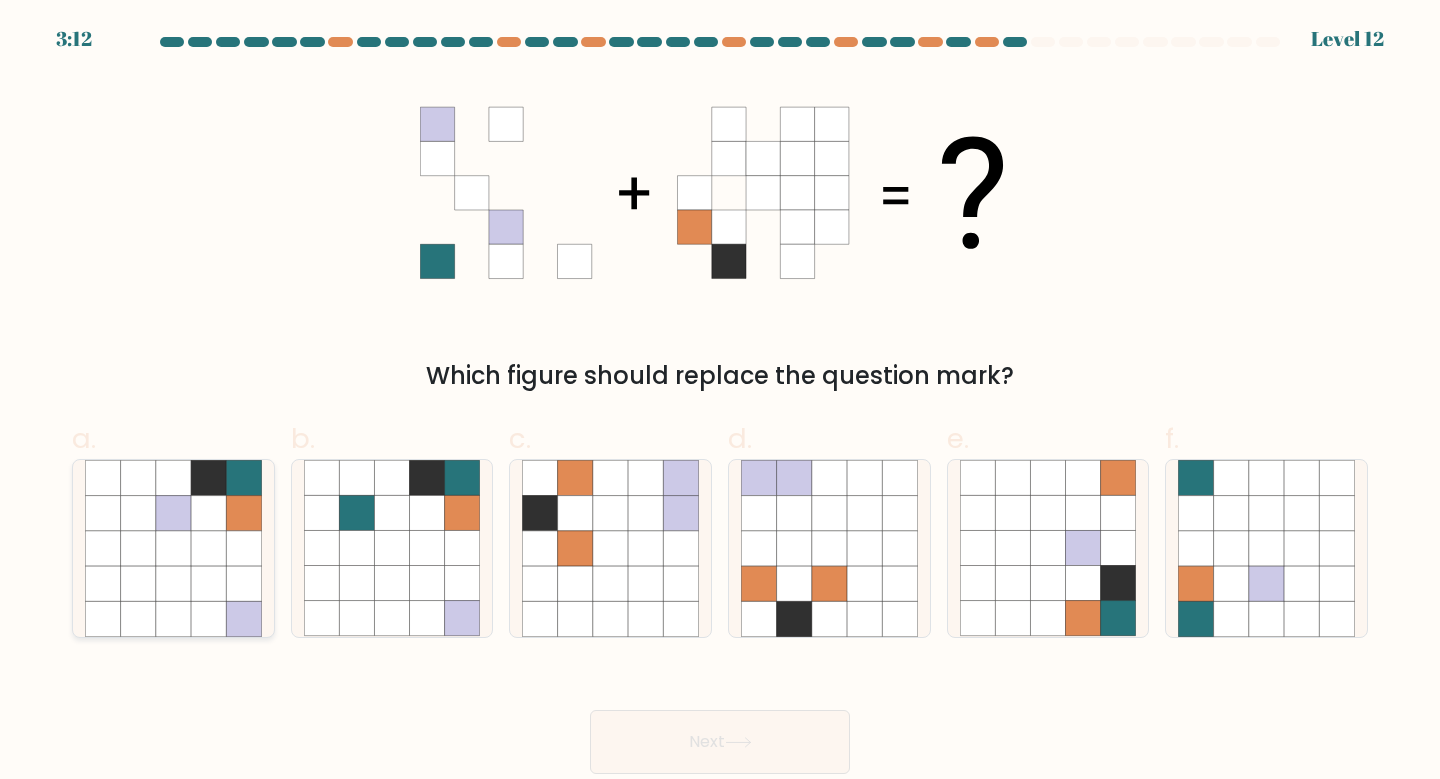 click at bounding box center [243, 583] 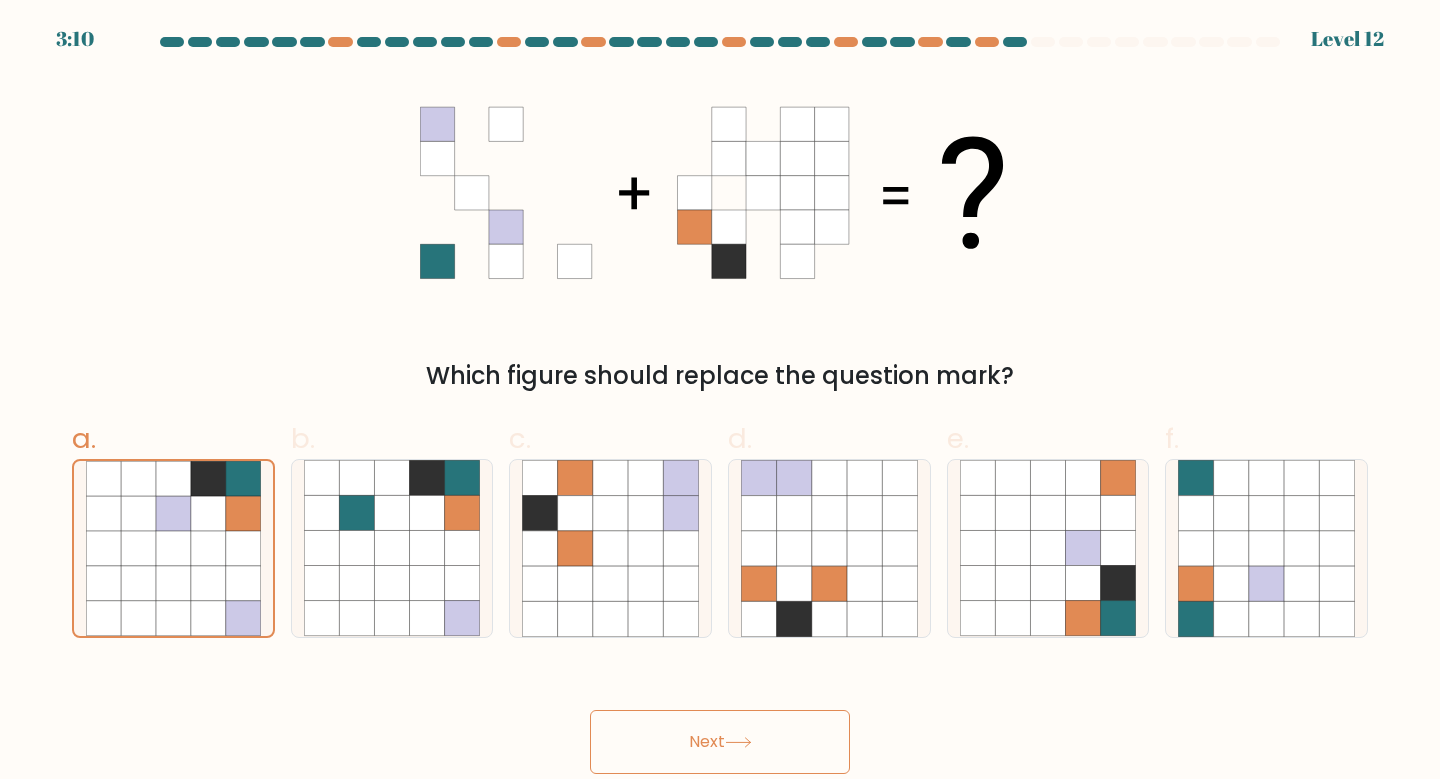 click on "Next" at bounding box center (720, 742) 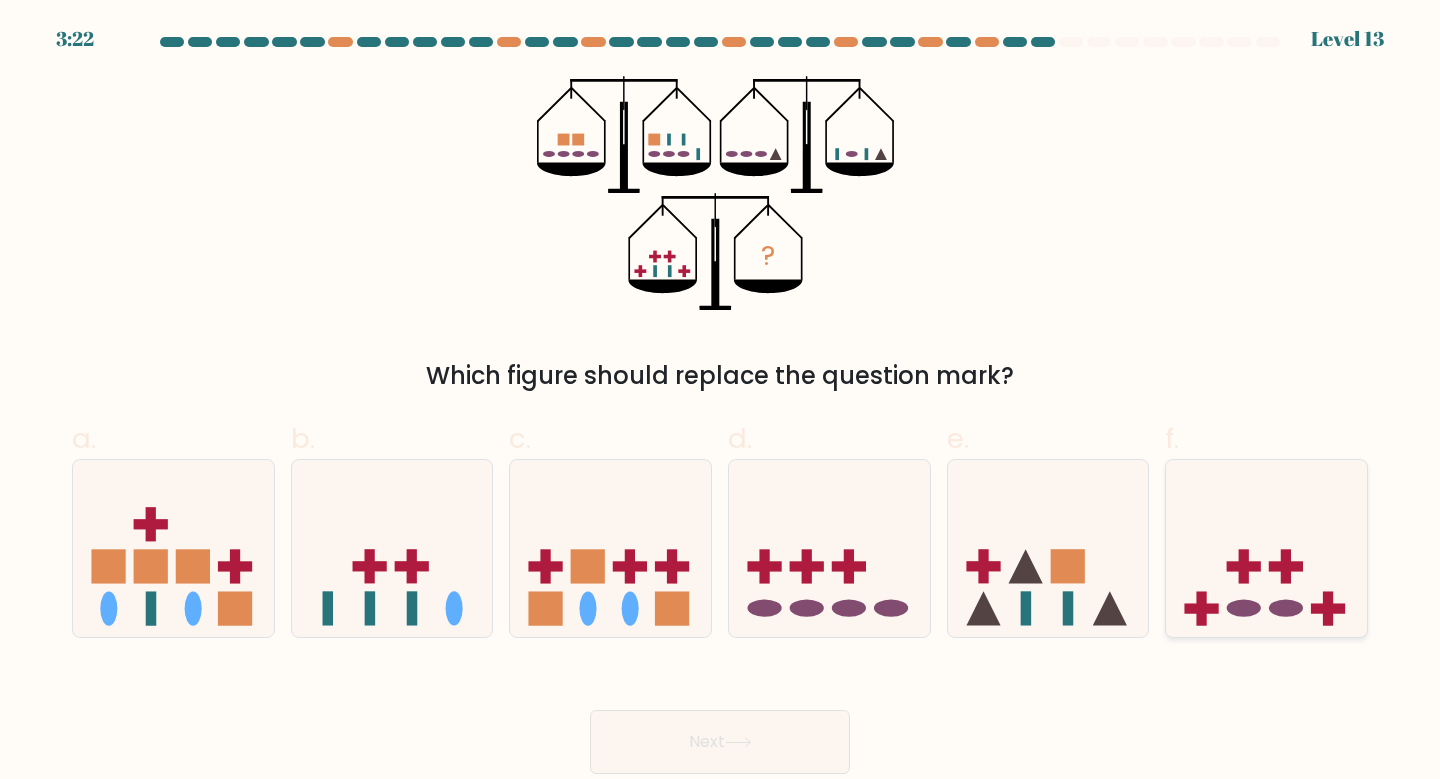 click at bounding box center (1266, 548) 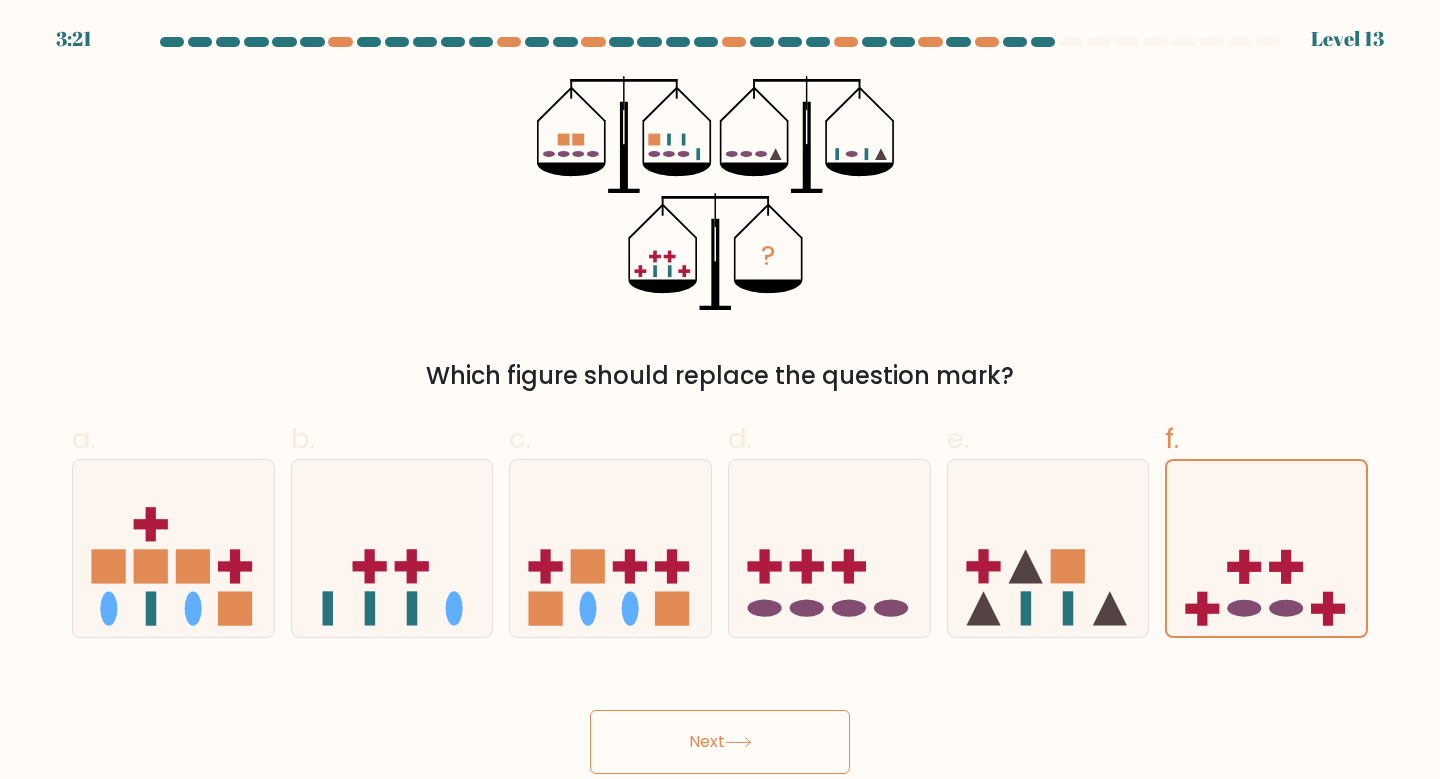 click on "Next" at bounding box center [720, 742] 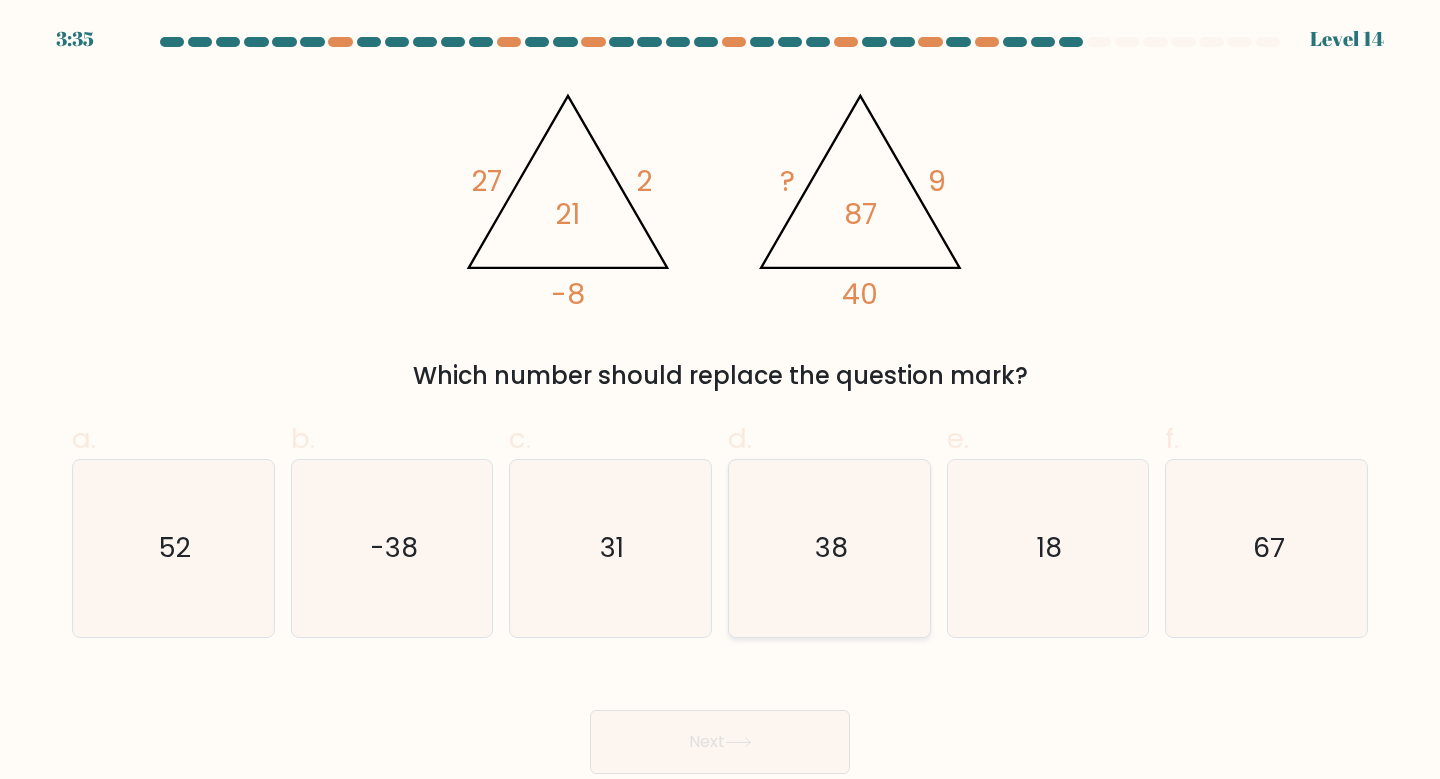 click on "38" at bounding box center [829, 548] 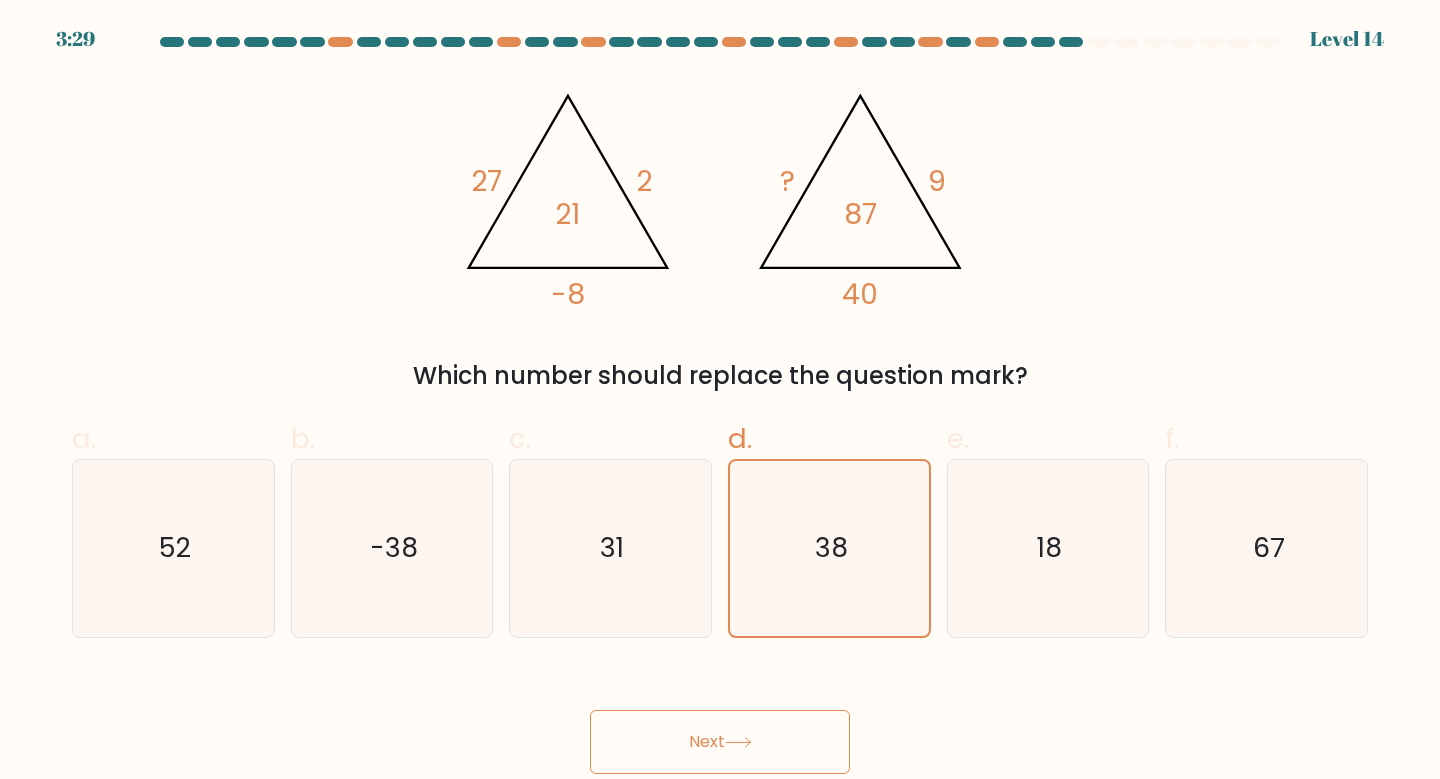 click on "Next" at bounding box center [720, 742] 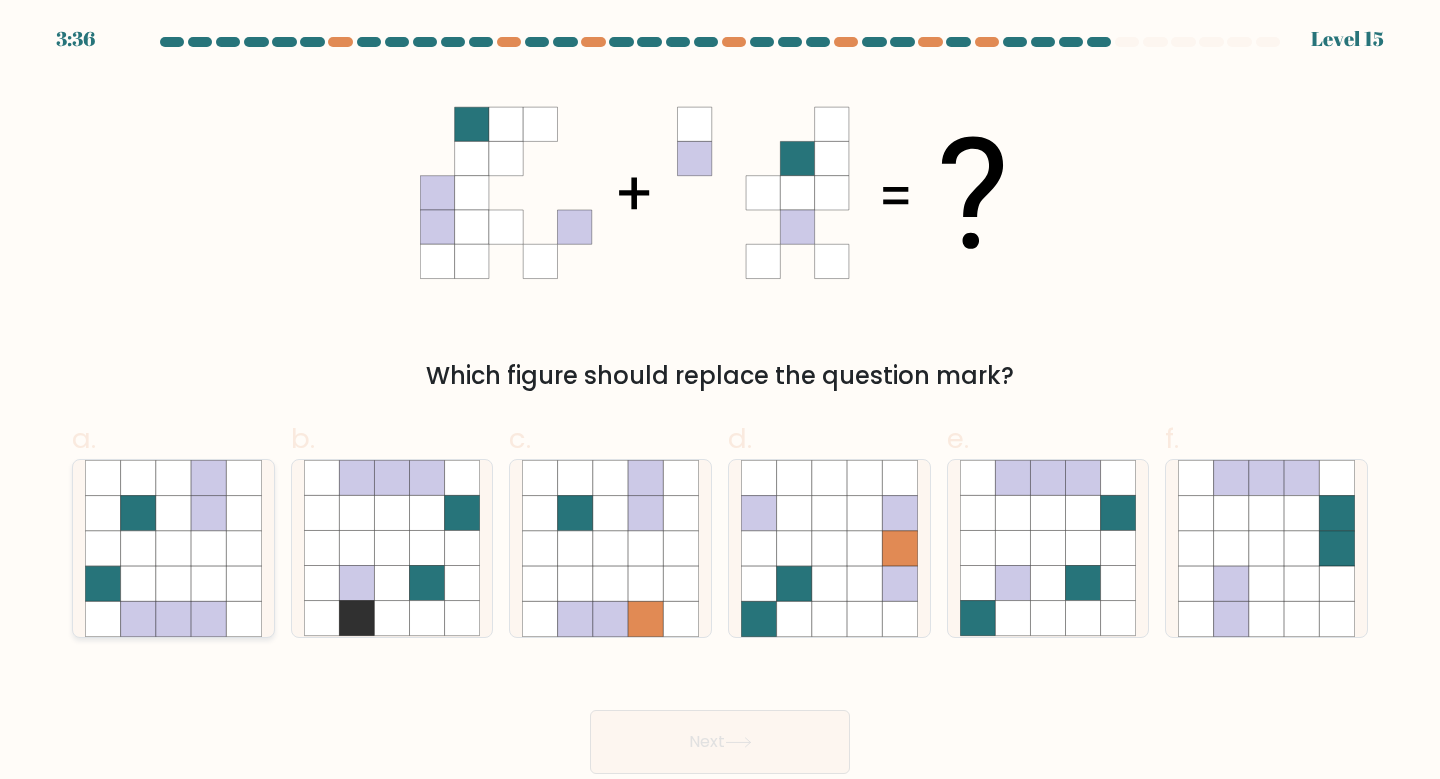 click at bounding box center [173, 618] 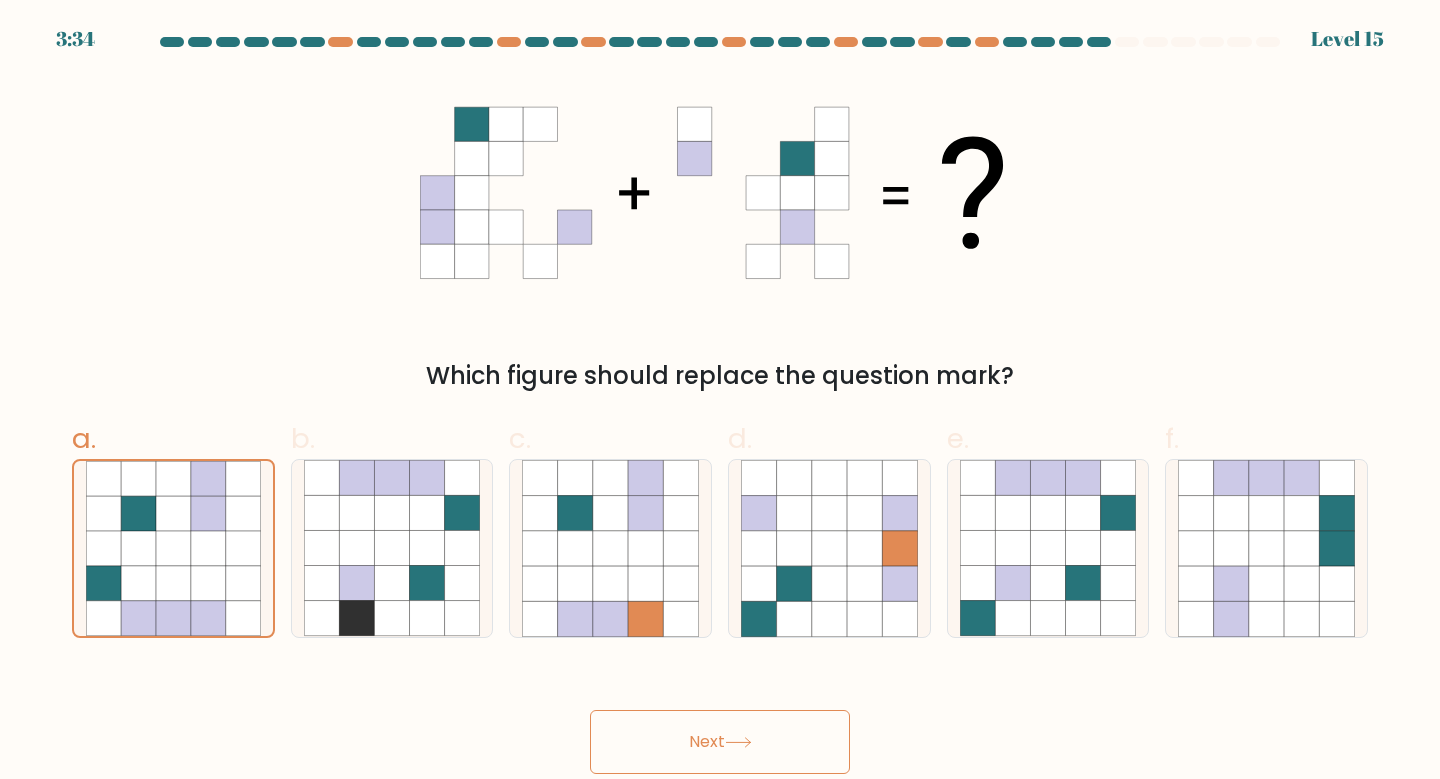 click on "Next" at bounding box center [720, 742] 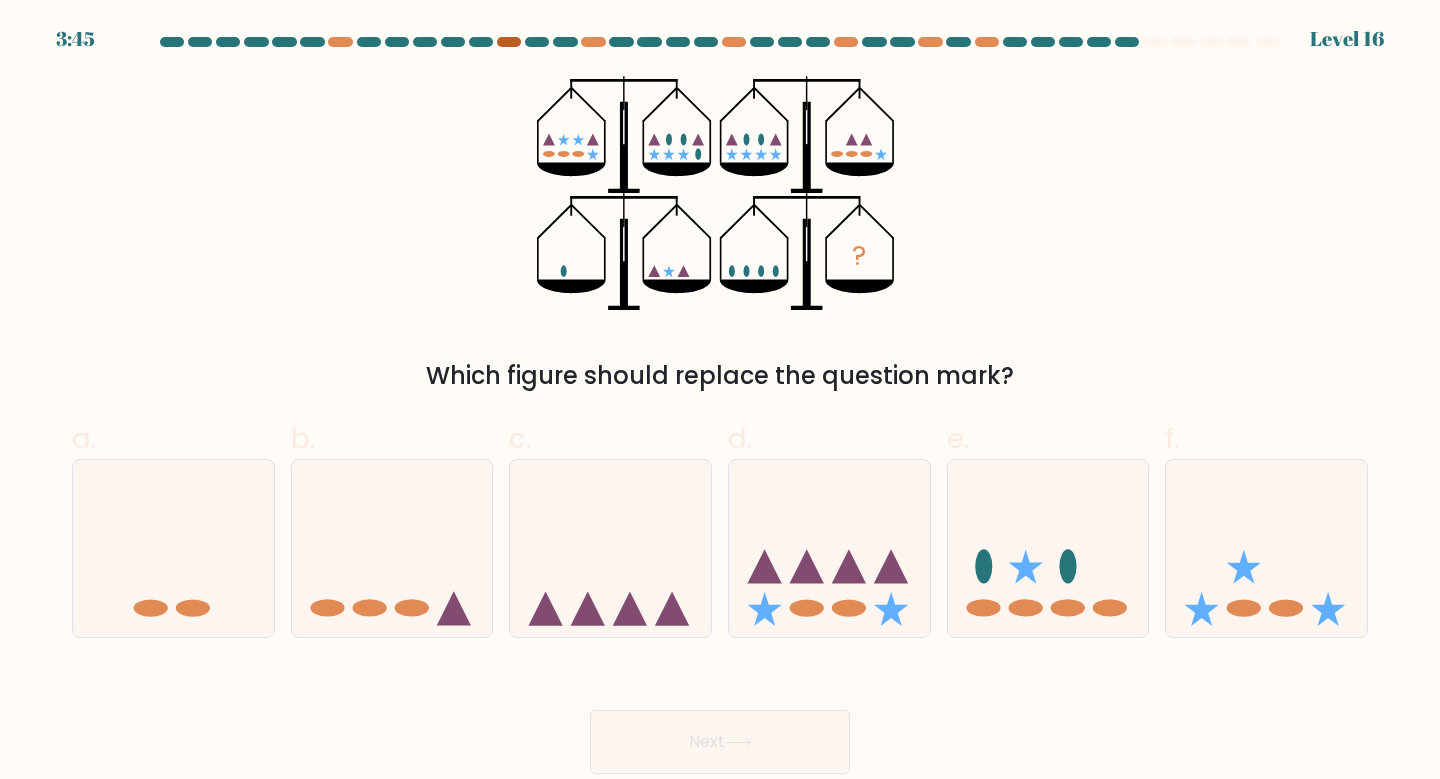 click at bounding box center [509, 42] 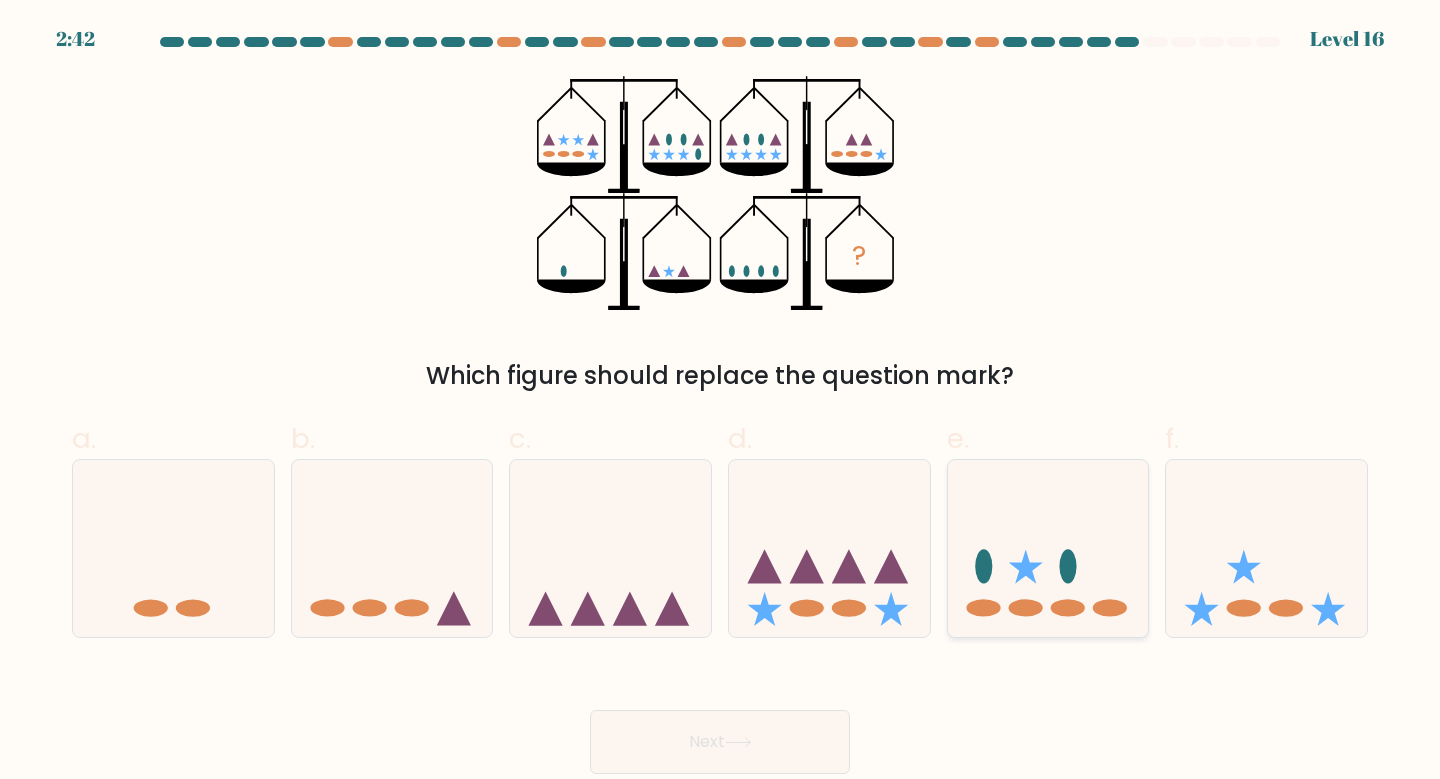 click at bounding box center [1048, 548] 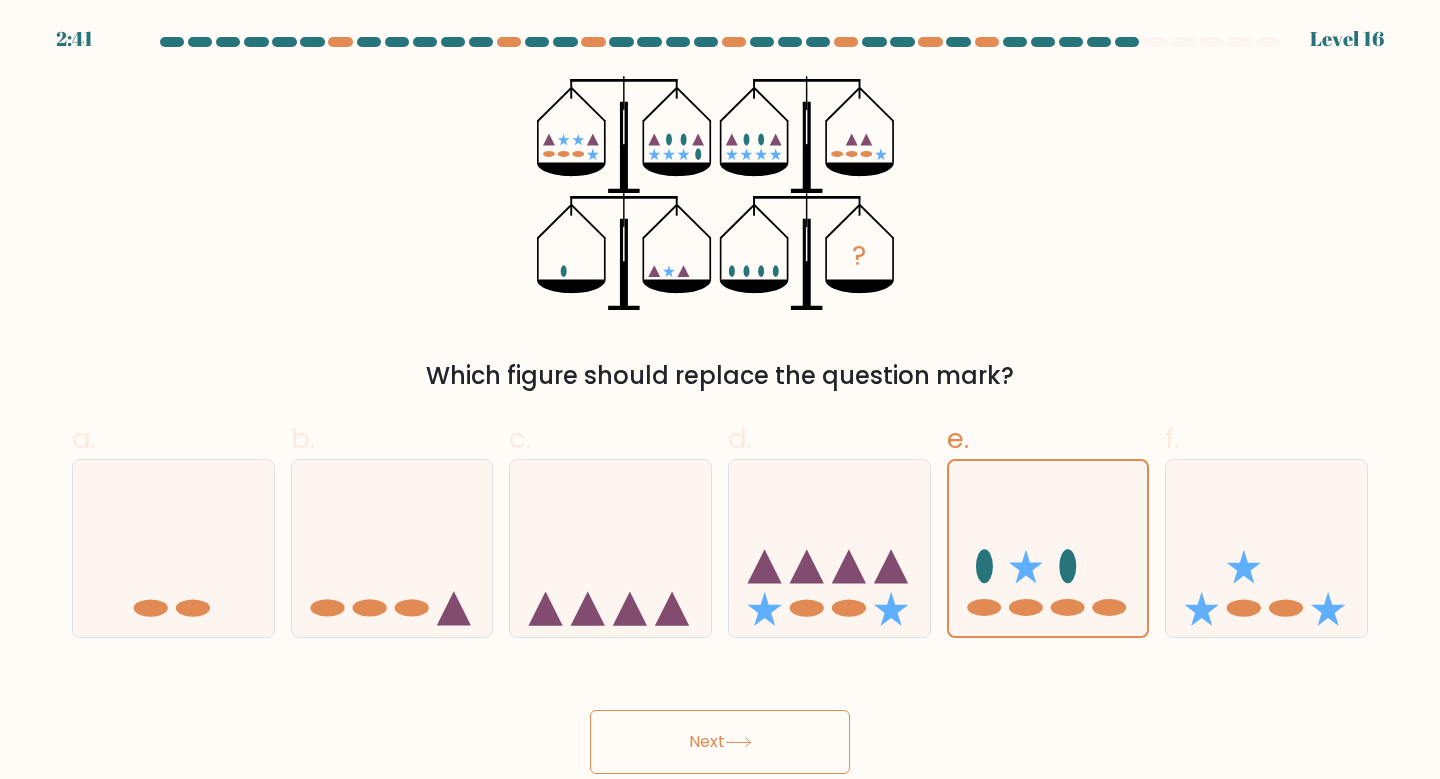 click on "Next" at bounding box center (720, 742) 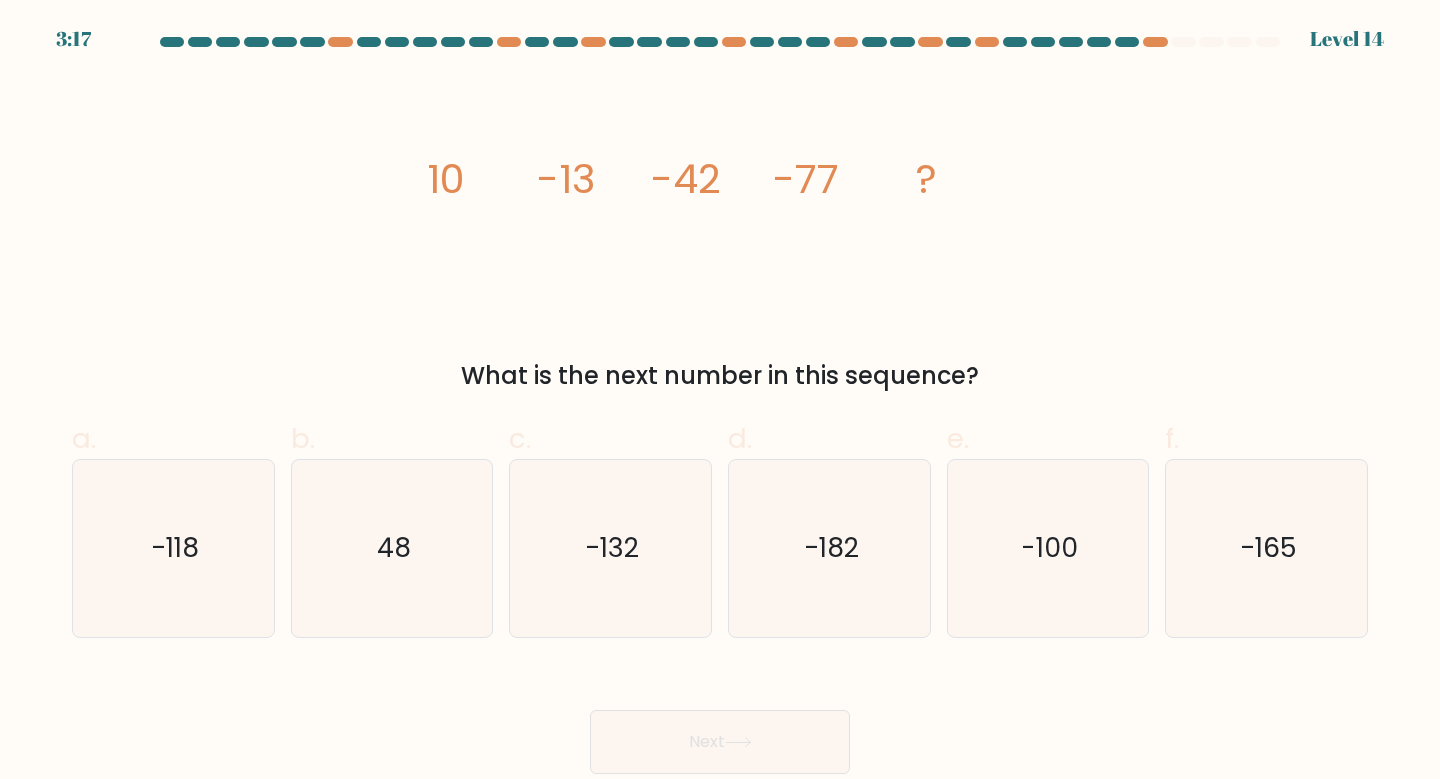 drag, startPoint x: 387, startPoint y: 183, endPoint x: 963, endPoint y: 162, distance: 576.3827 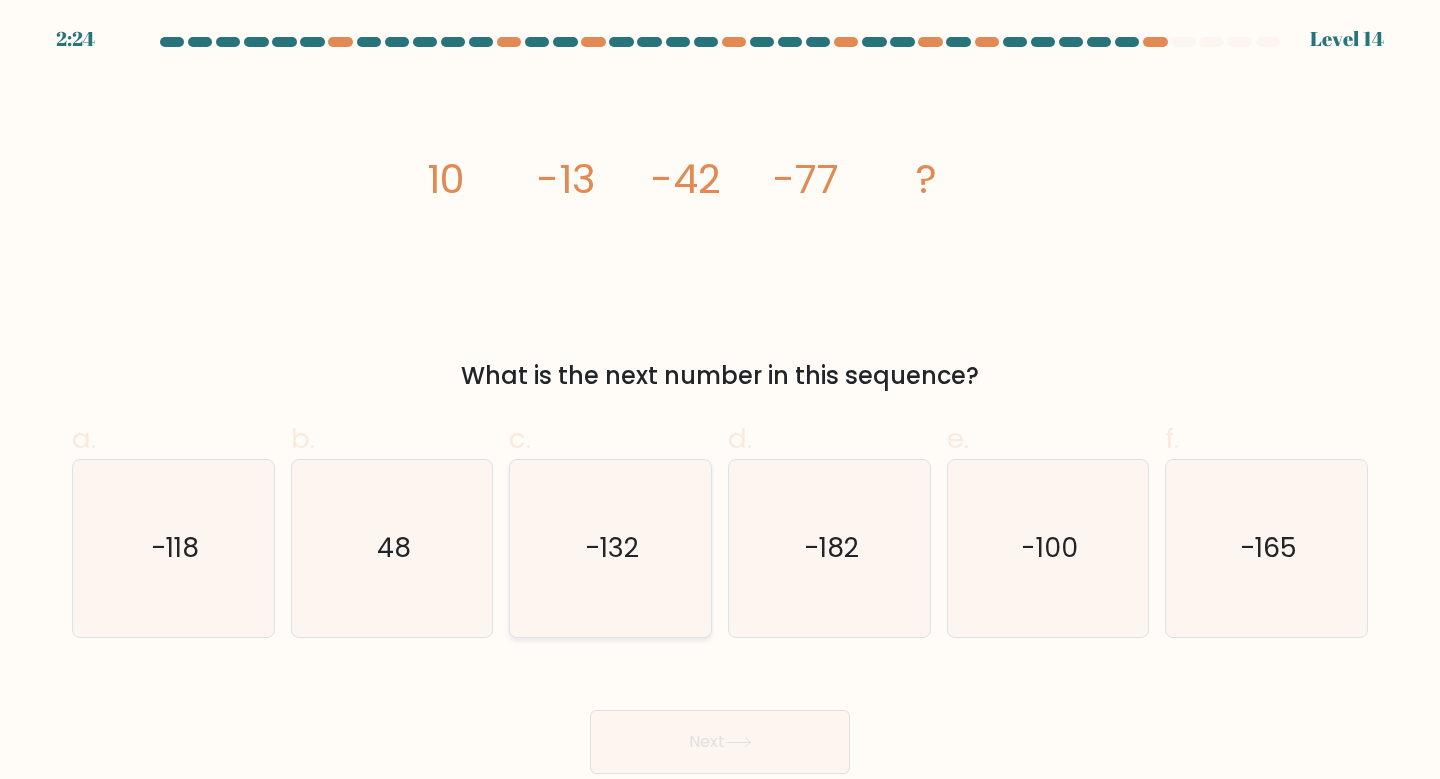 click on "-132" at bounding box center [610, 548] 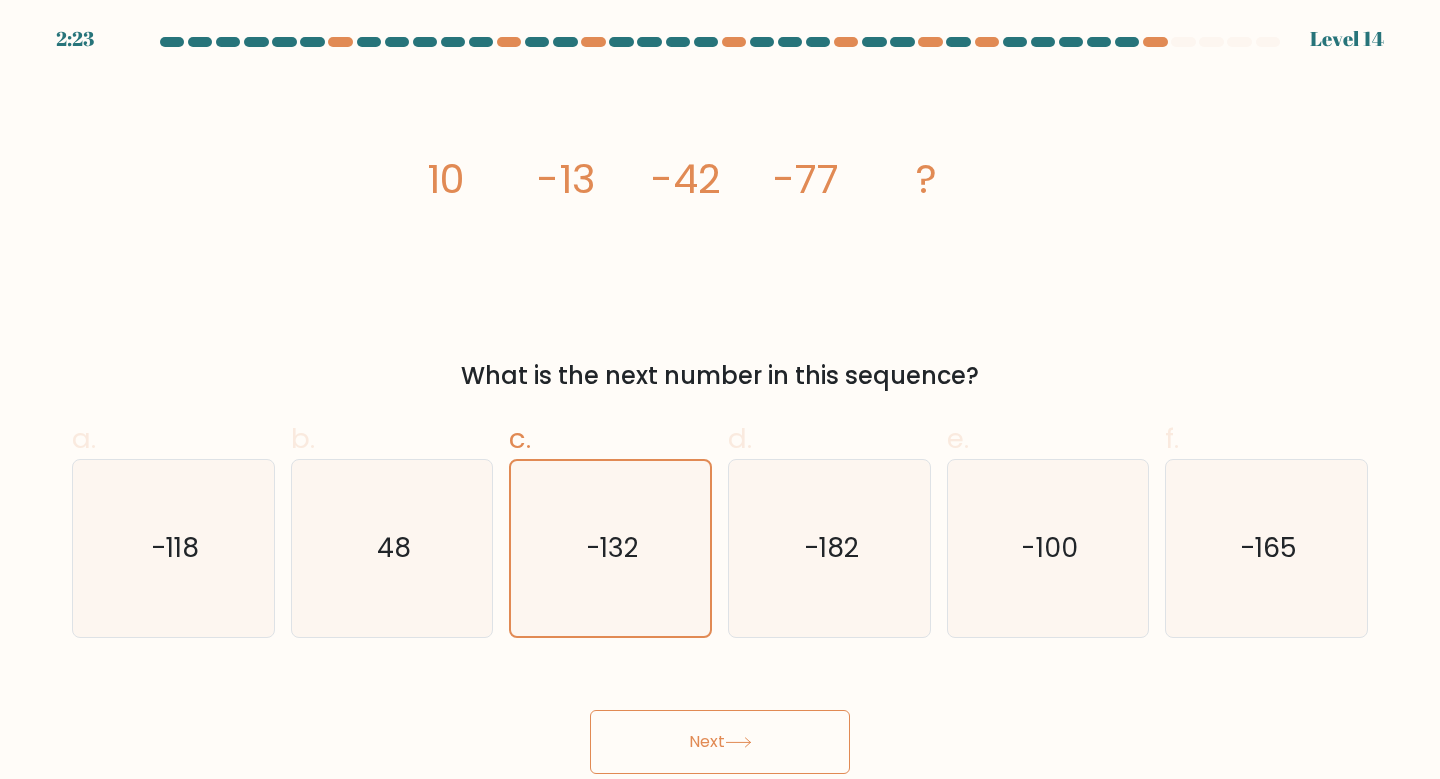 click on "Next" at bounding box center (720, 742) 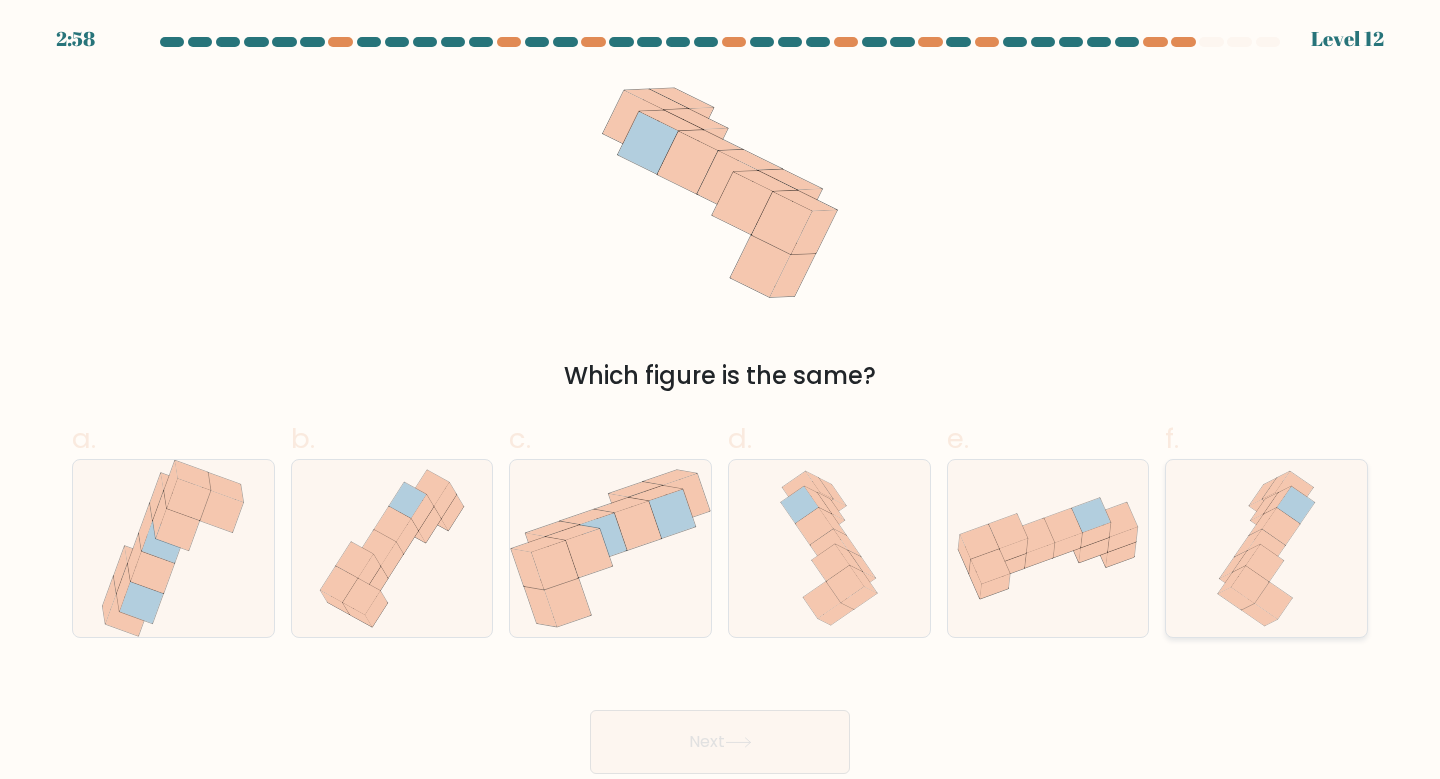 click at bounding box center [1296, 504] 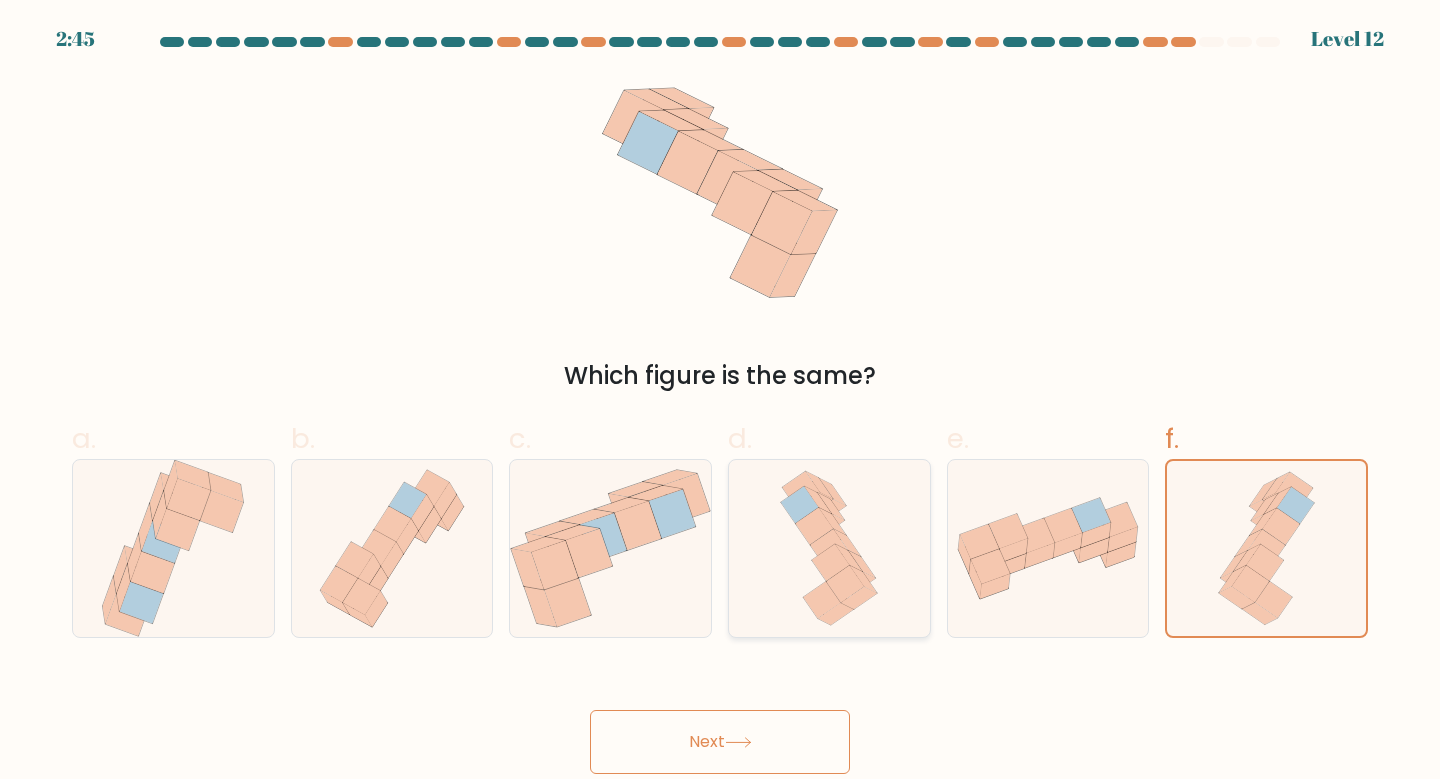 click at bounding box center (829, 548) 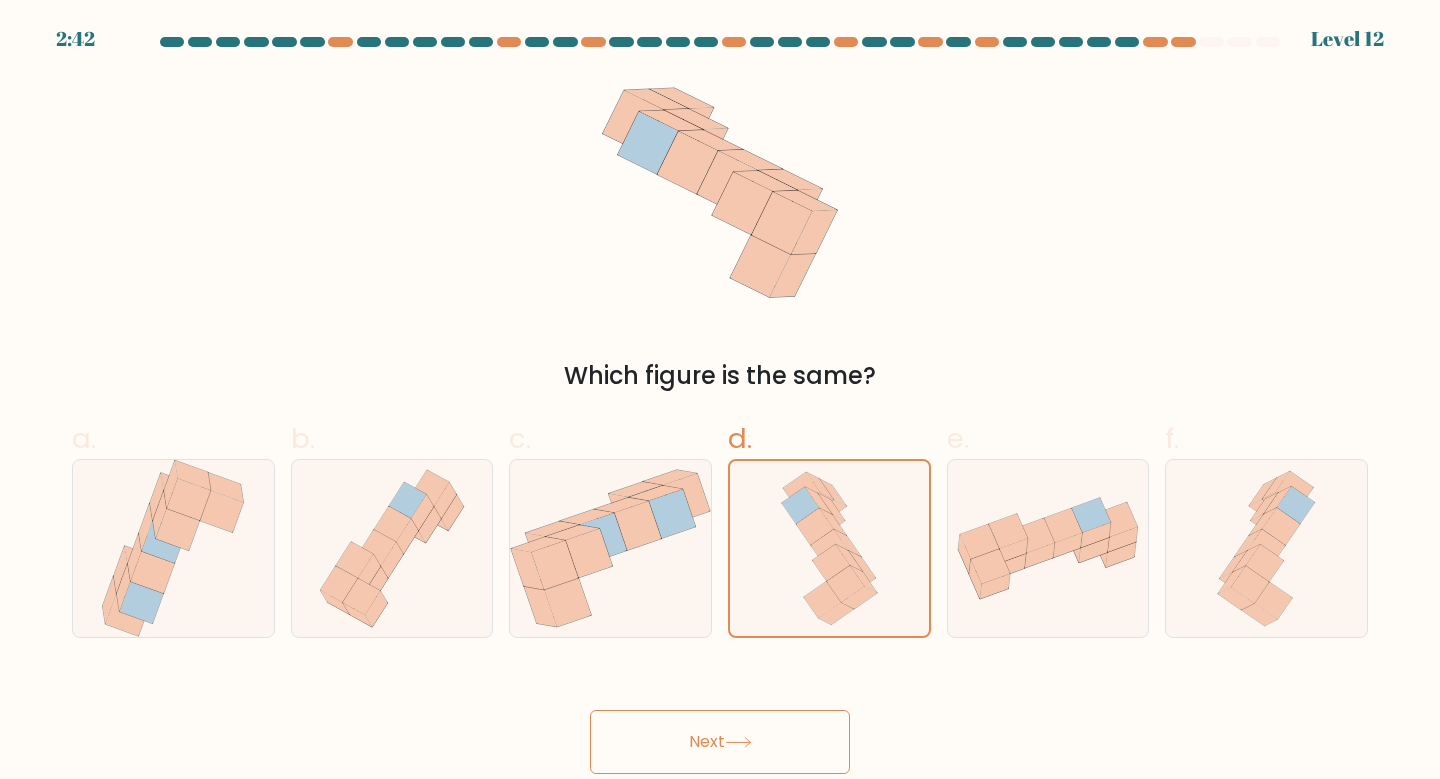 click on "Next" at bounding box center (720, 742) 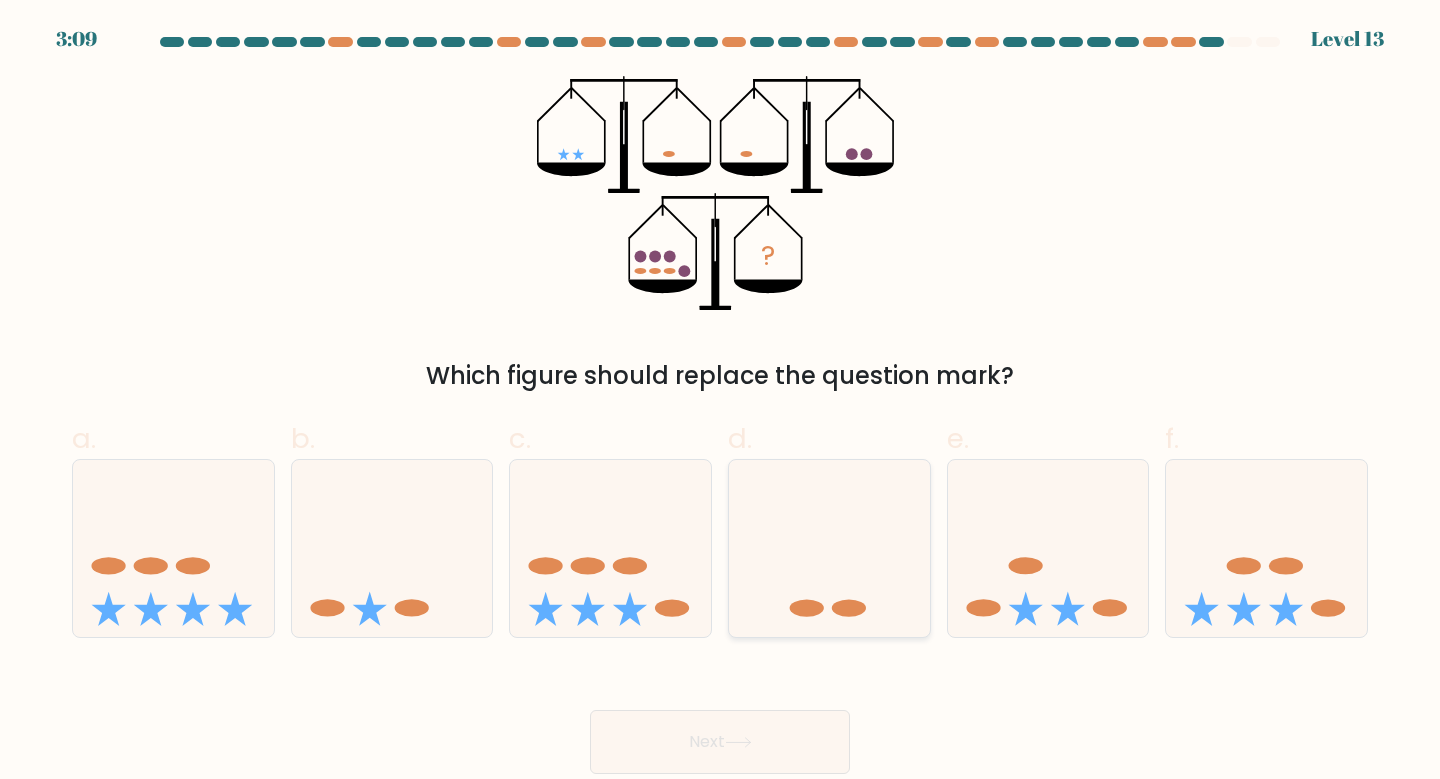 click at bounding box center [829, 548] 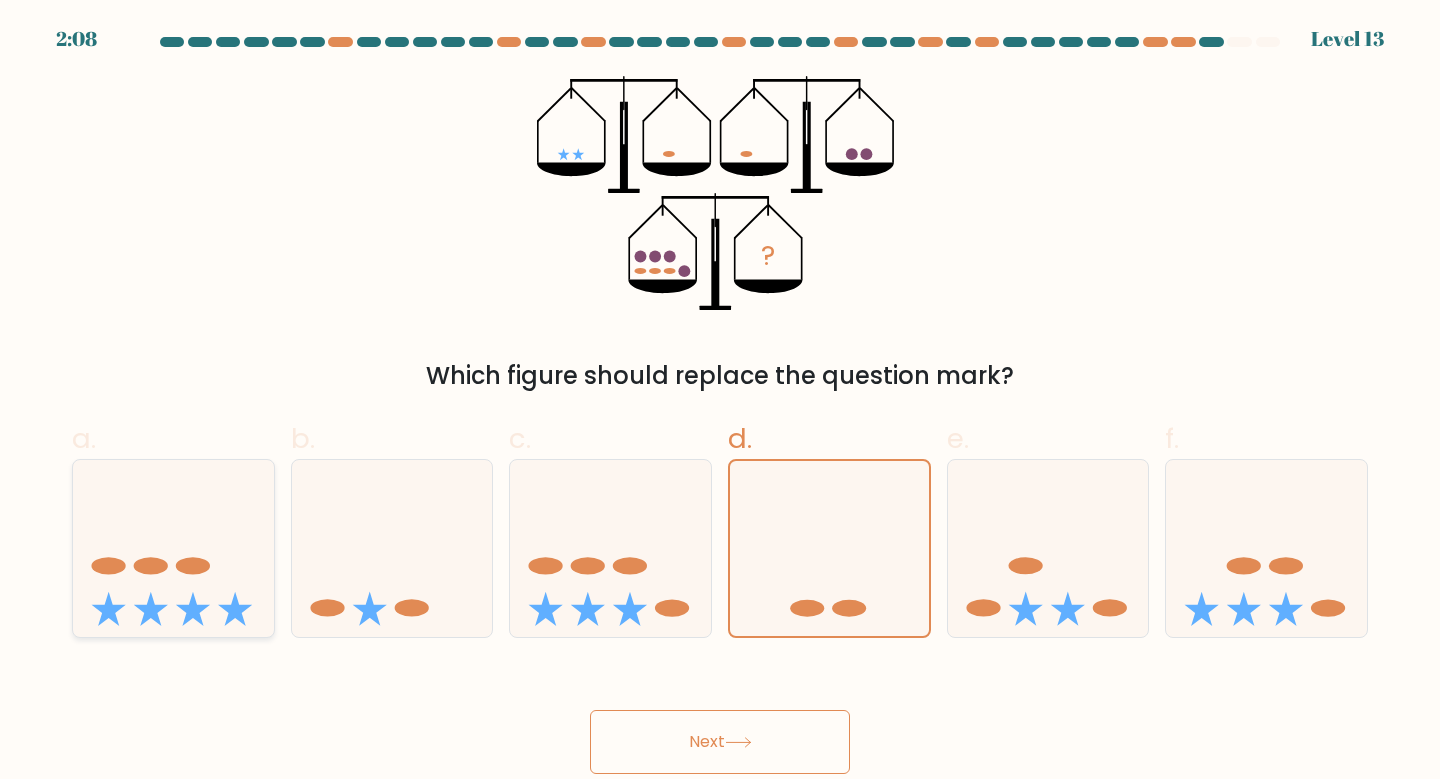 click at bounding box center (173, 548) 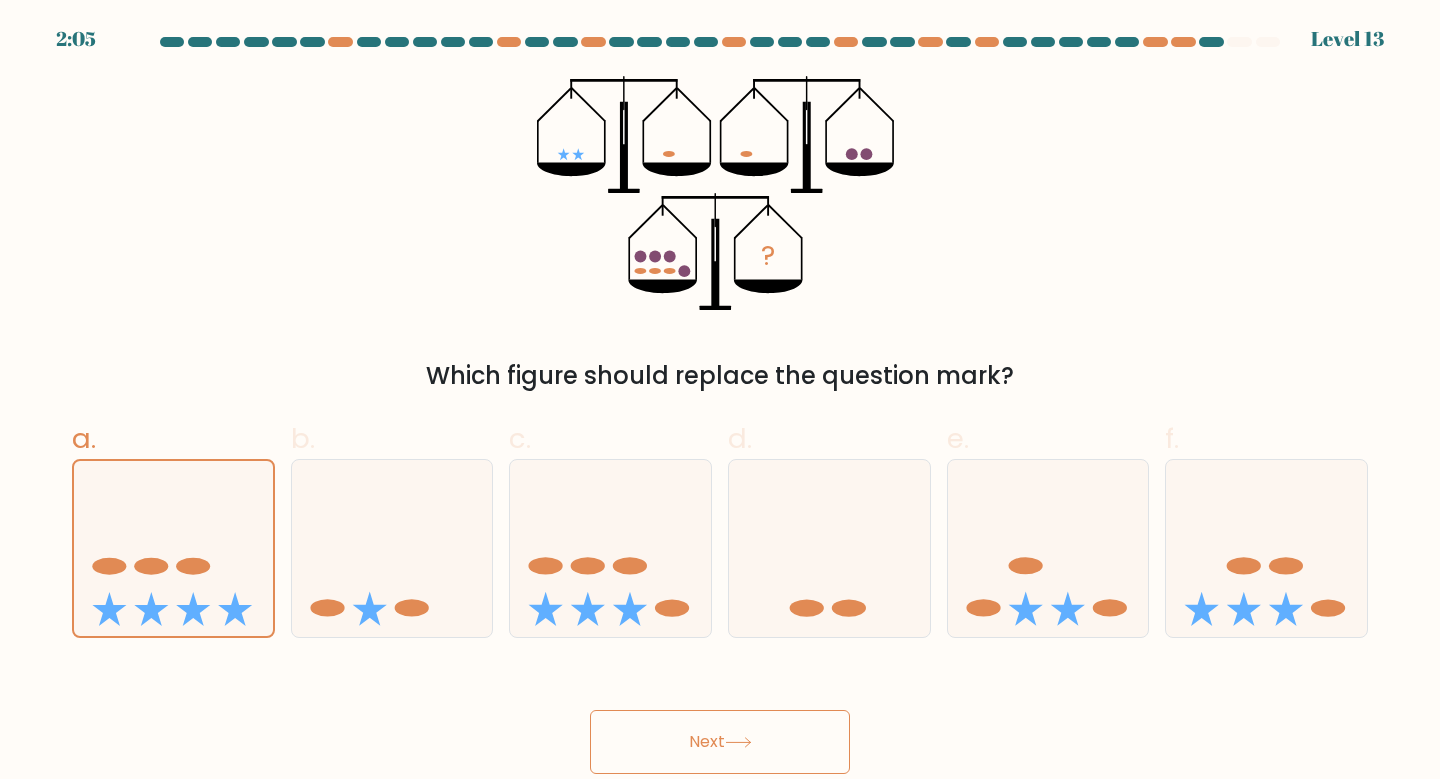 click on "Next" at bounding box center [720, 742] 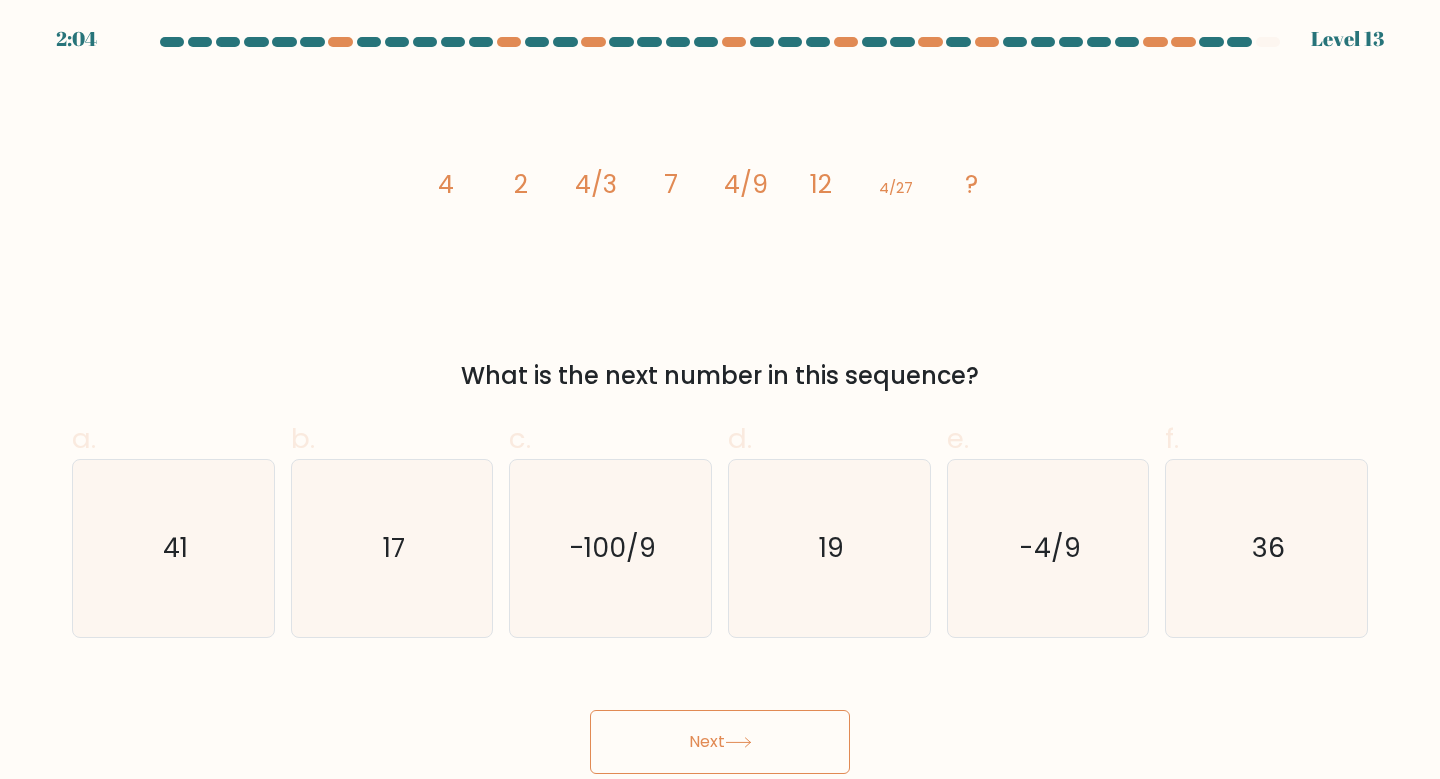 click on "Next" at bounding box center [720, 742] 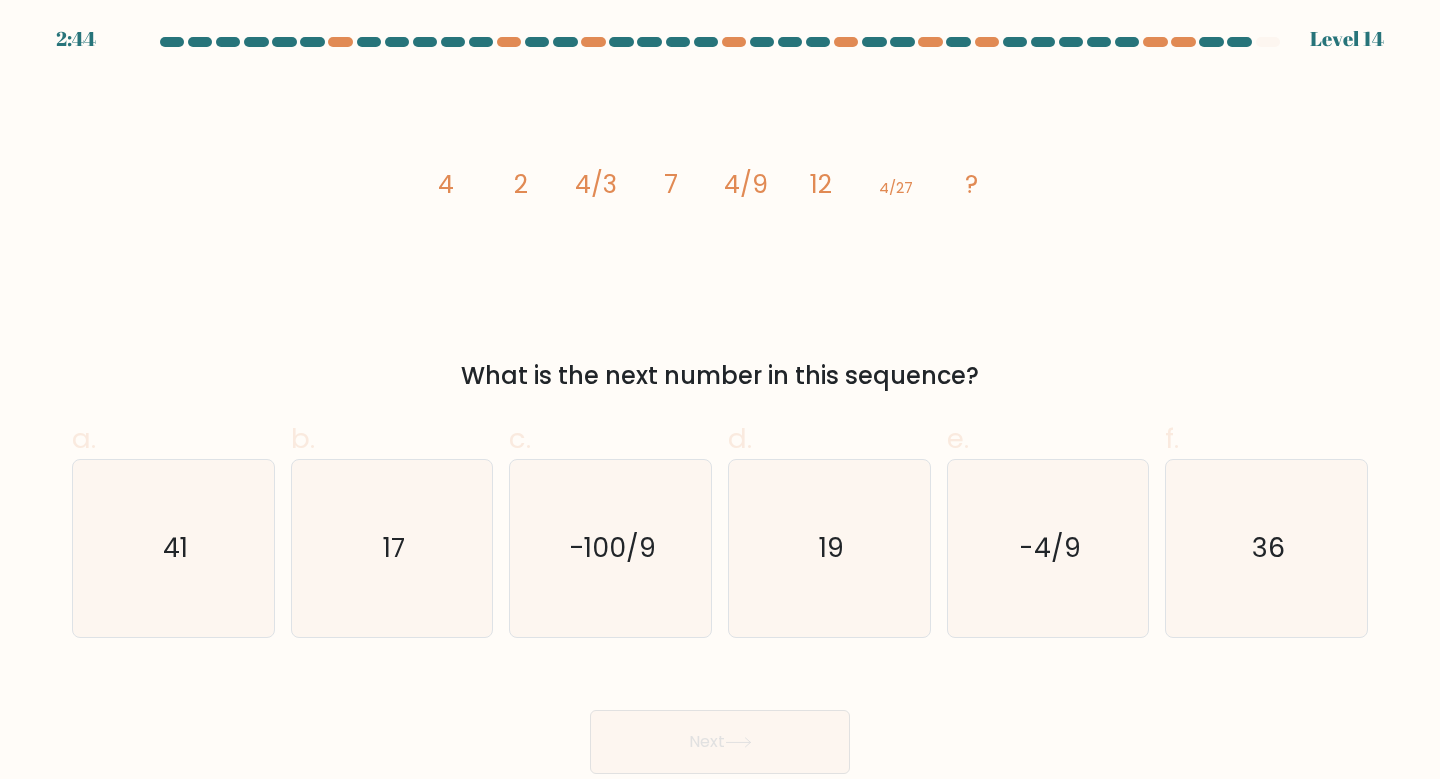 scroll, scrollTop: 0, scrollLeft: 0, axis: both 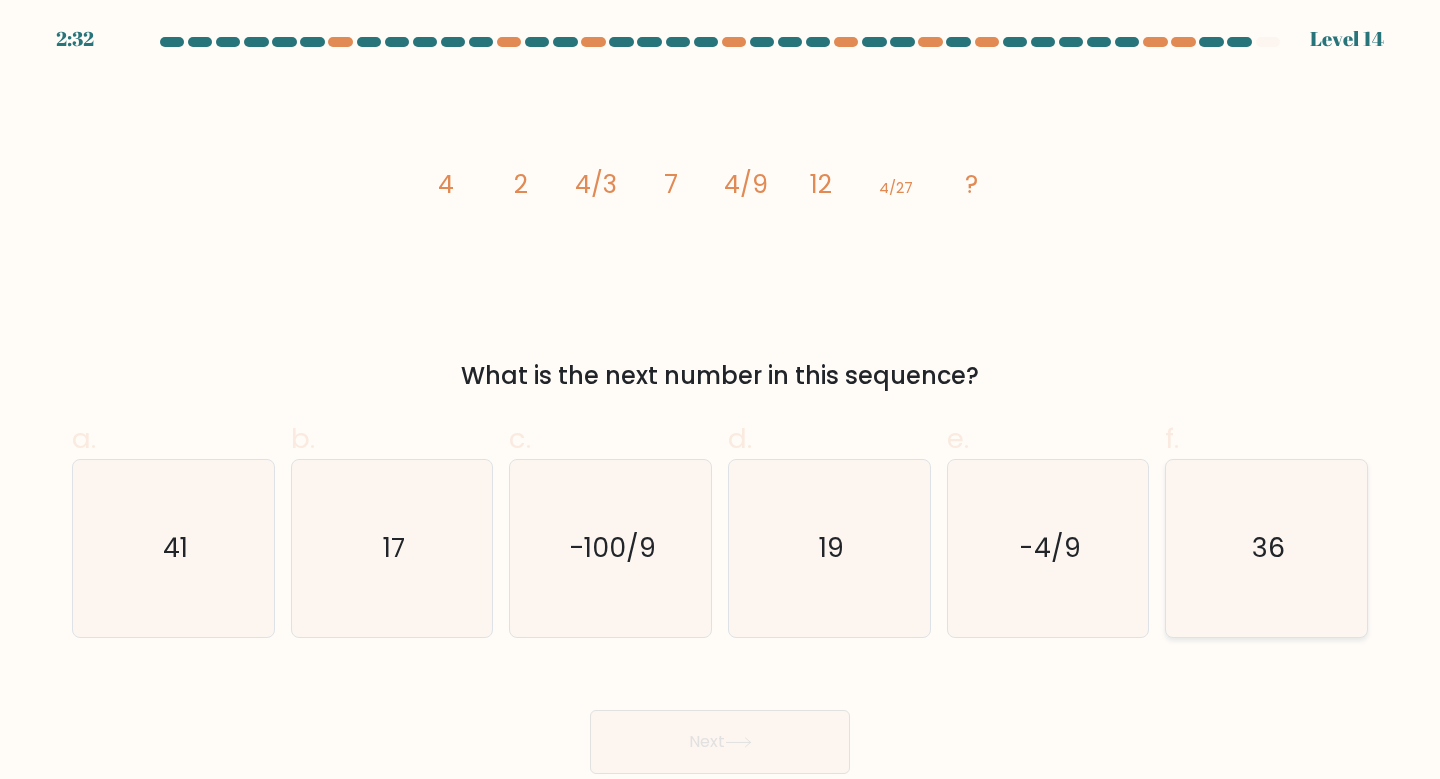 click on "36" at bounding box center (1266, 548) 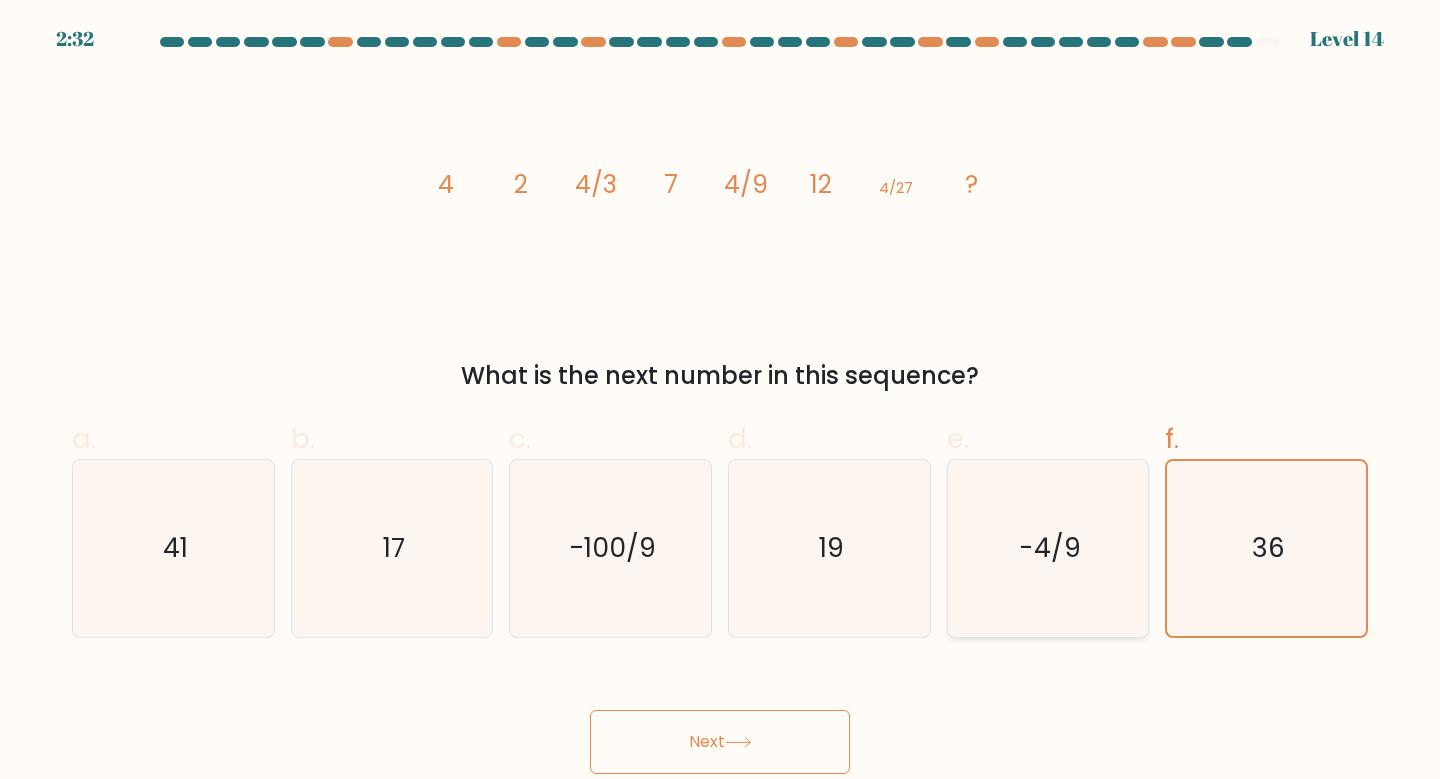 click on "-4/9" at bounding box center (1048, 548) 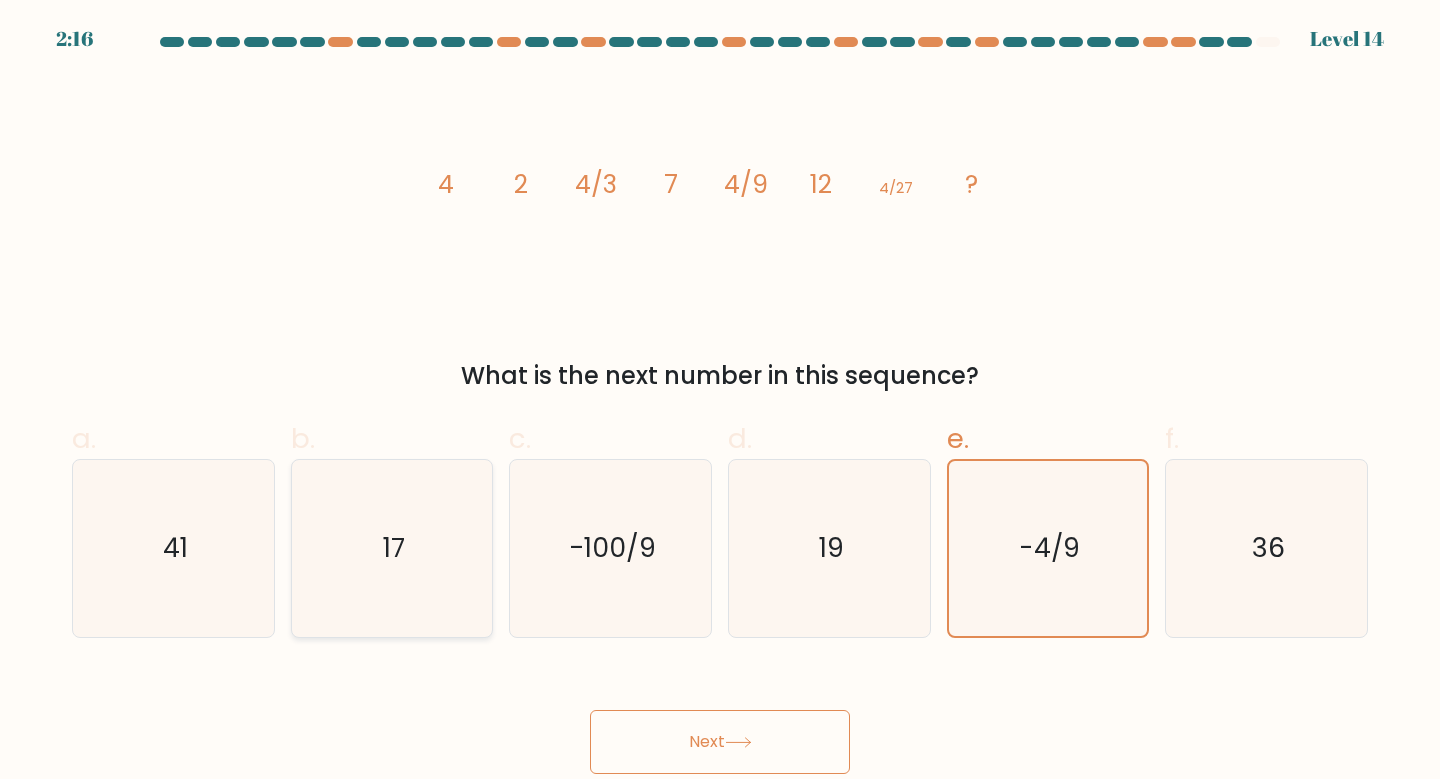 click on "17" at bounding box center (392, 548) 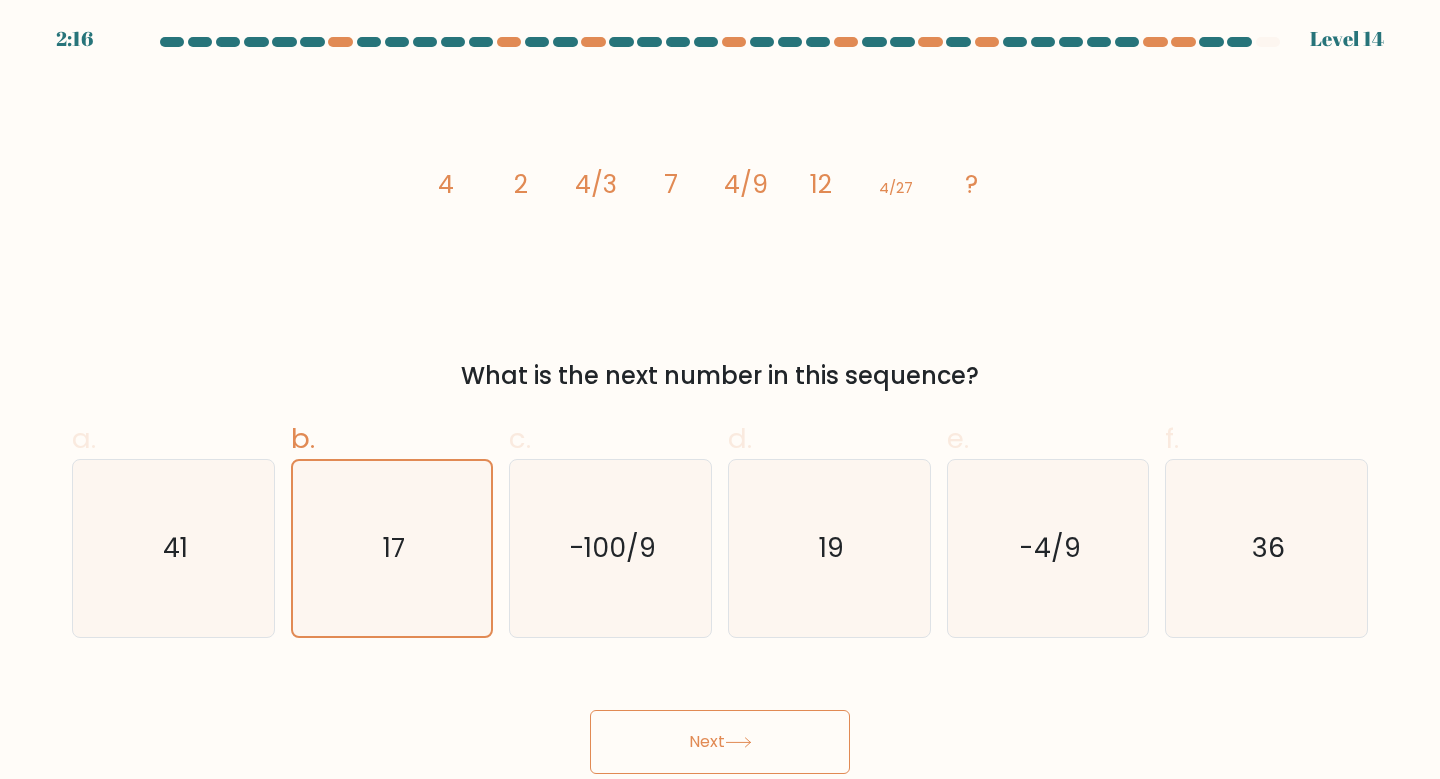 click on "Next" at bounding box center [720, 742] 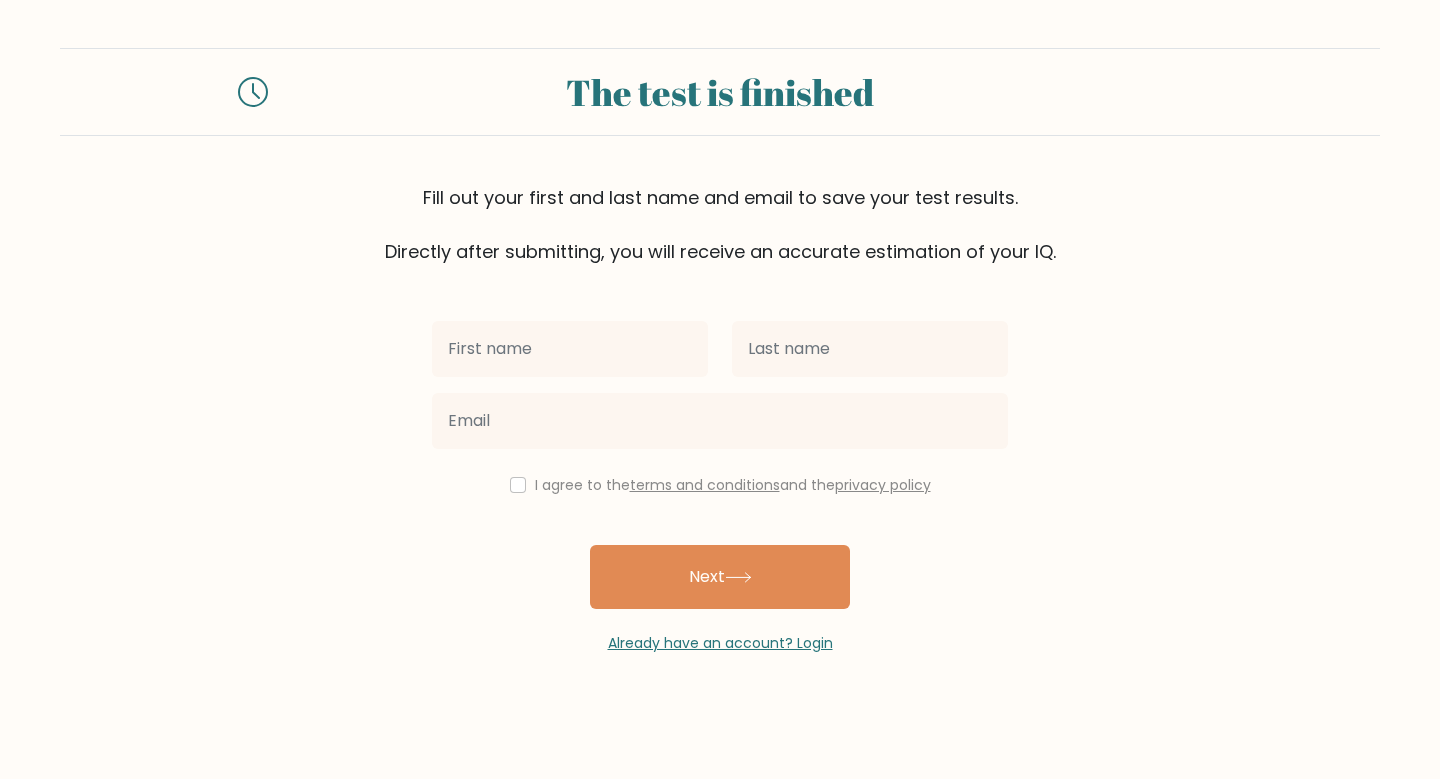 scroll, scrollTop: 0, scrollLeft: 0, axis: both 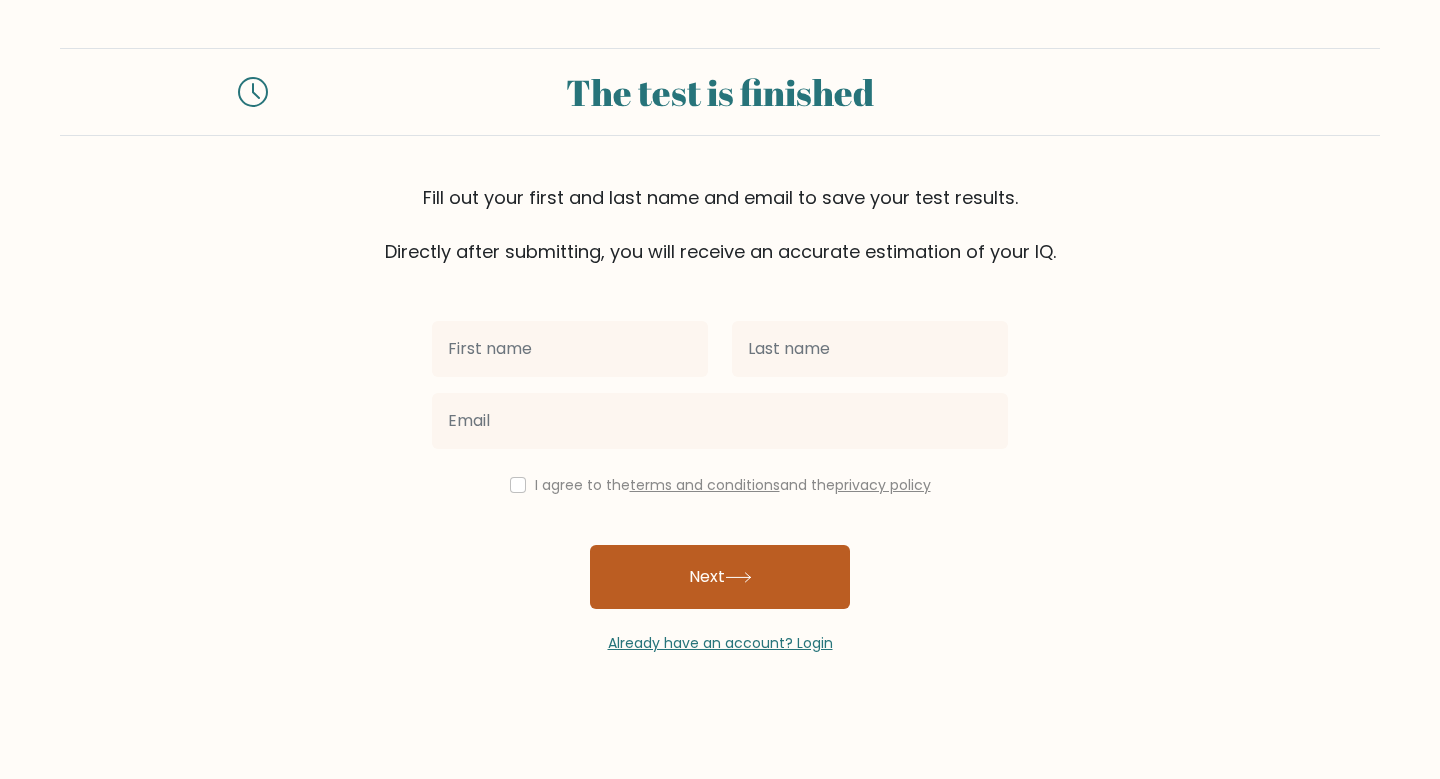 click on "Next" at bounding box center [720, 577] 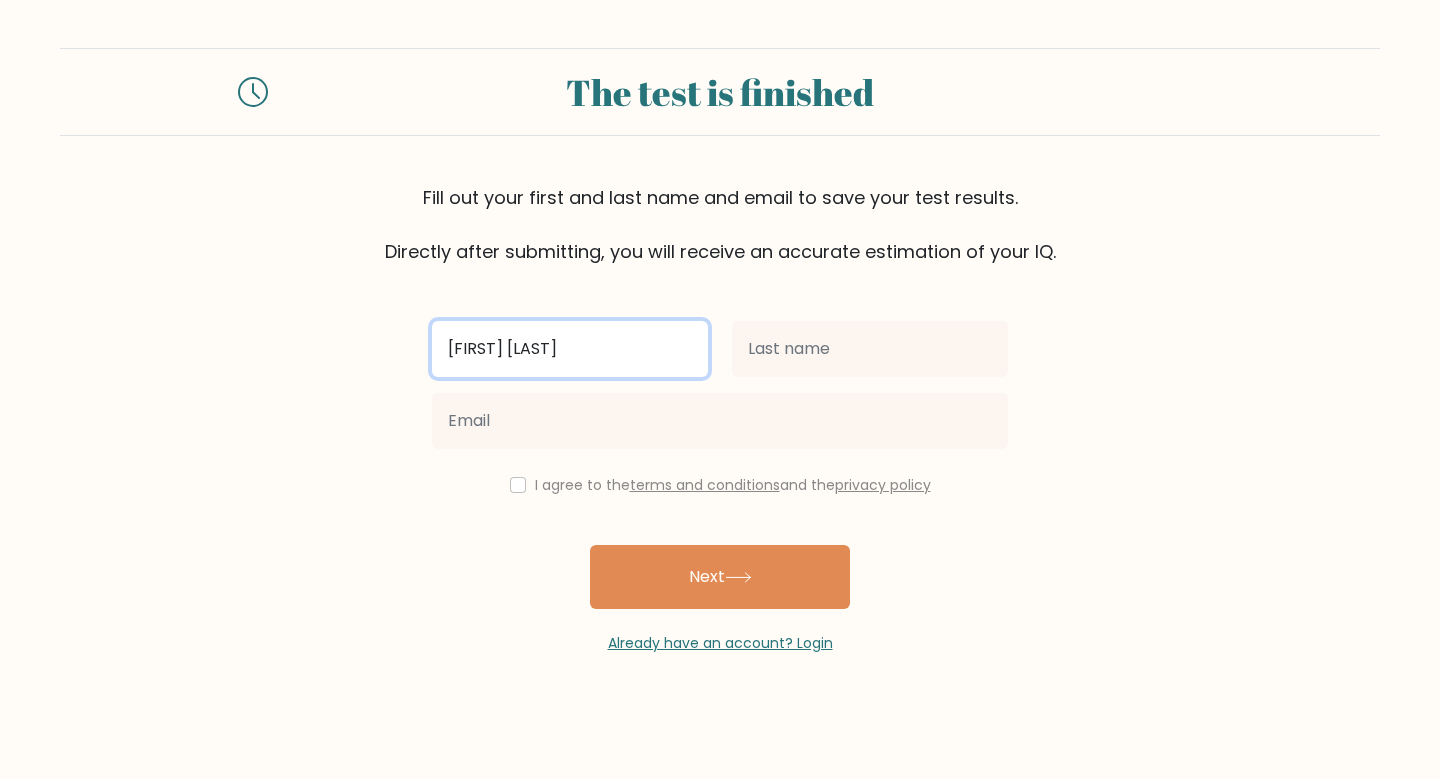 type on "[FIRST] [LAST]" 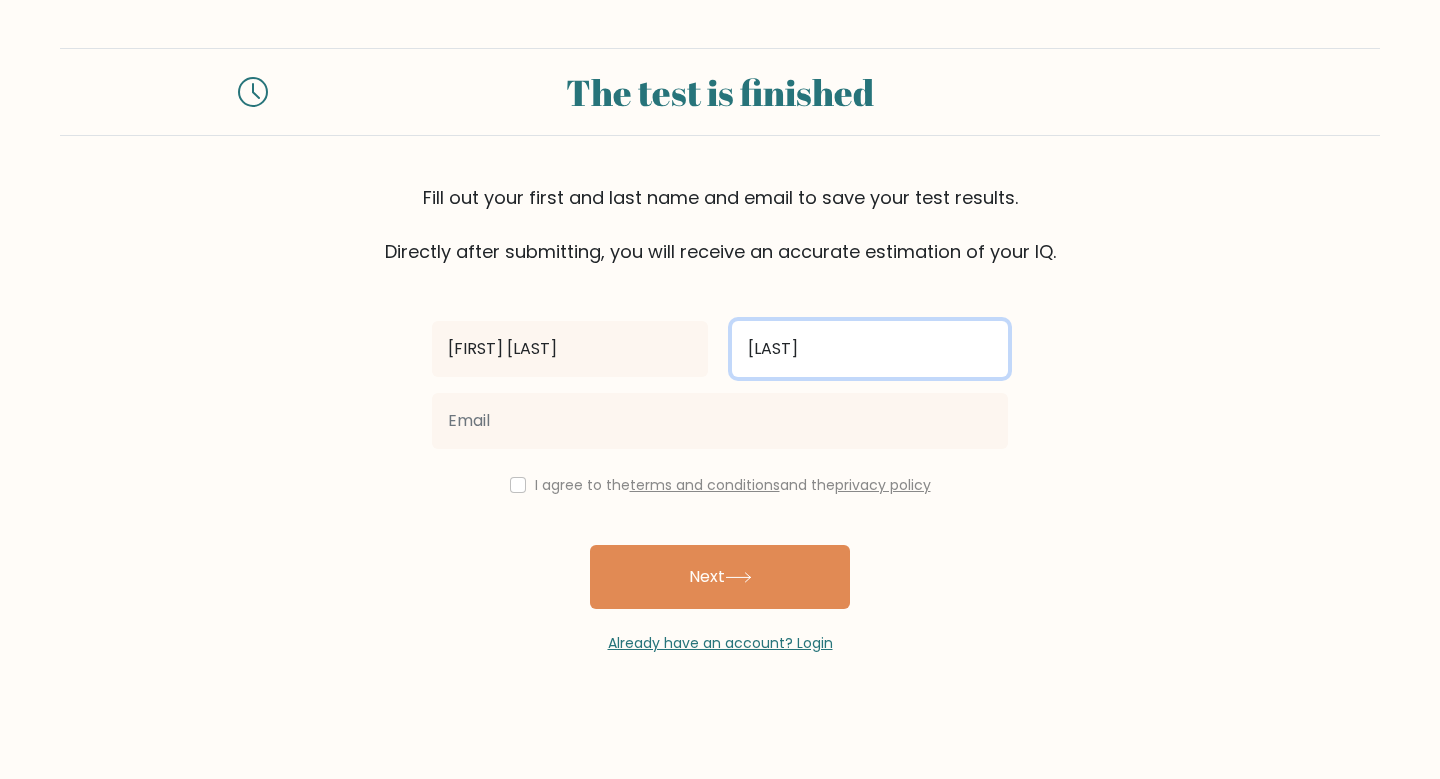 type on "[LAST]" 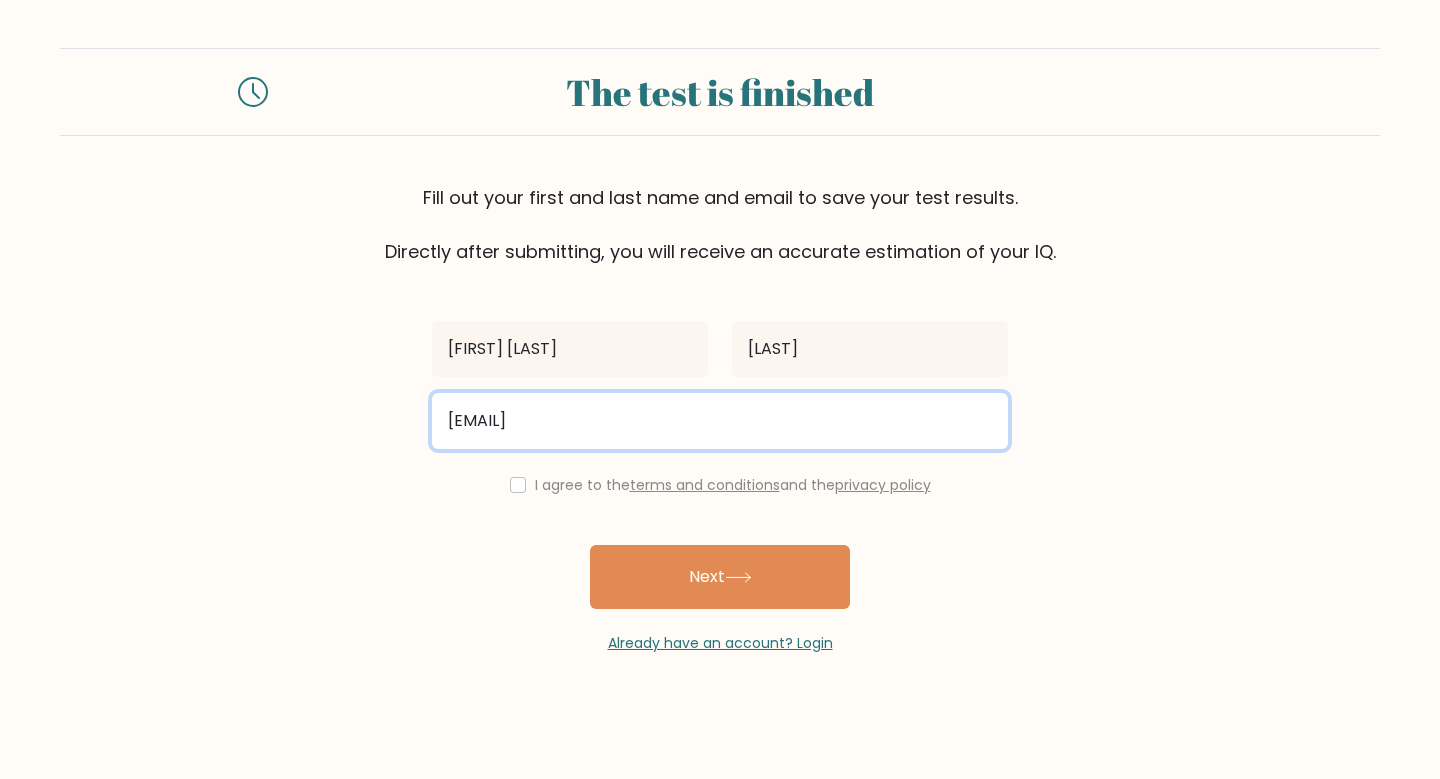 type on "[EMAIL]" 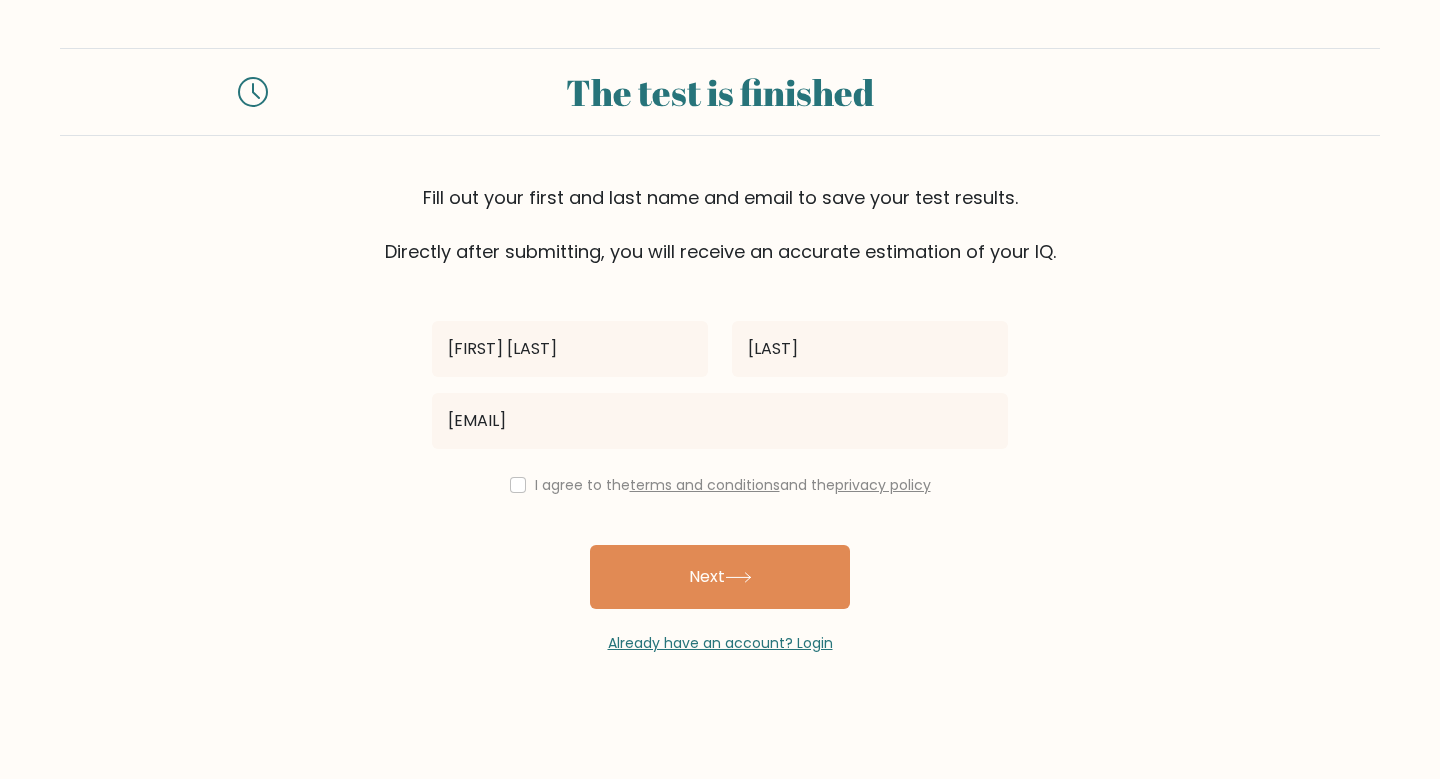 click on "I agree to the  terms and conditions  and the  privacy policy" at bounding box center [720, 485] 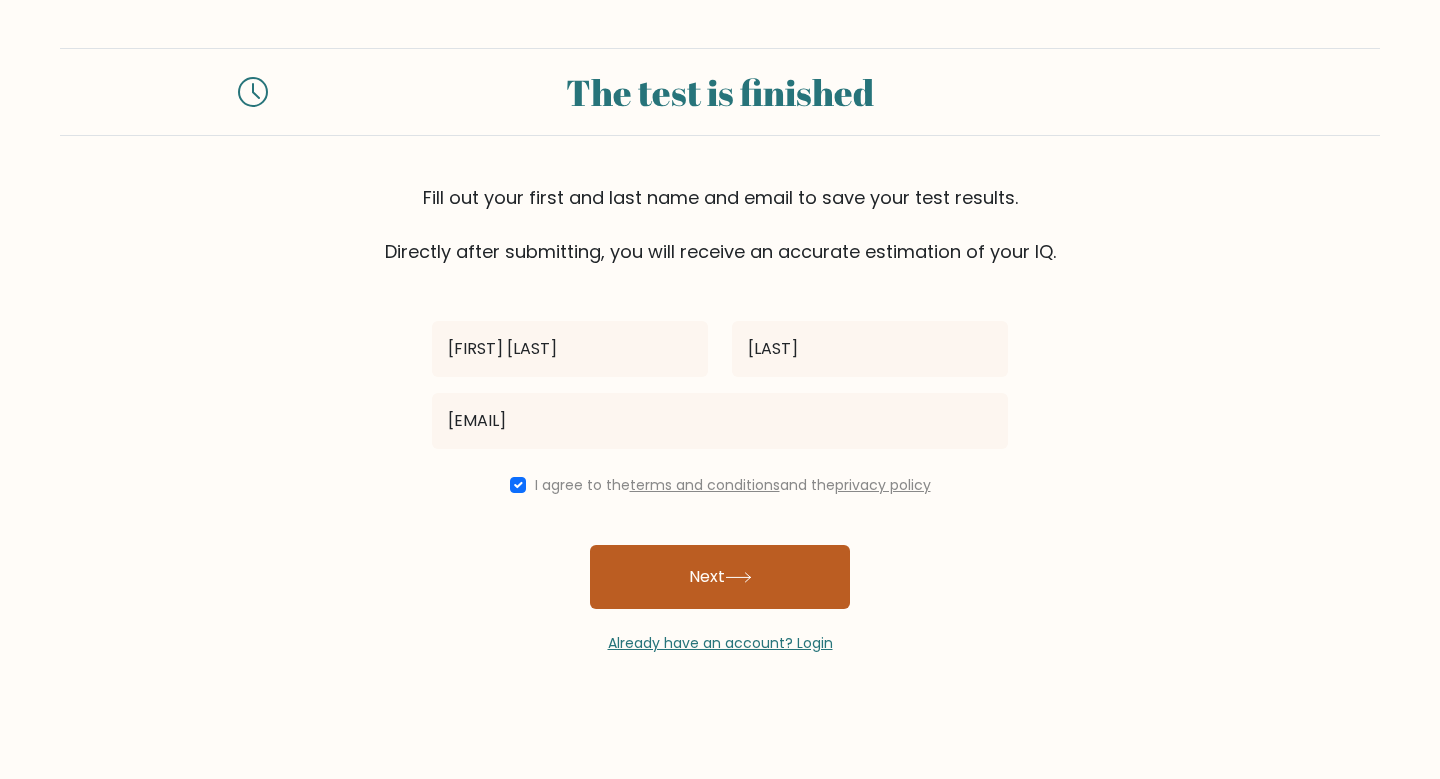 click on "Next" at bounding box center [720, 577] 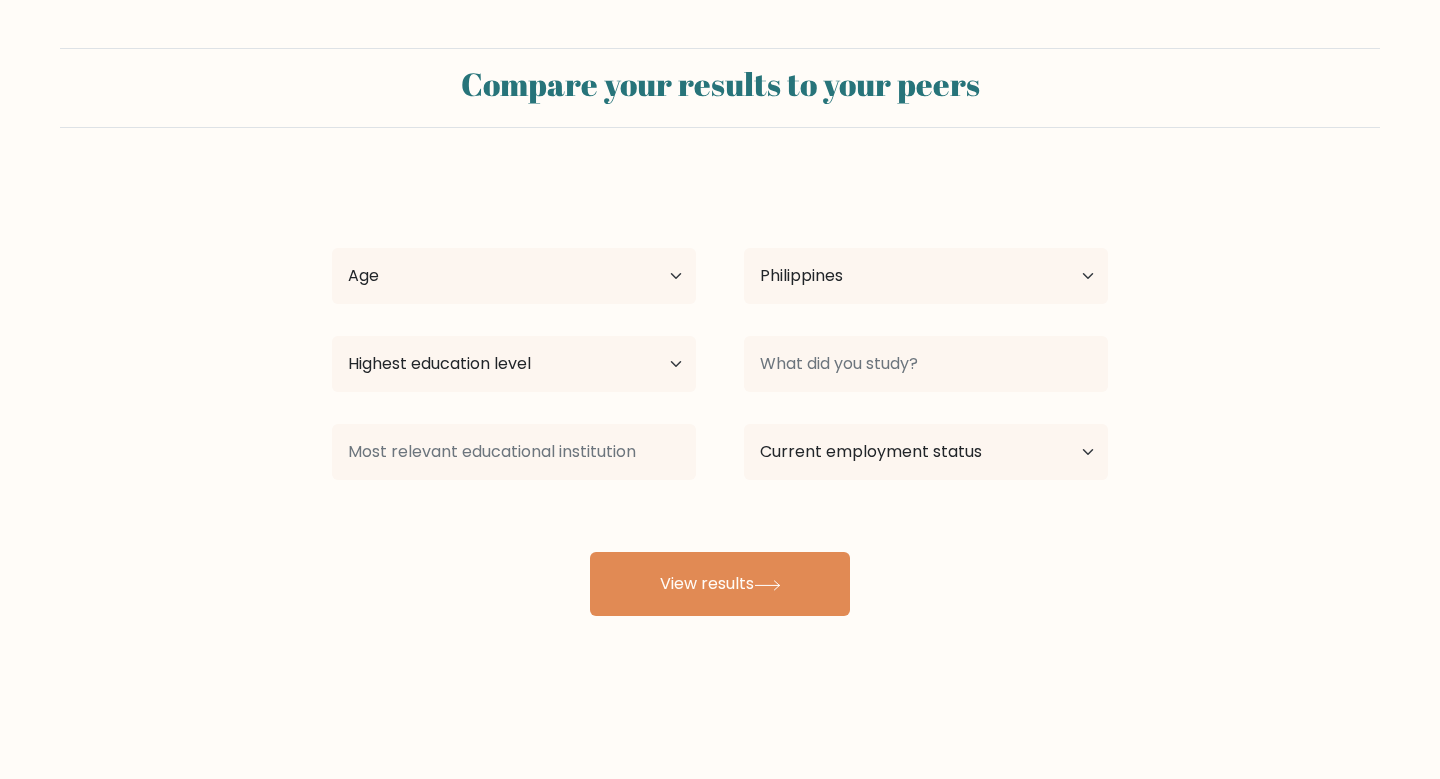 scroll, scrollTop: 0, scrollLeft: 0, axis: both 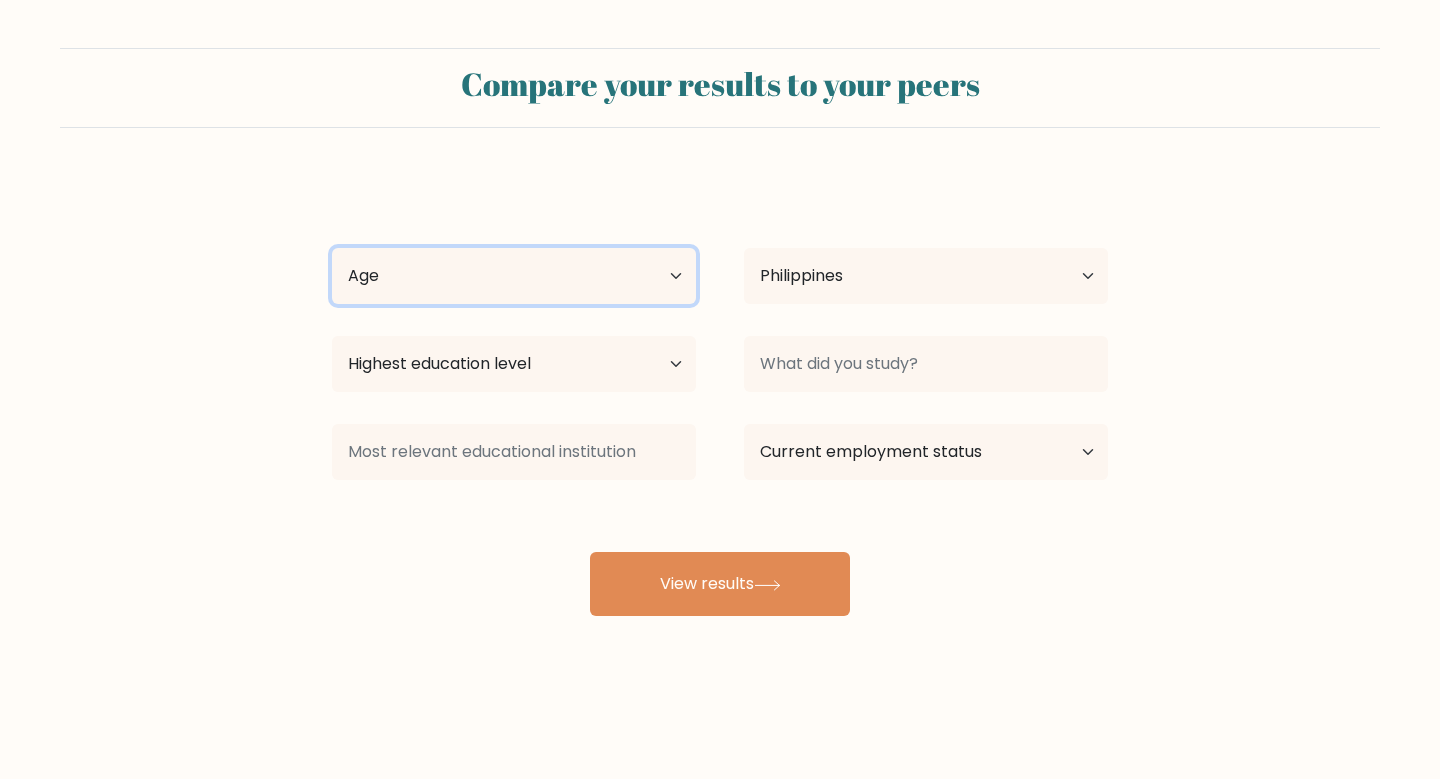 select on "18_24" 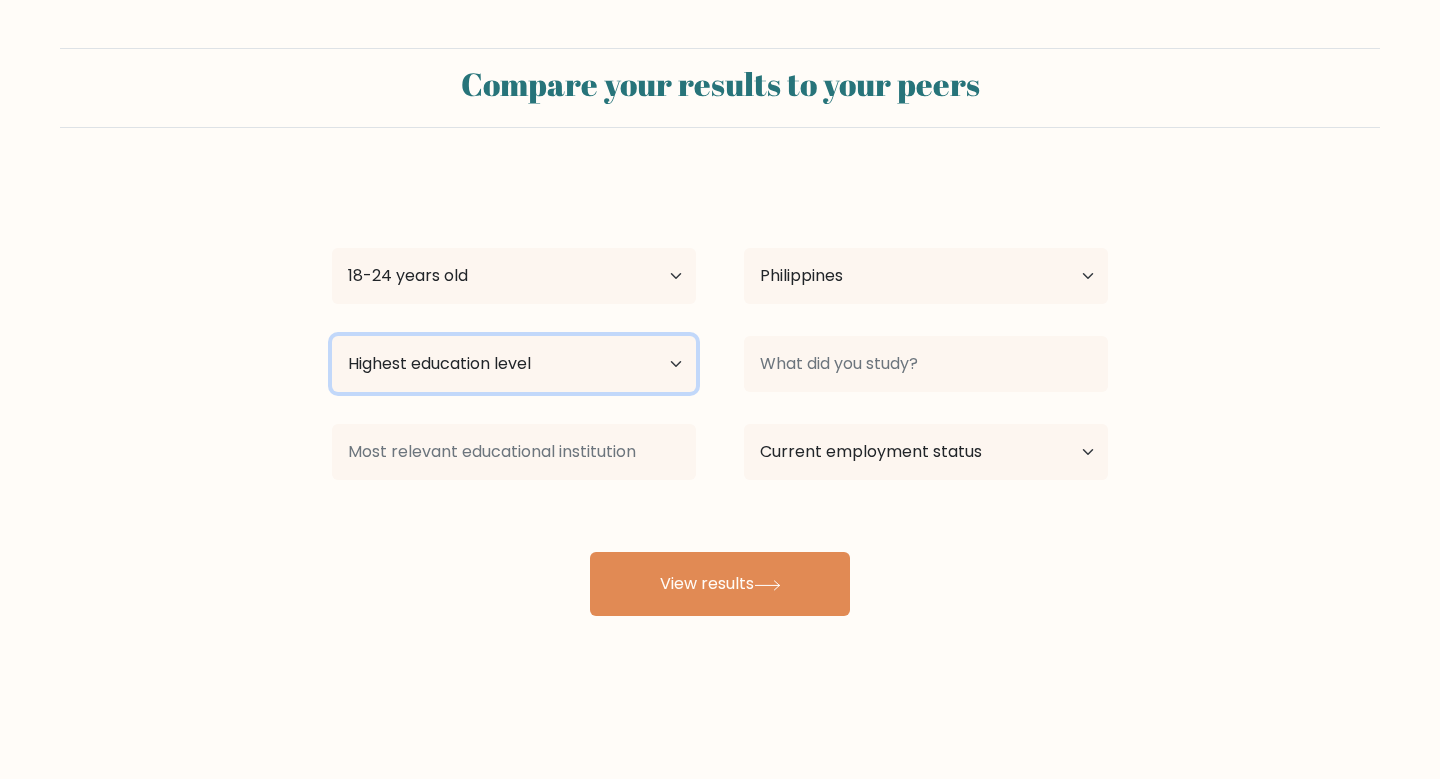 select on "bachelors_degree" 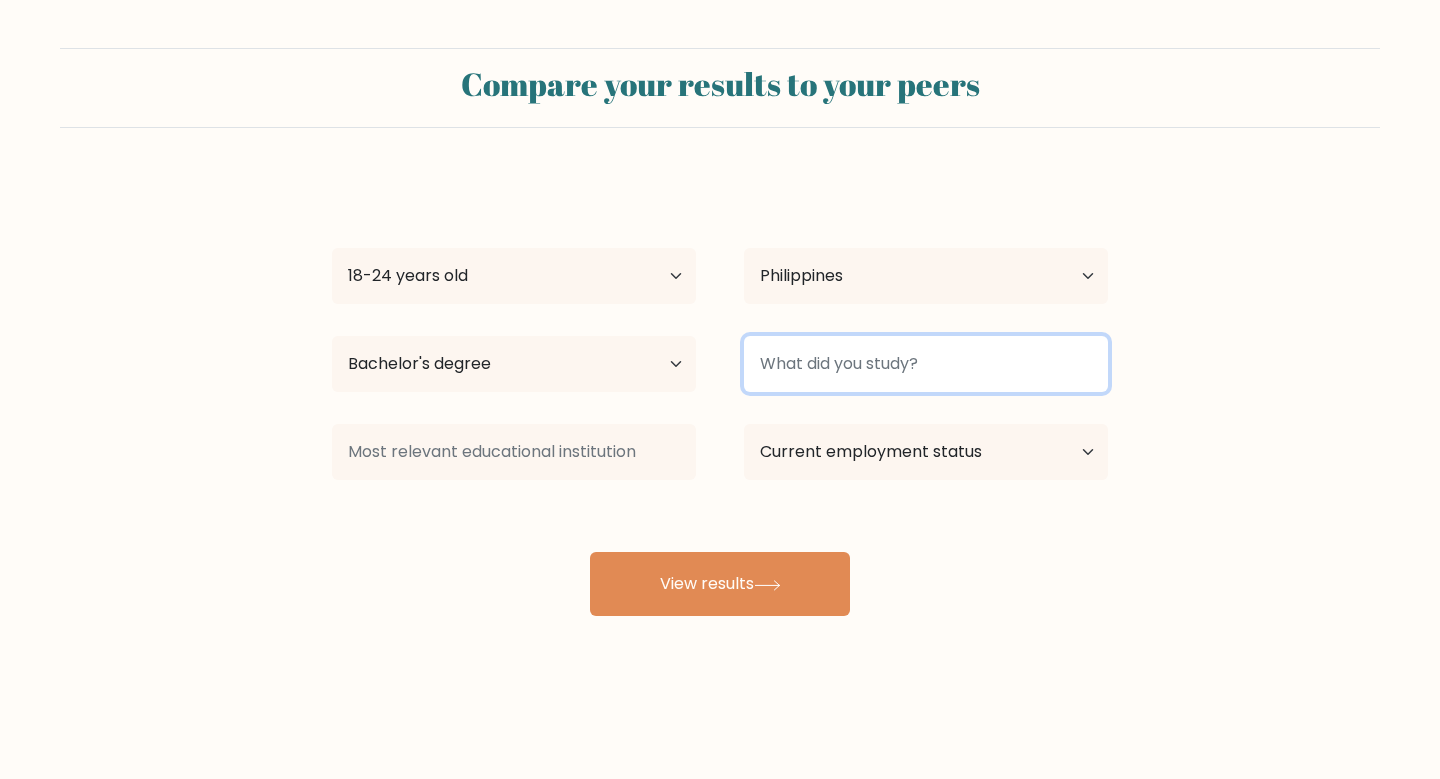 click at bounding box center [926, 364] 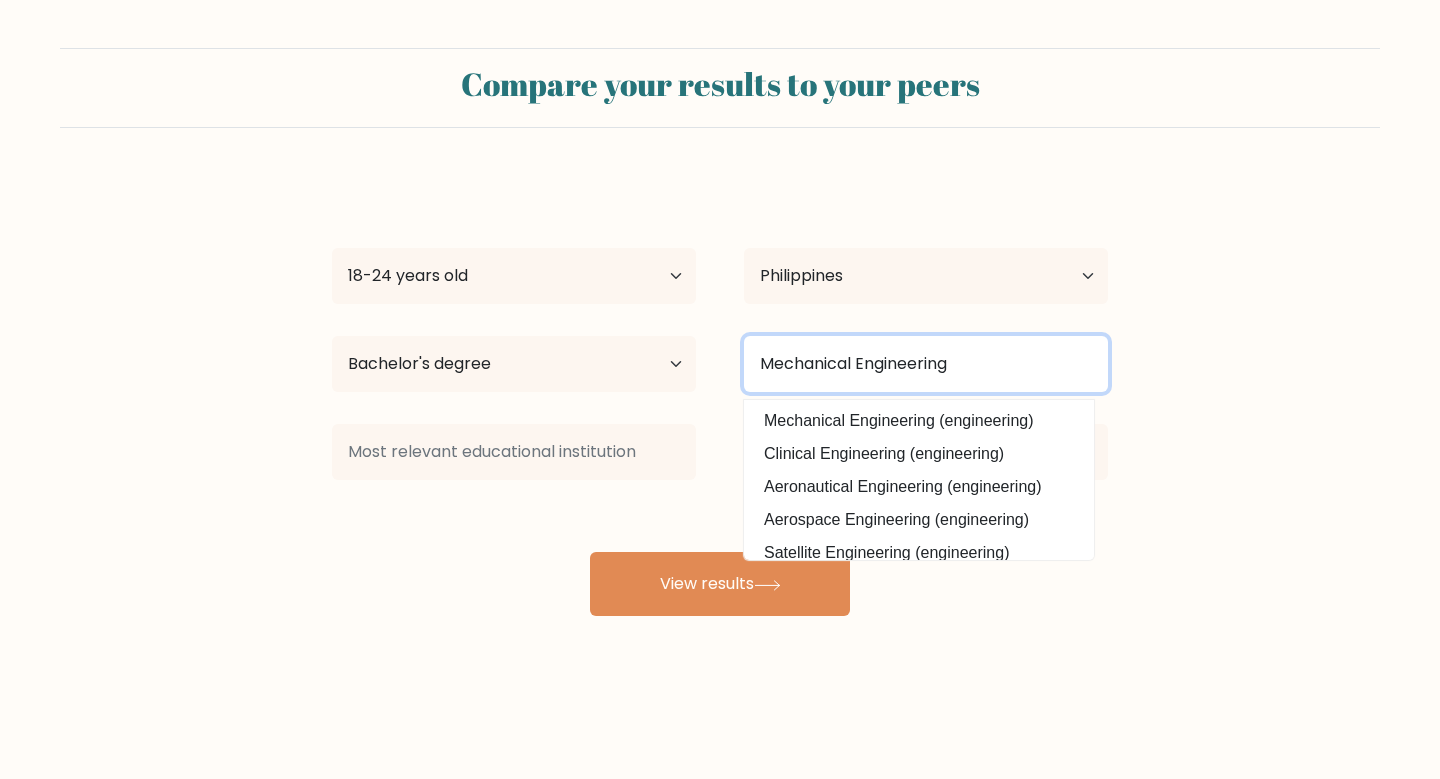 type on "Mechanical Engineering" 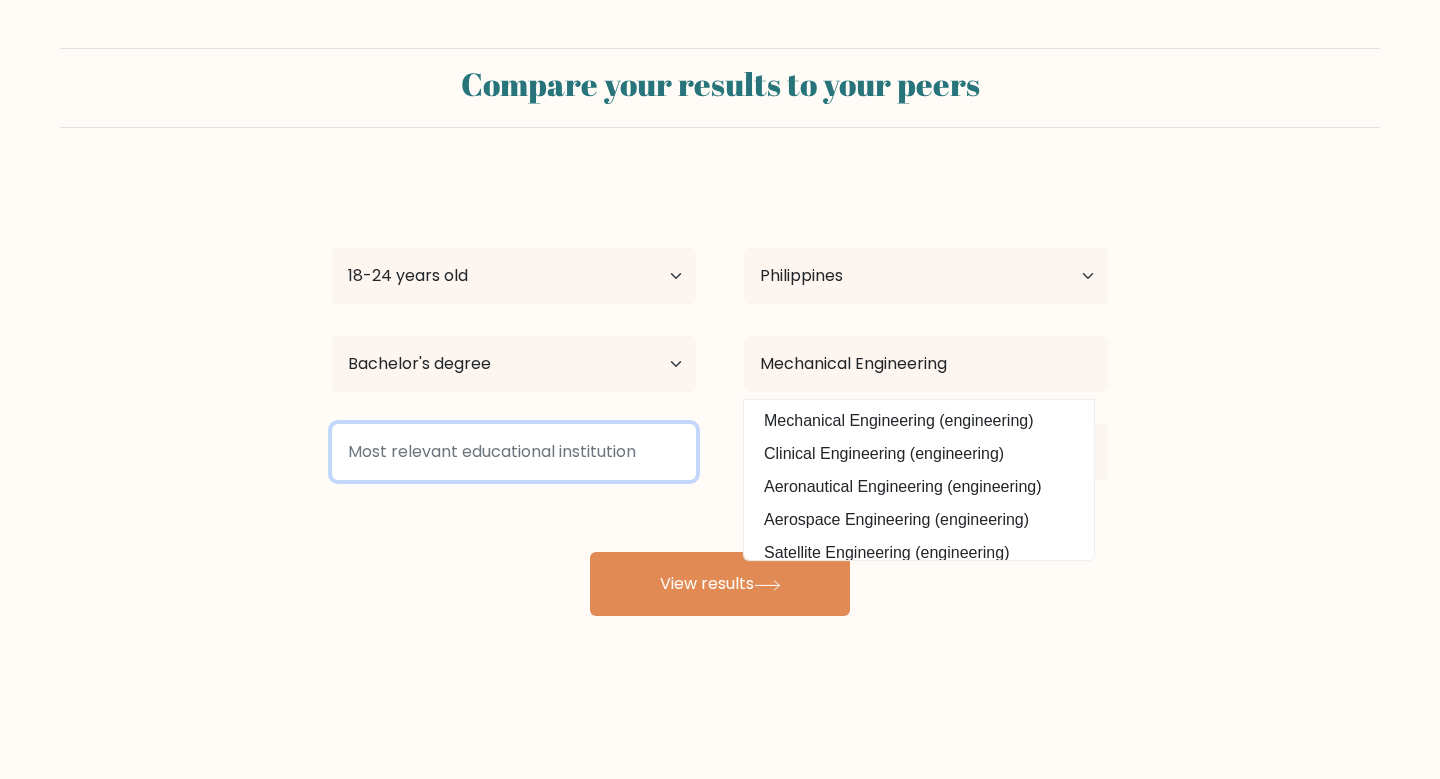 click at bounding box center [514, 452] 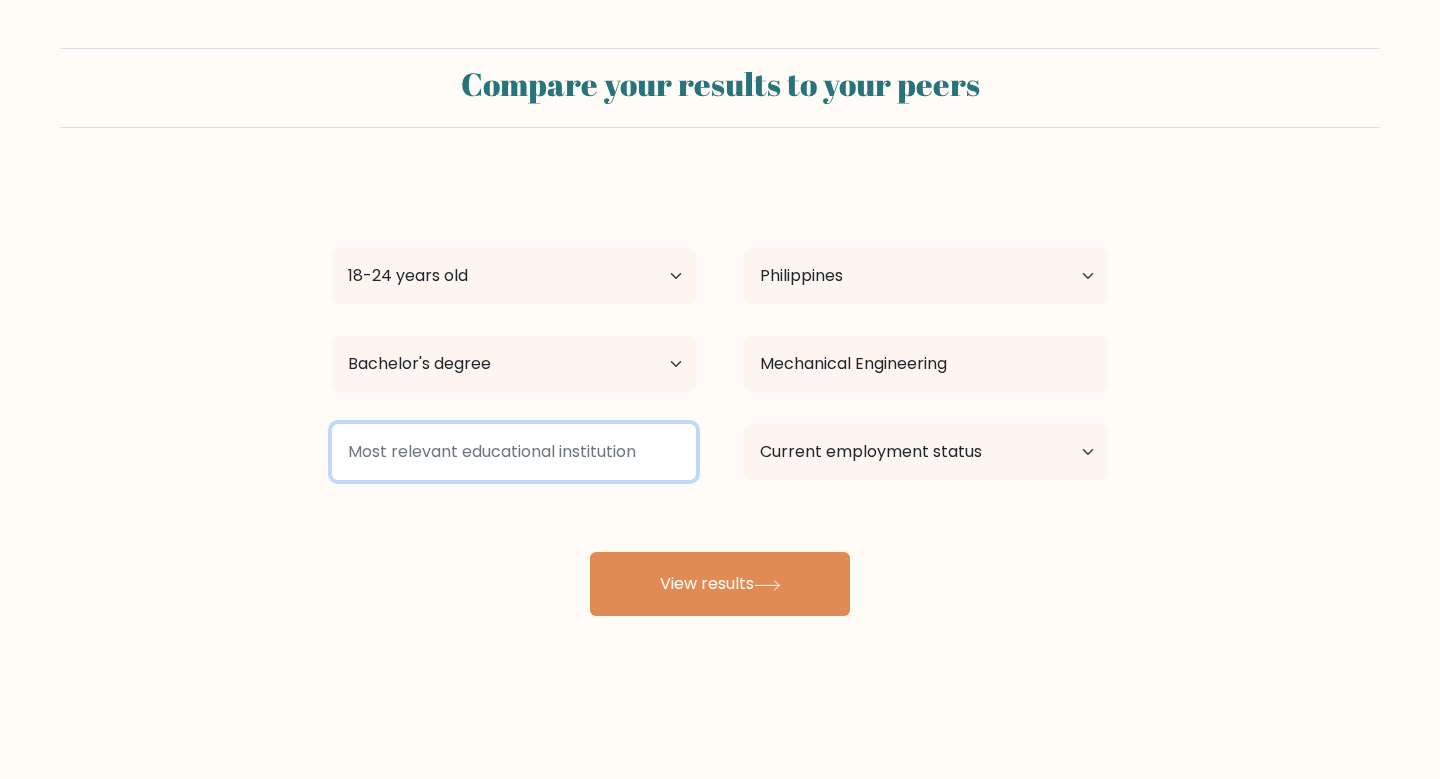 click at bounding box center [514, 452] 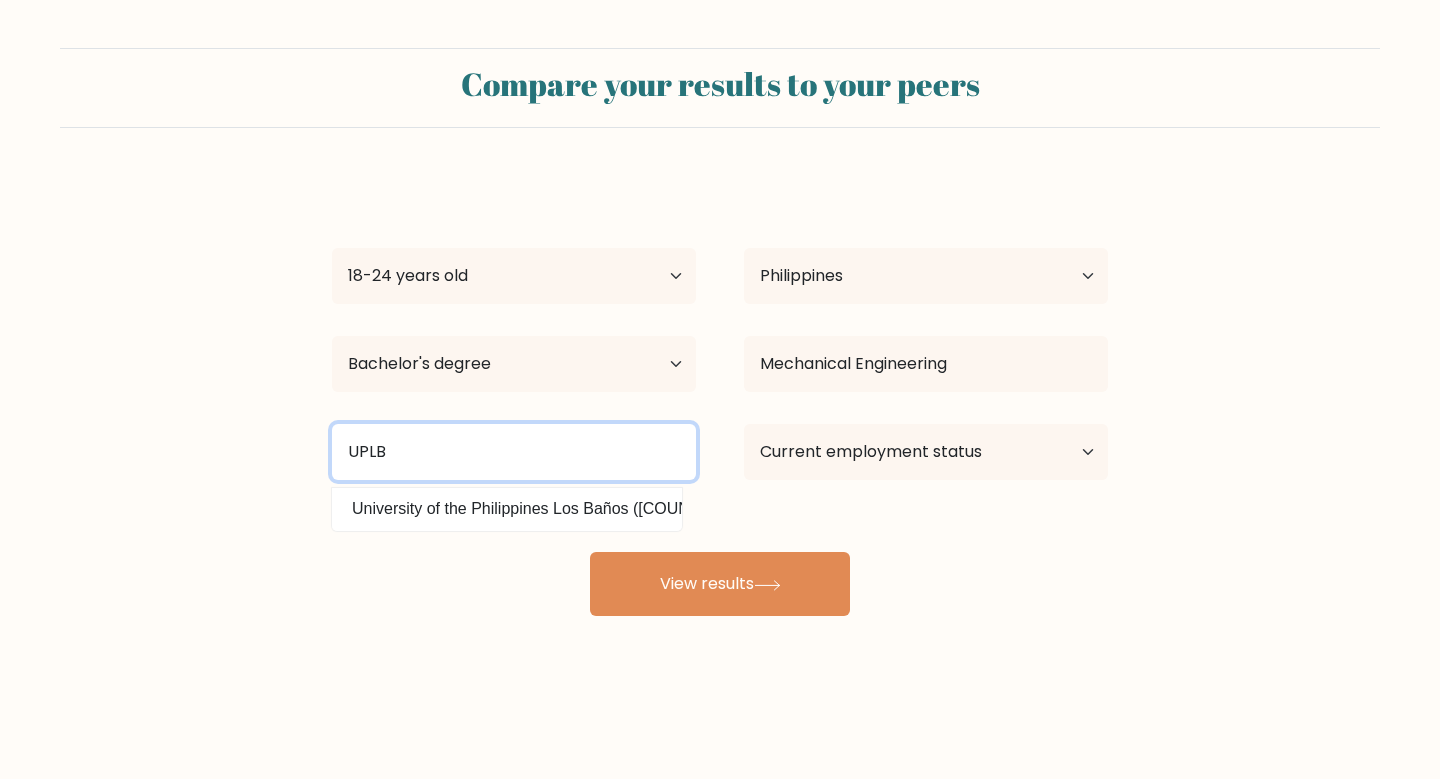 type on "UPLB" 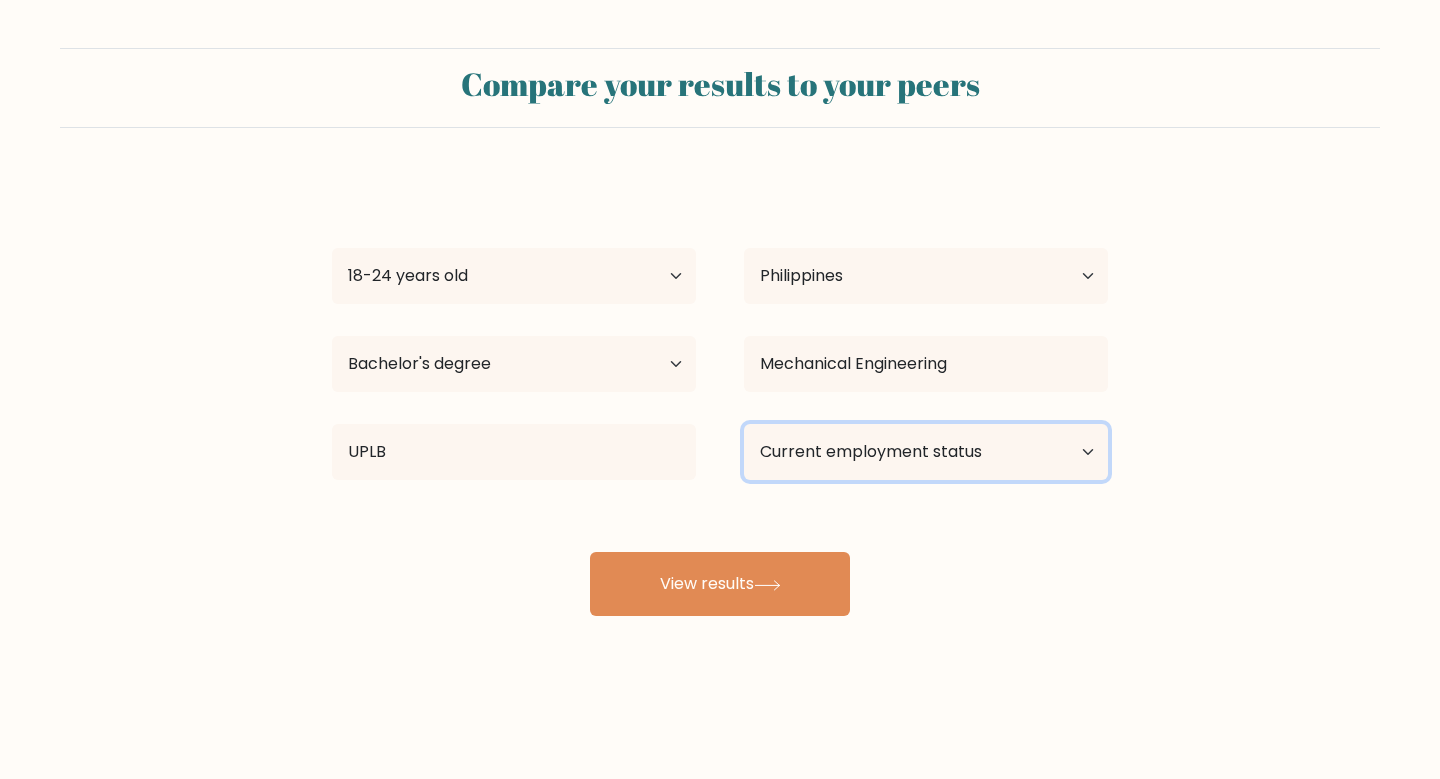 select on "student" 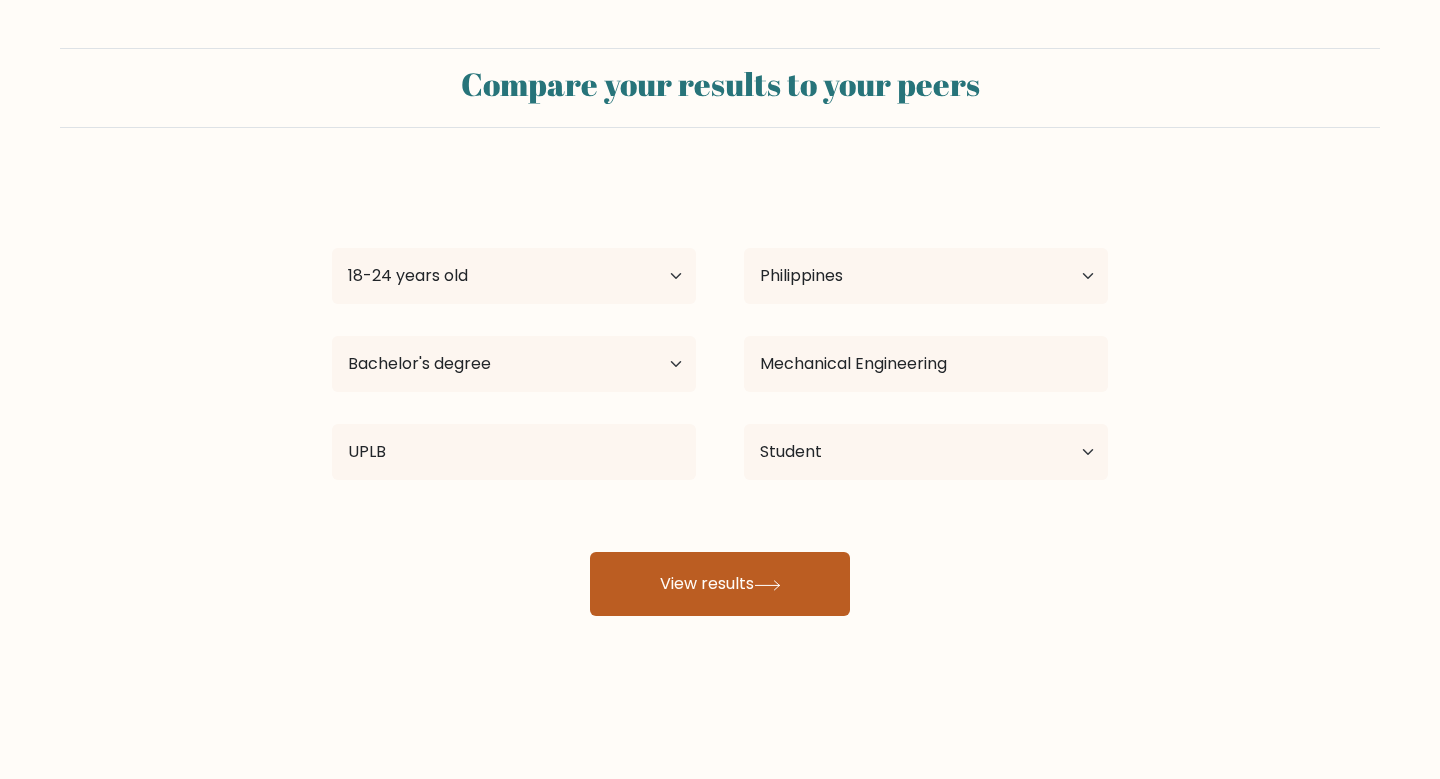 click on "View results" at bounding box center [720, 584] 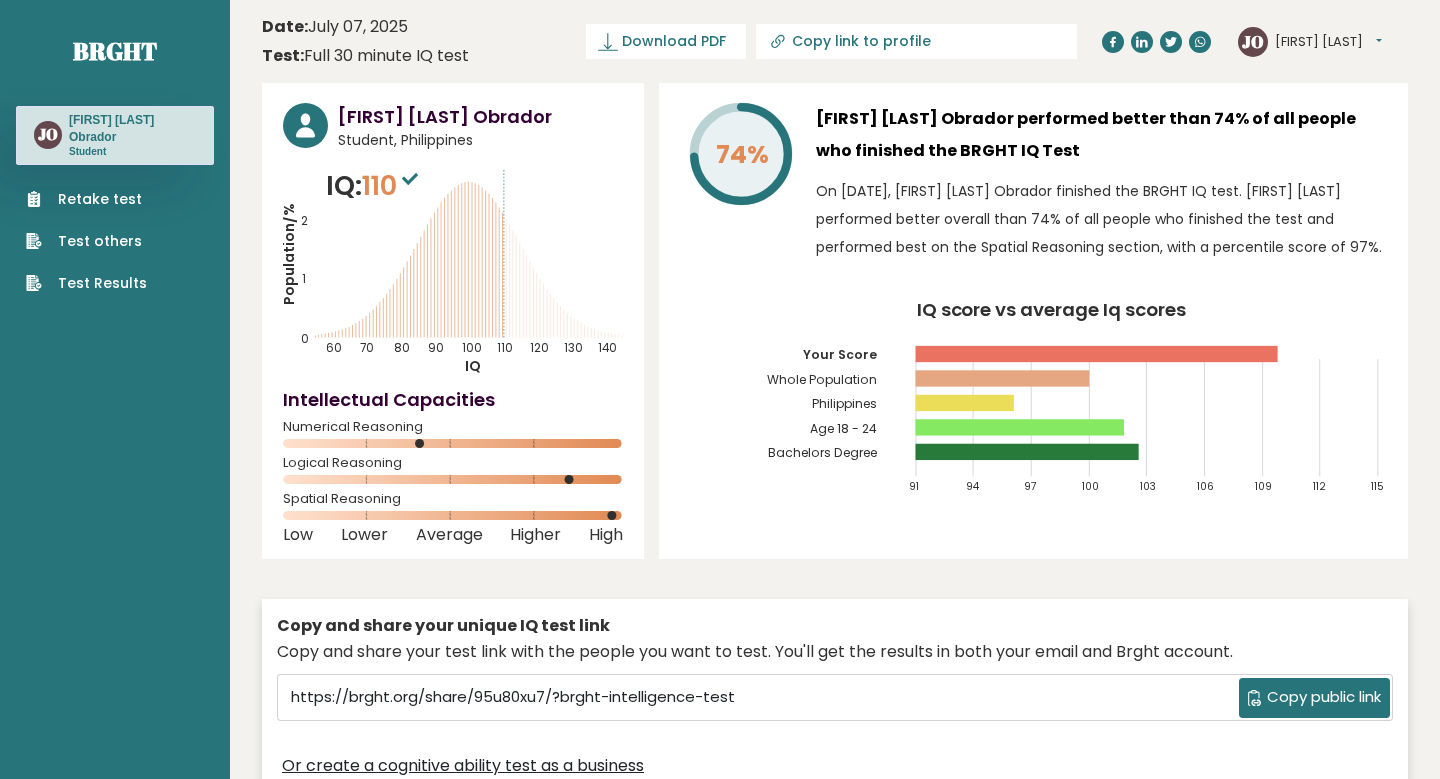 scroll, scrollTop: 0, scrollLeft: 0, axis: both 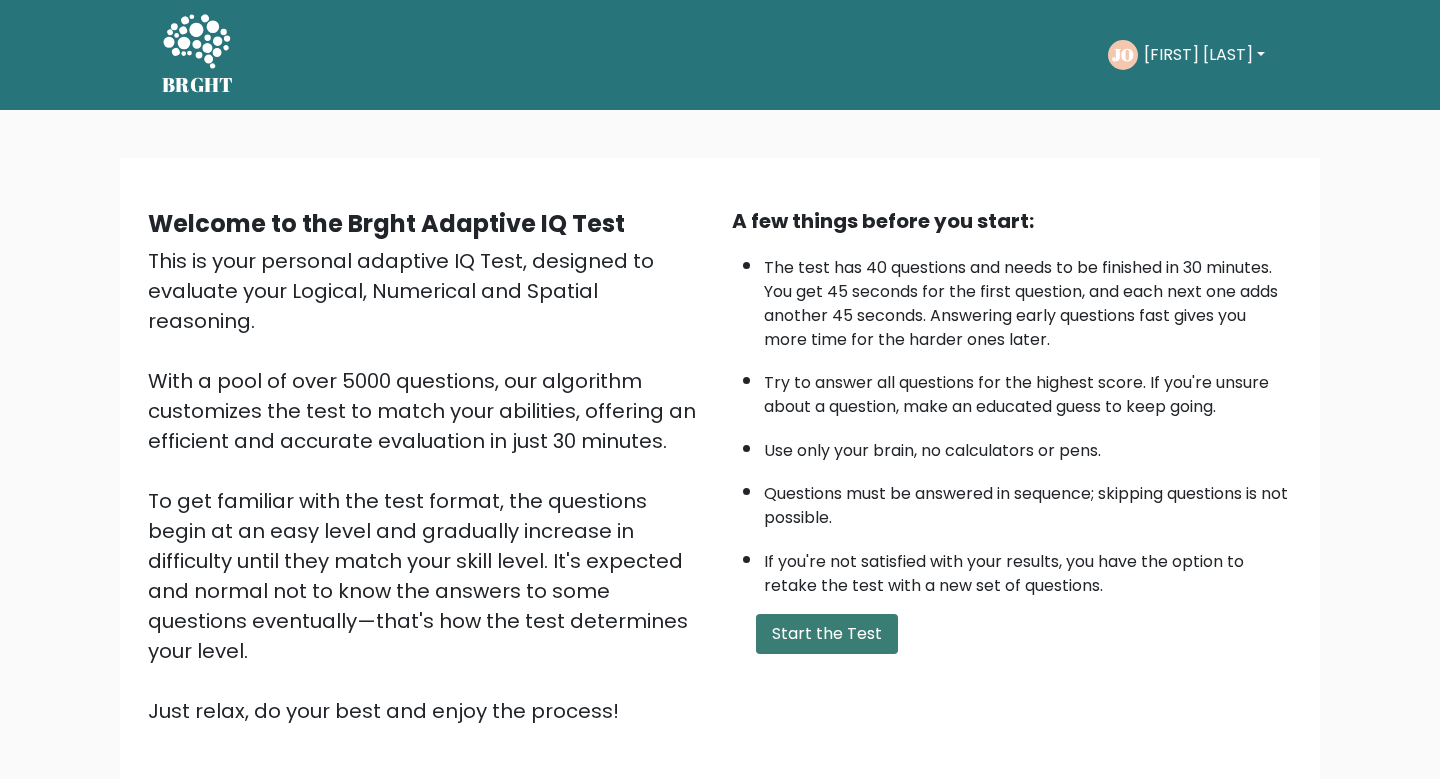 click on "Start the Test" at bounding box center [827, 634] 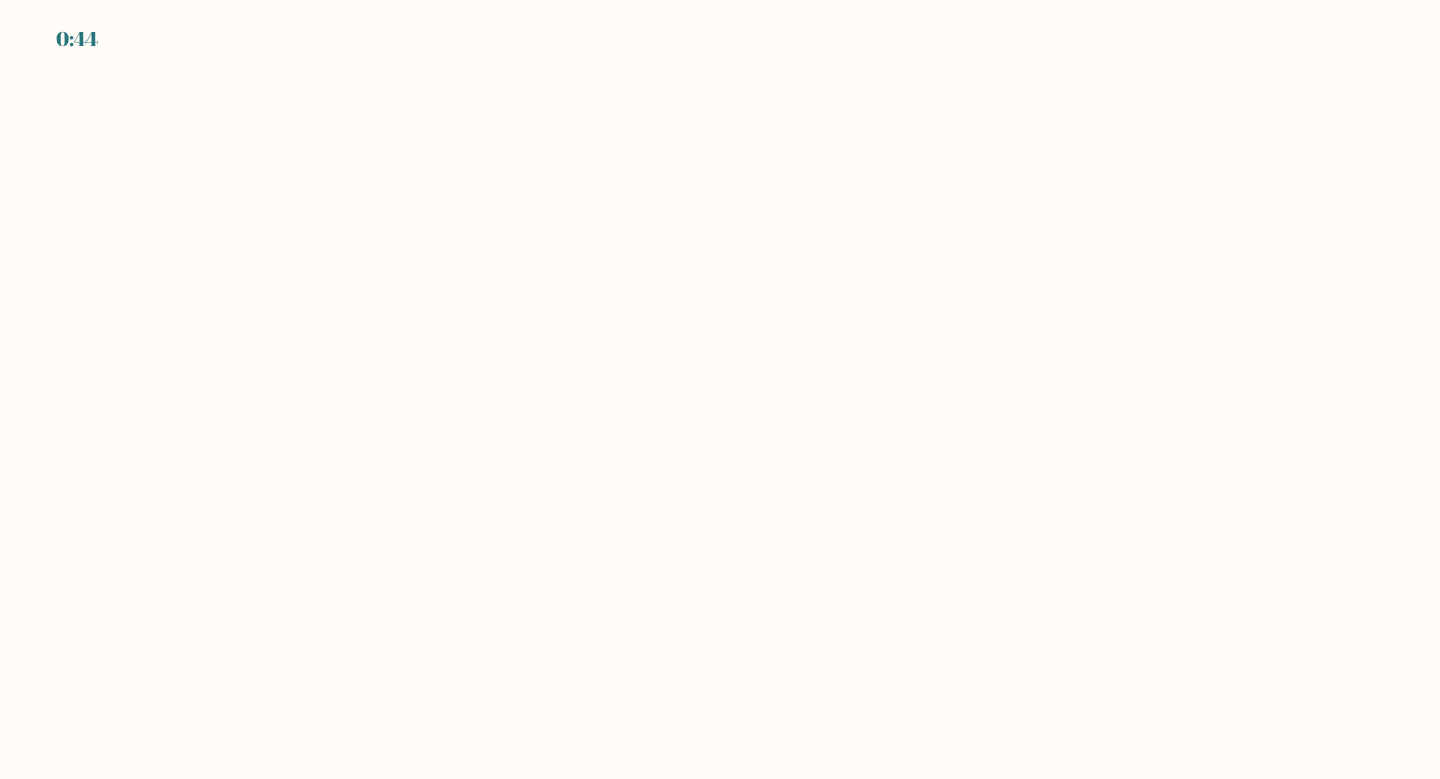 scroll, scrollTop: 0, scrollLeft: 0, axis: both 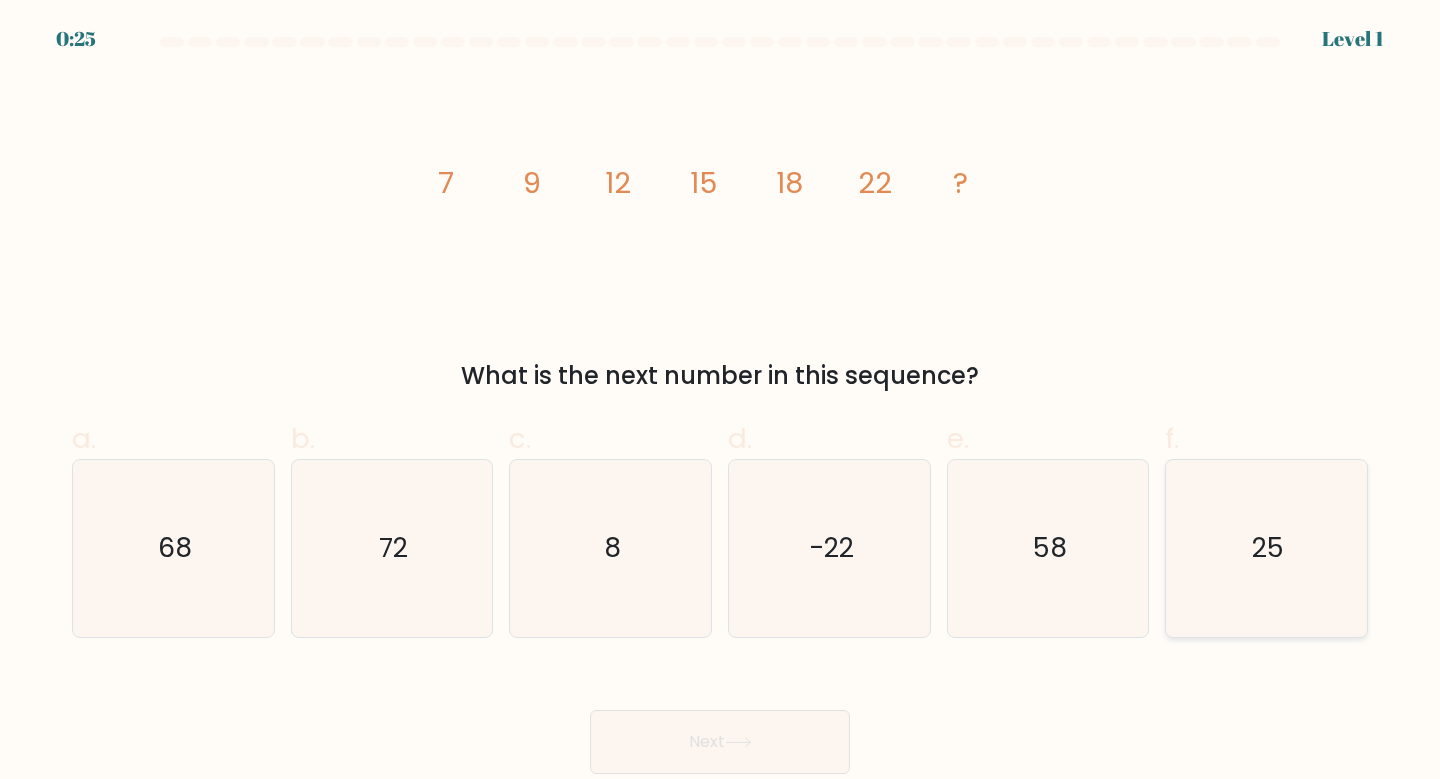 click on "25" at bounding box center [1266, 548] 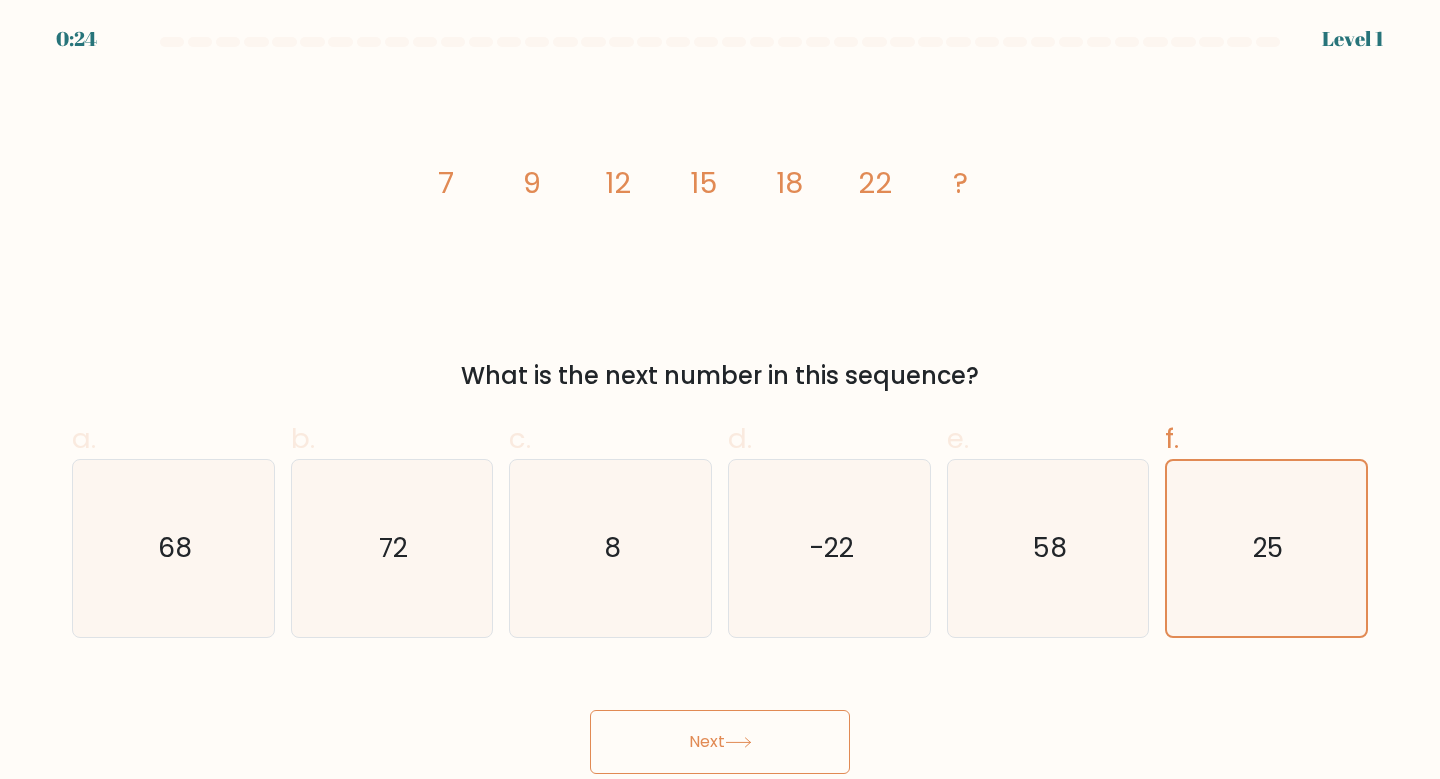 click on "Next" at bounding box center [720, 742] 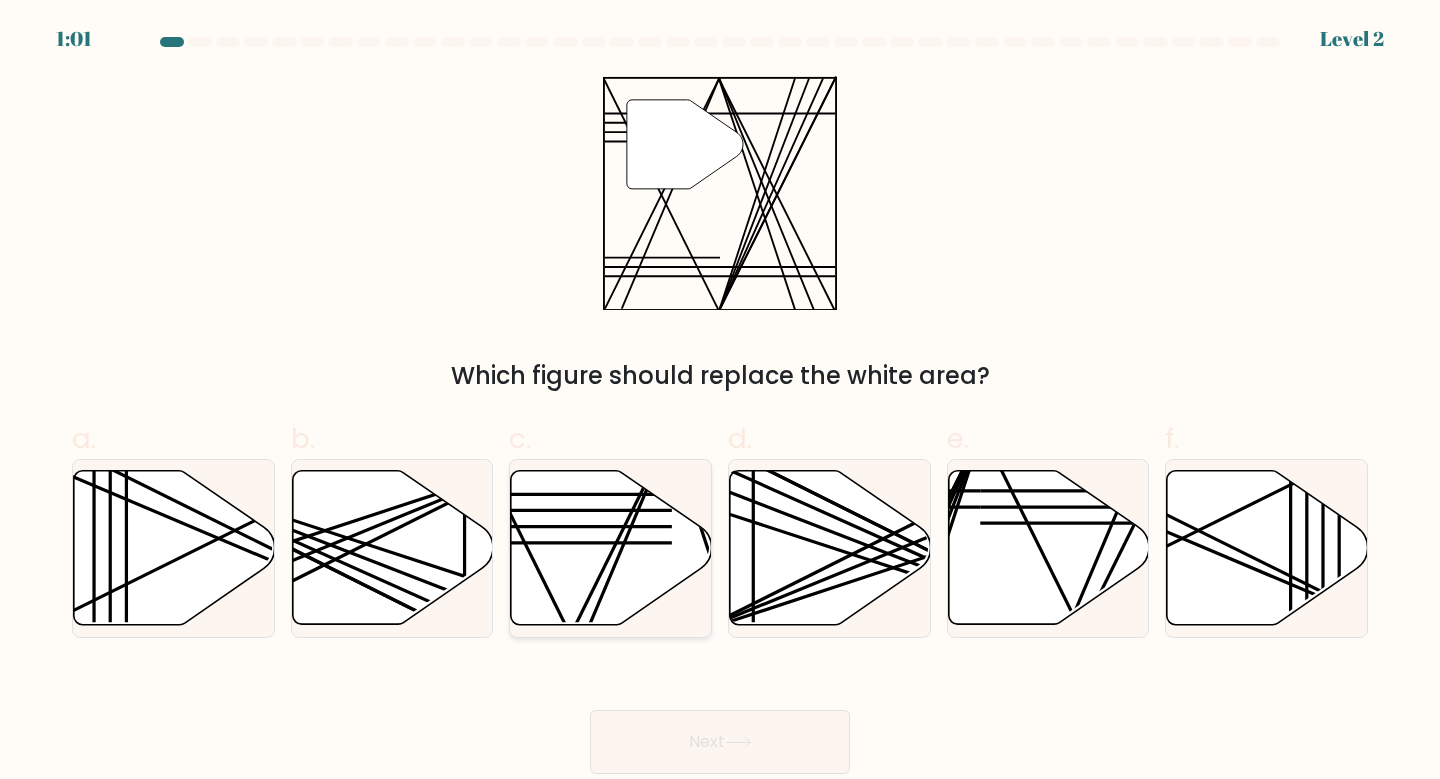 click at bounding box center (572, 510) 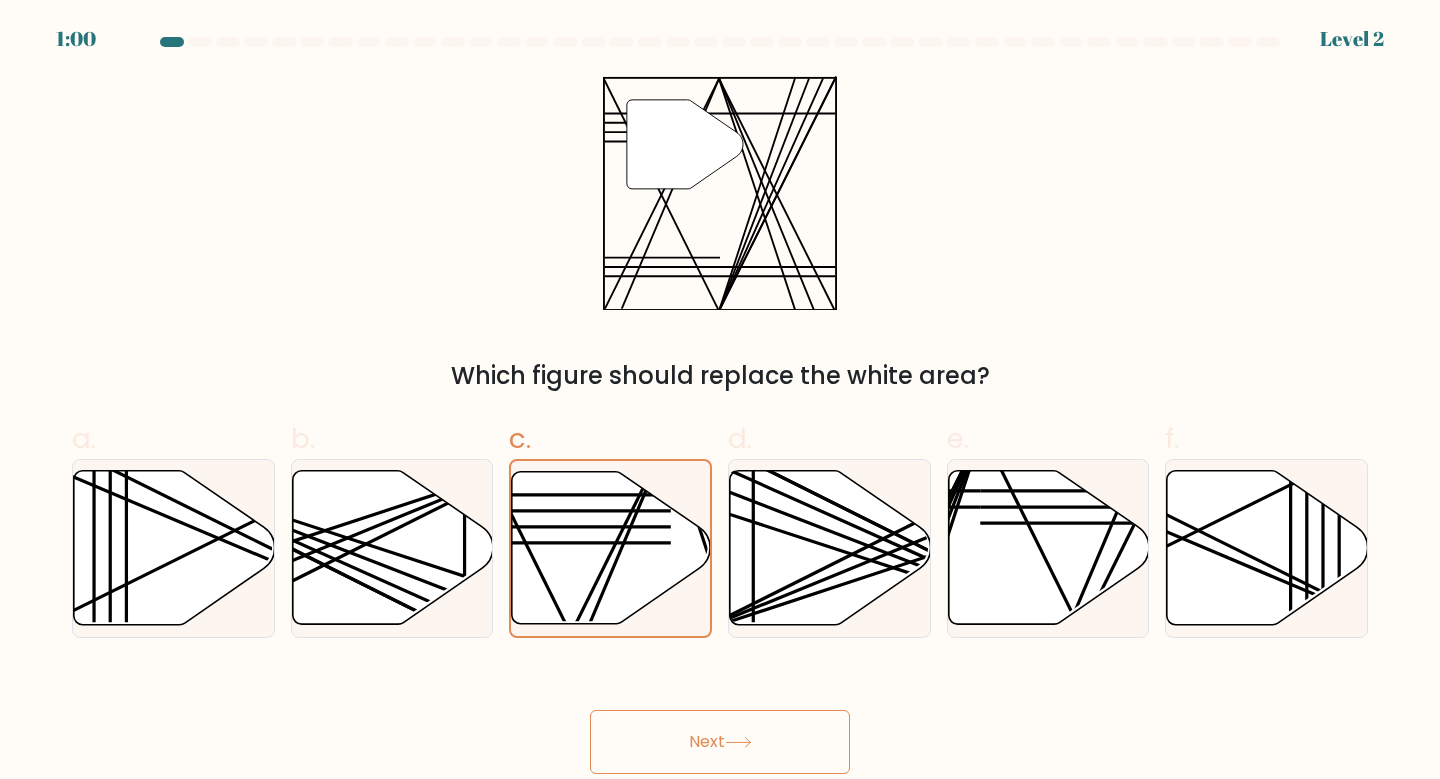 click on "Next" at bounding box center [720, 742] 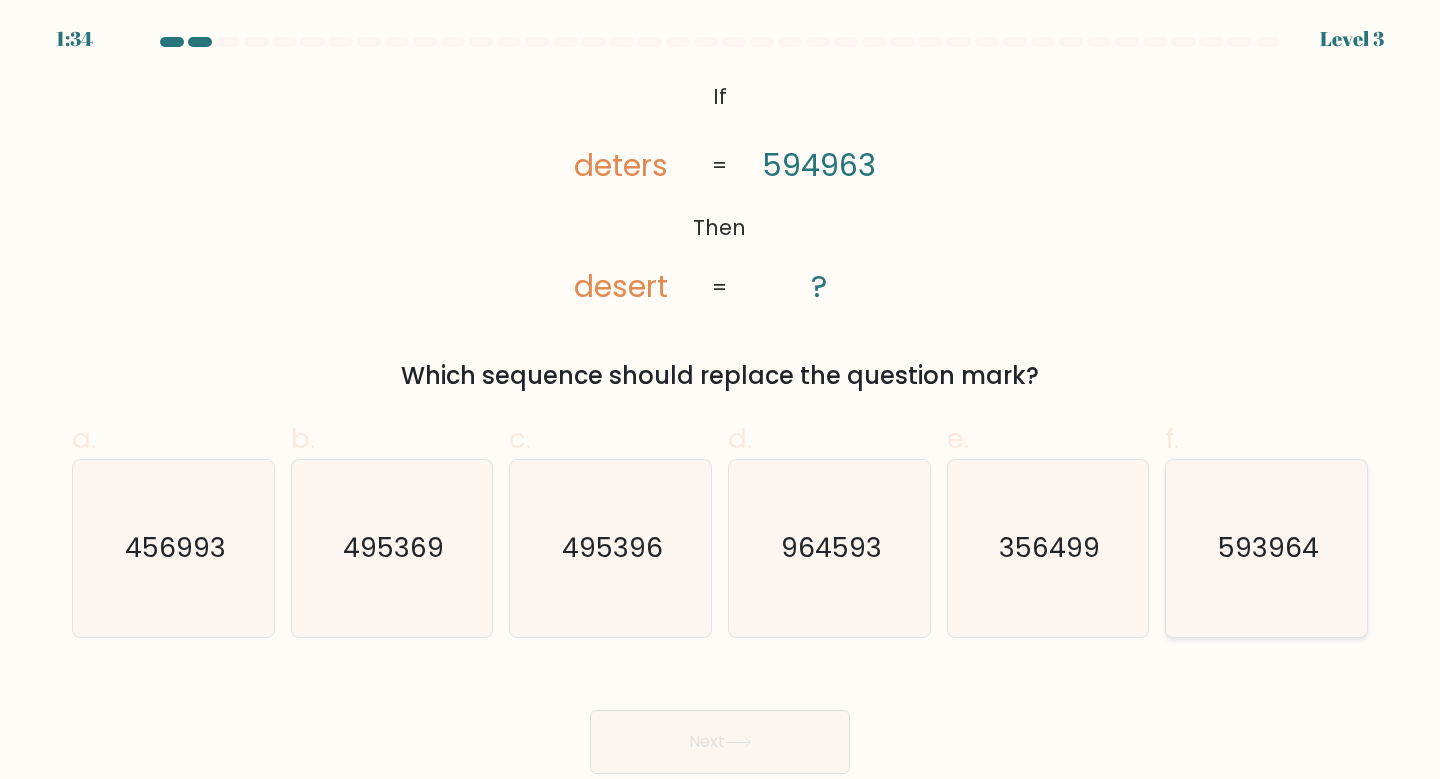click on "593964" at bounding box center (1266, 548) 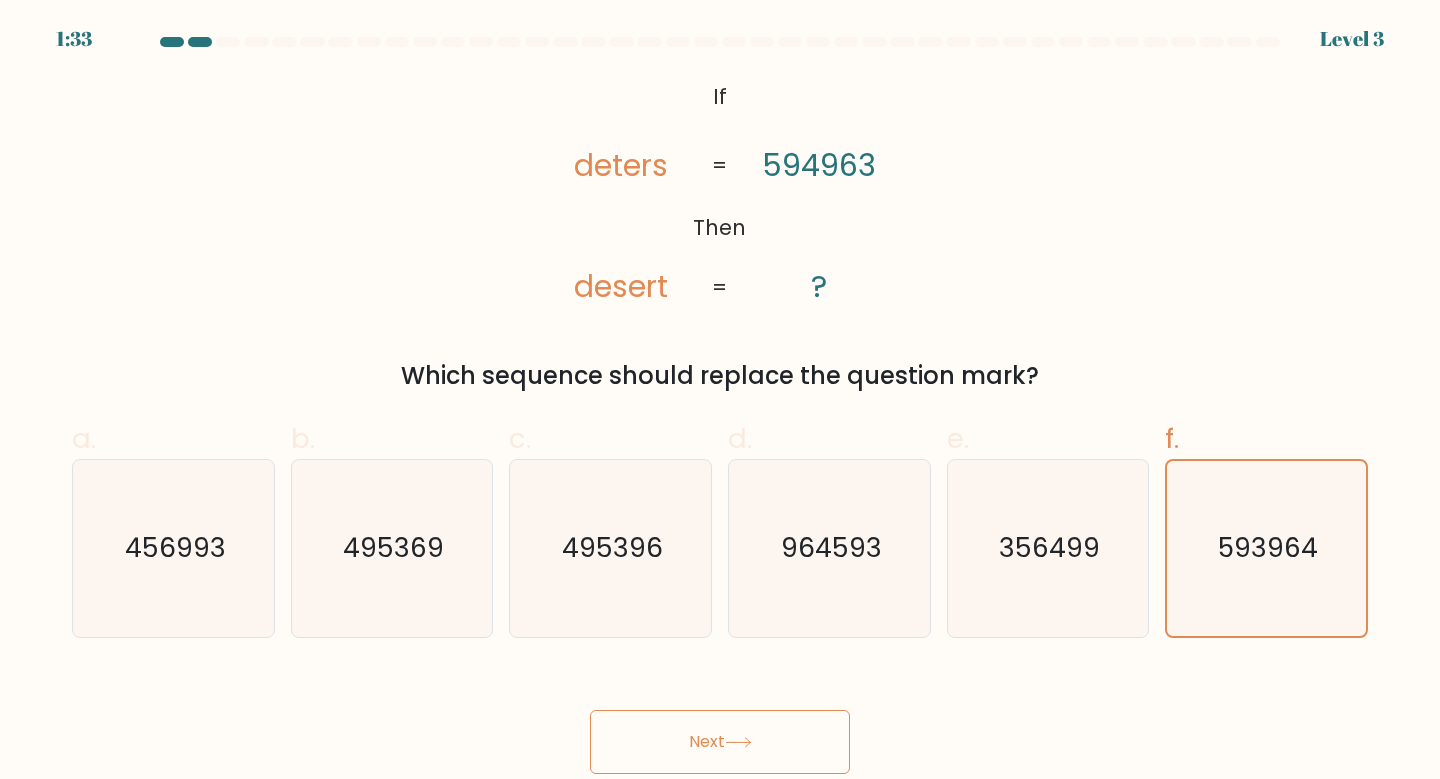 click on "Next" at bounding box center [720, 742] 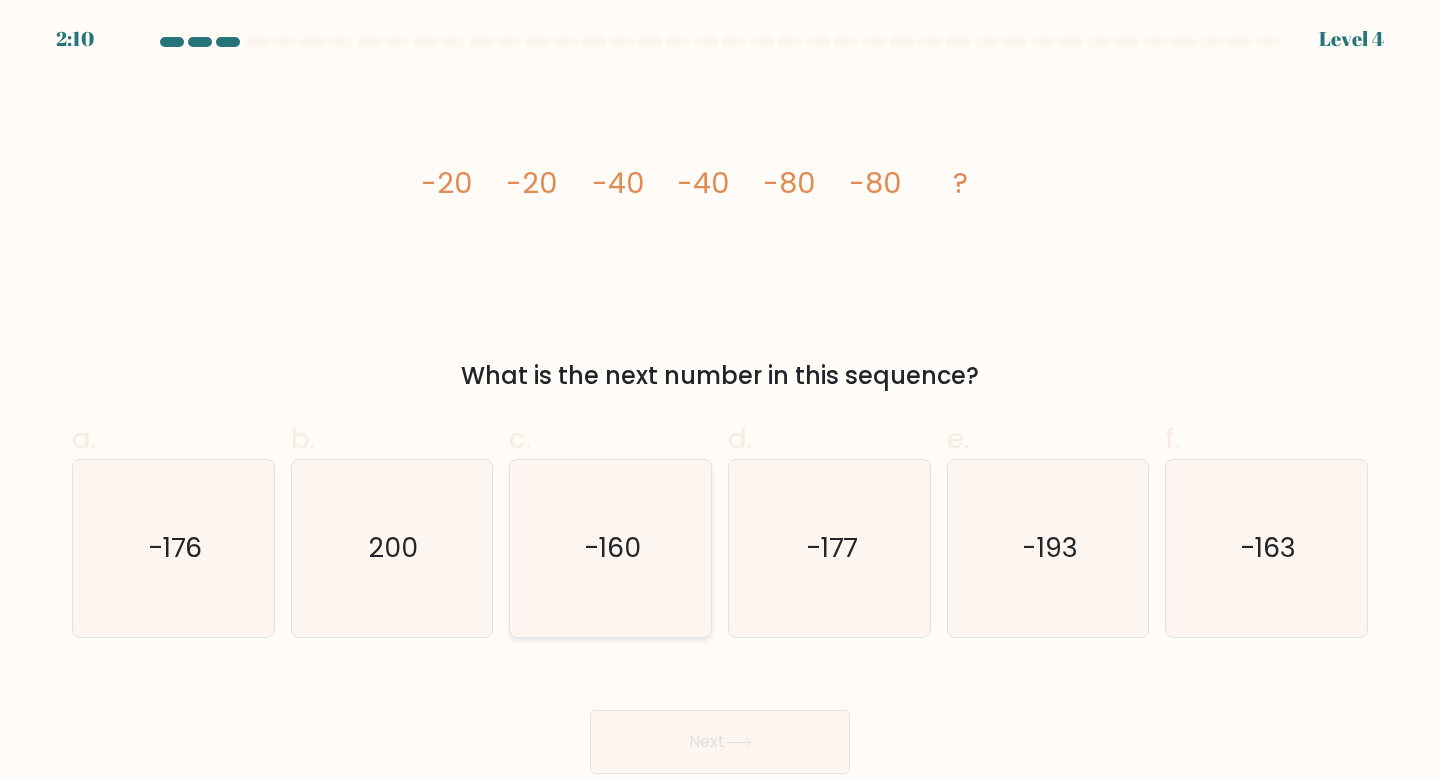 click on "-160" at bounding box center (610, 548) 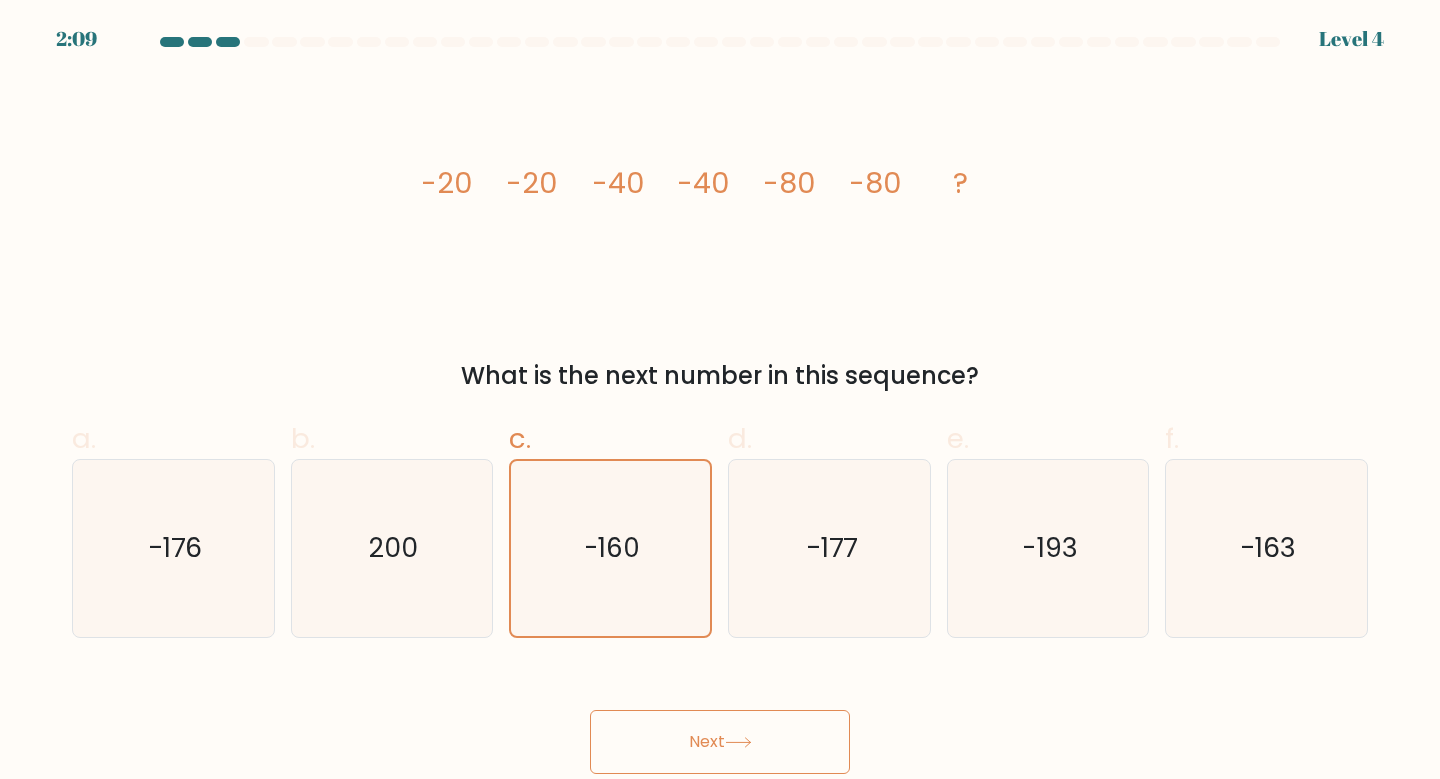 click on "Next" at bounding box center [720, 742] 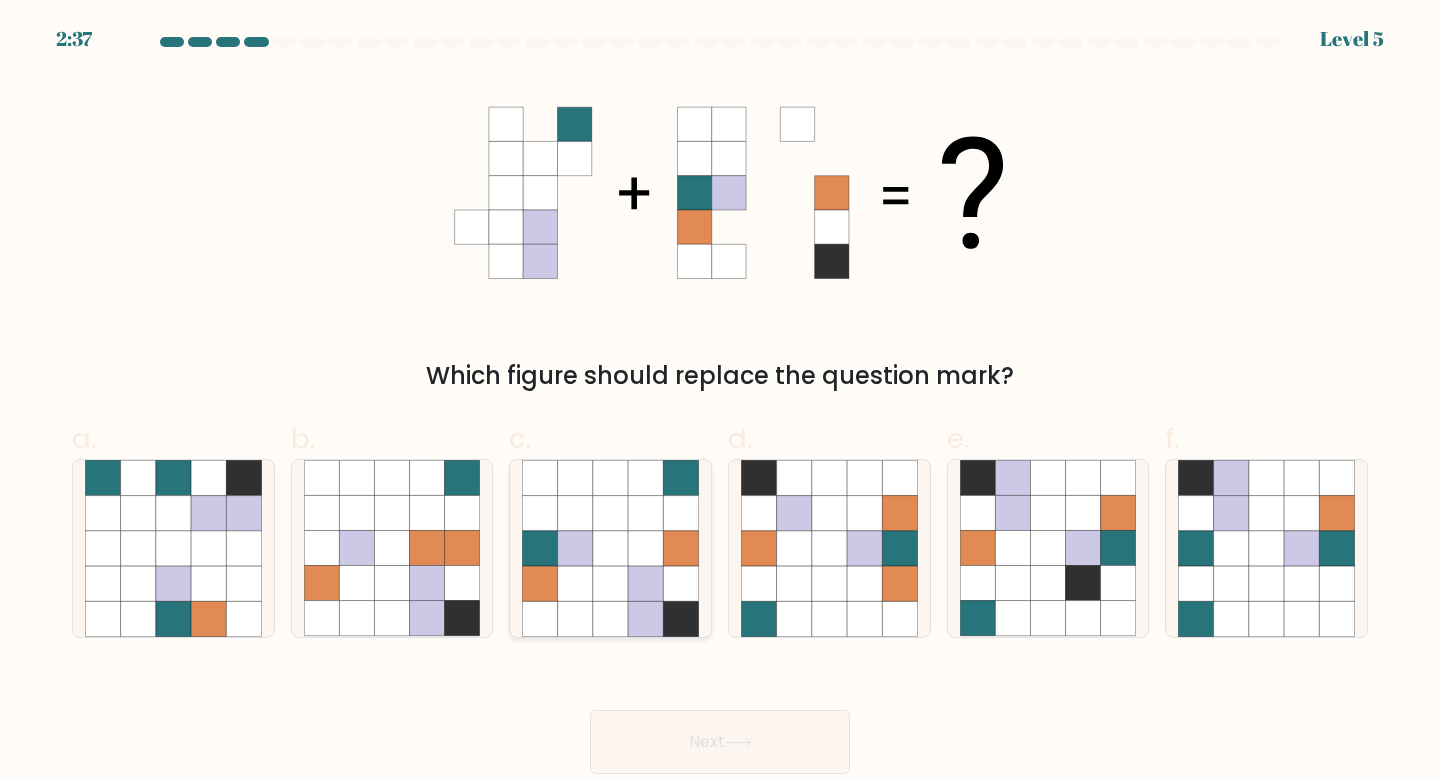 click at bounding box center [610, 548] 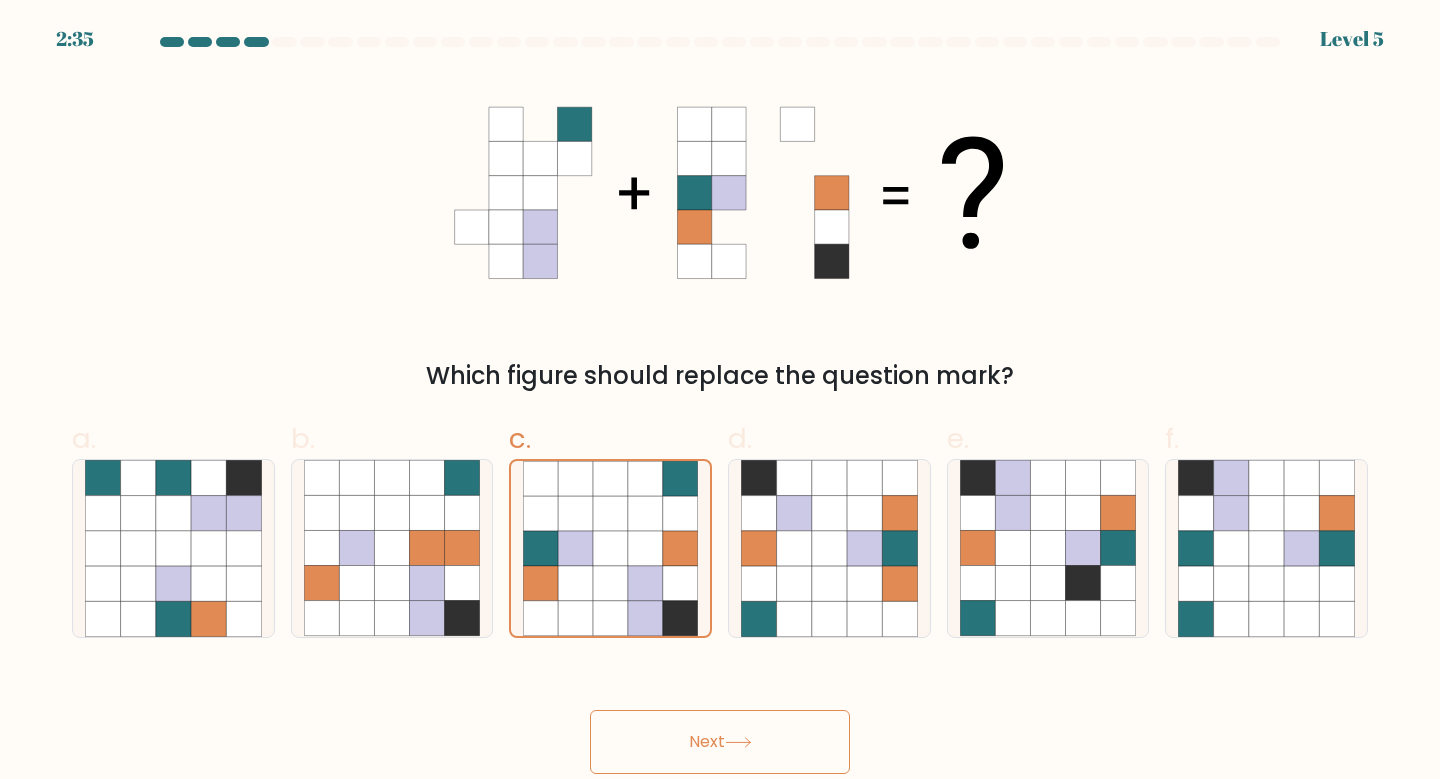 click on "Next" at bounding box center [720, 742] 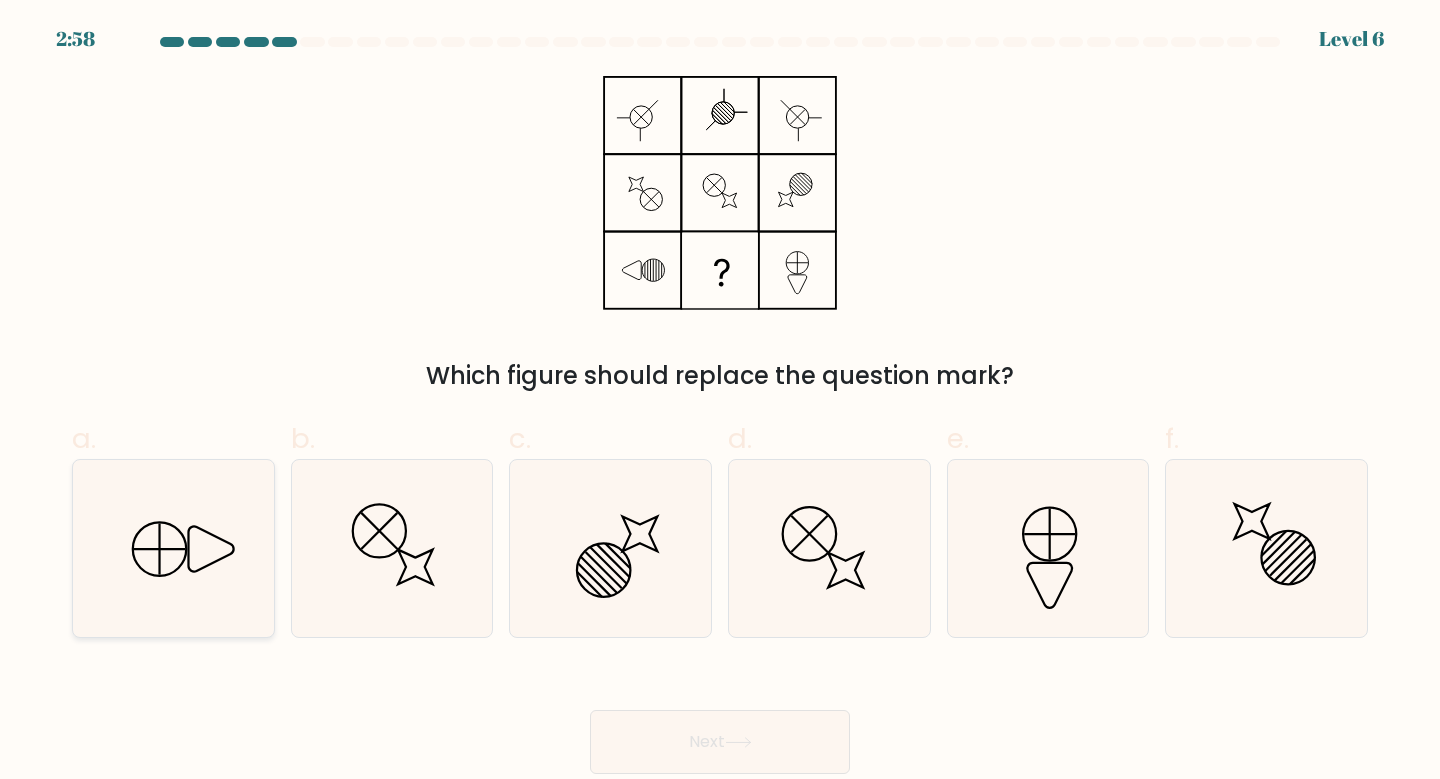 click at bounding box center [173, 548] 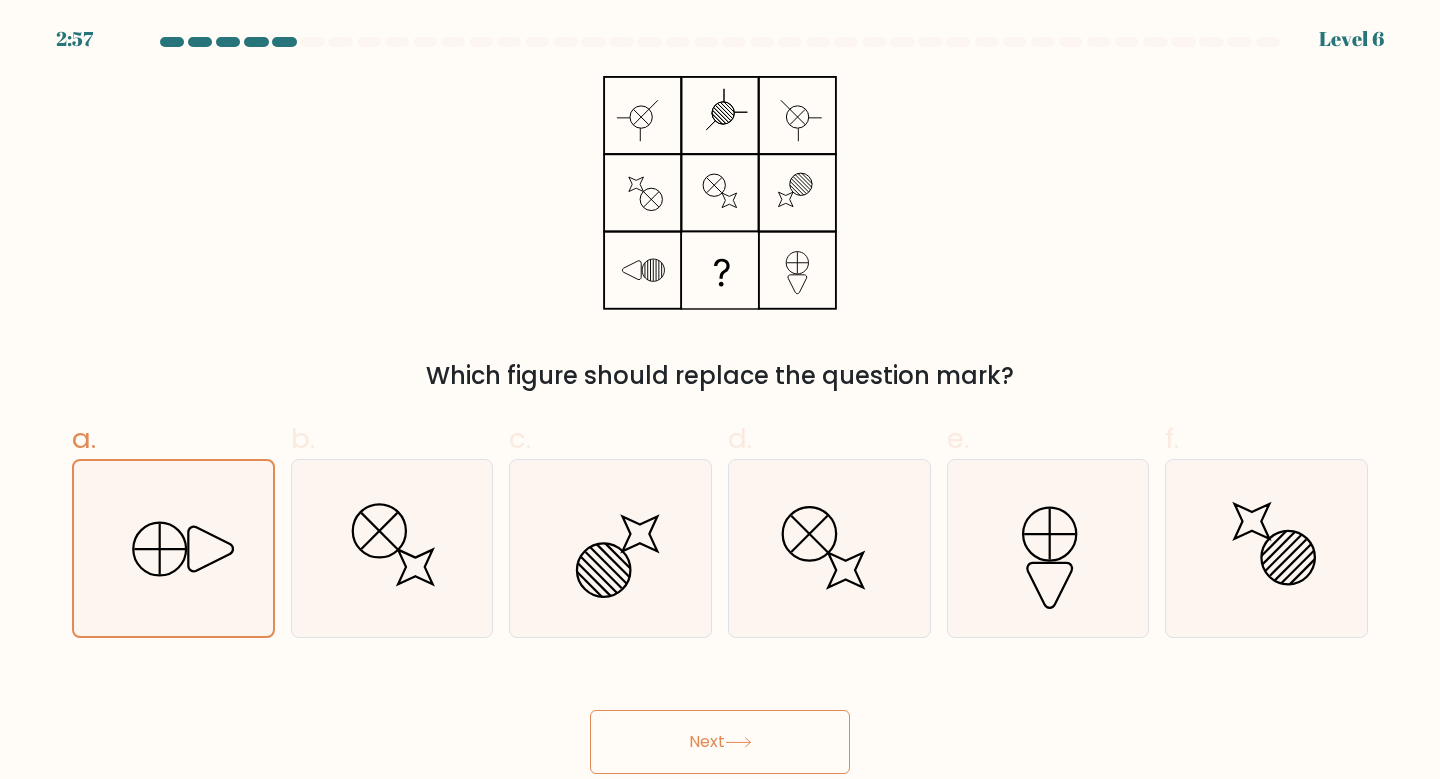 click on "Next" at bounding box center [720, 742] 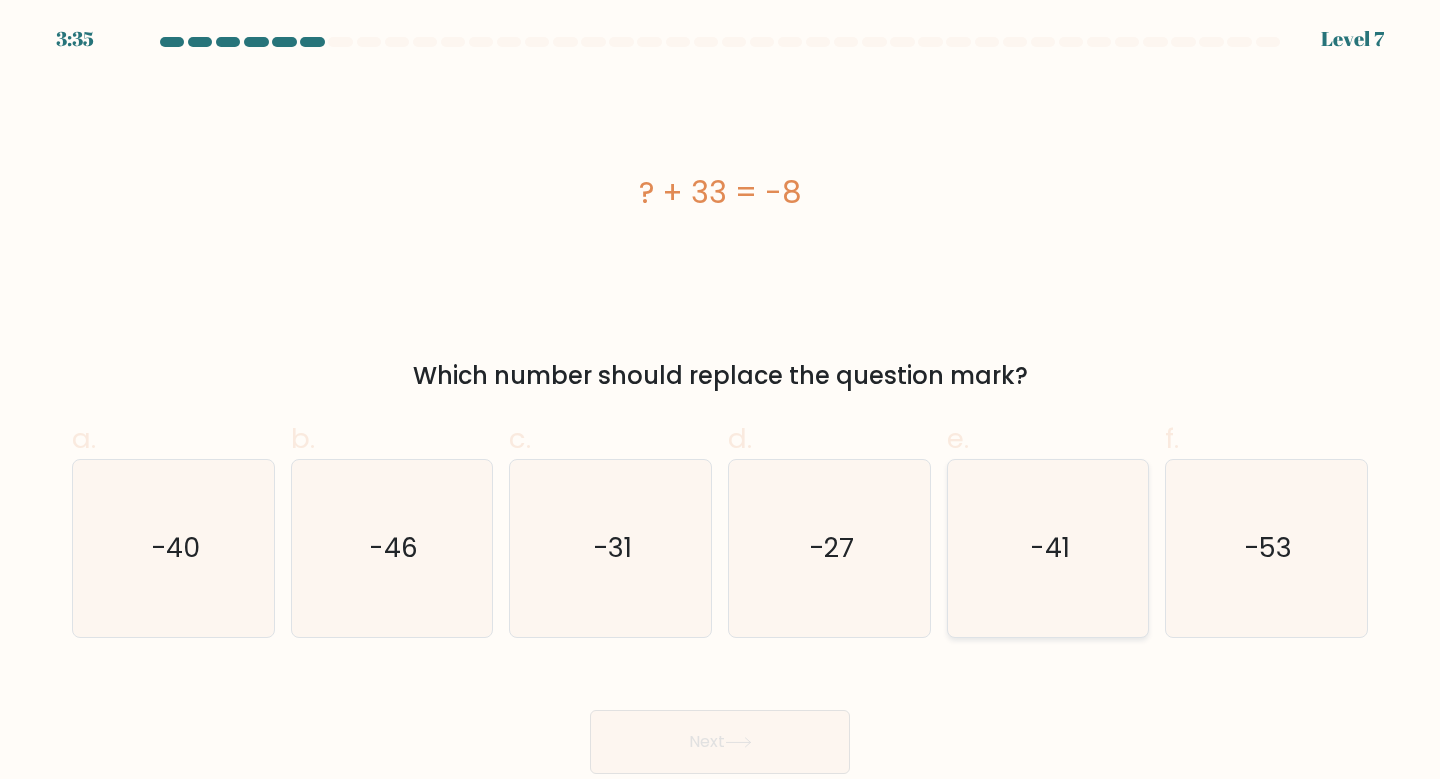 click on "-41" at bounding box center (1048, 548) 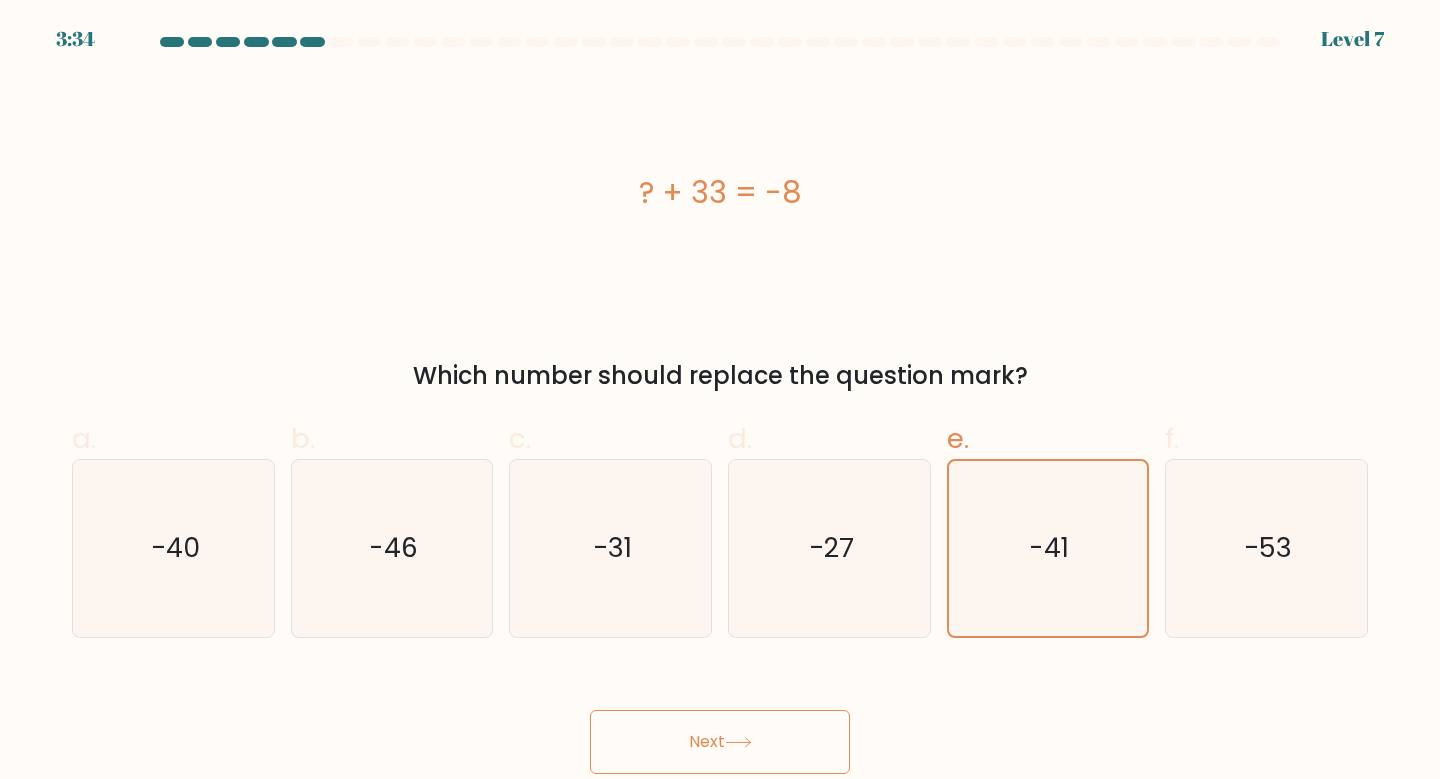 click on "Next" at bounding box center [720, 742] 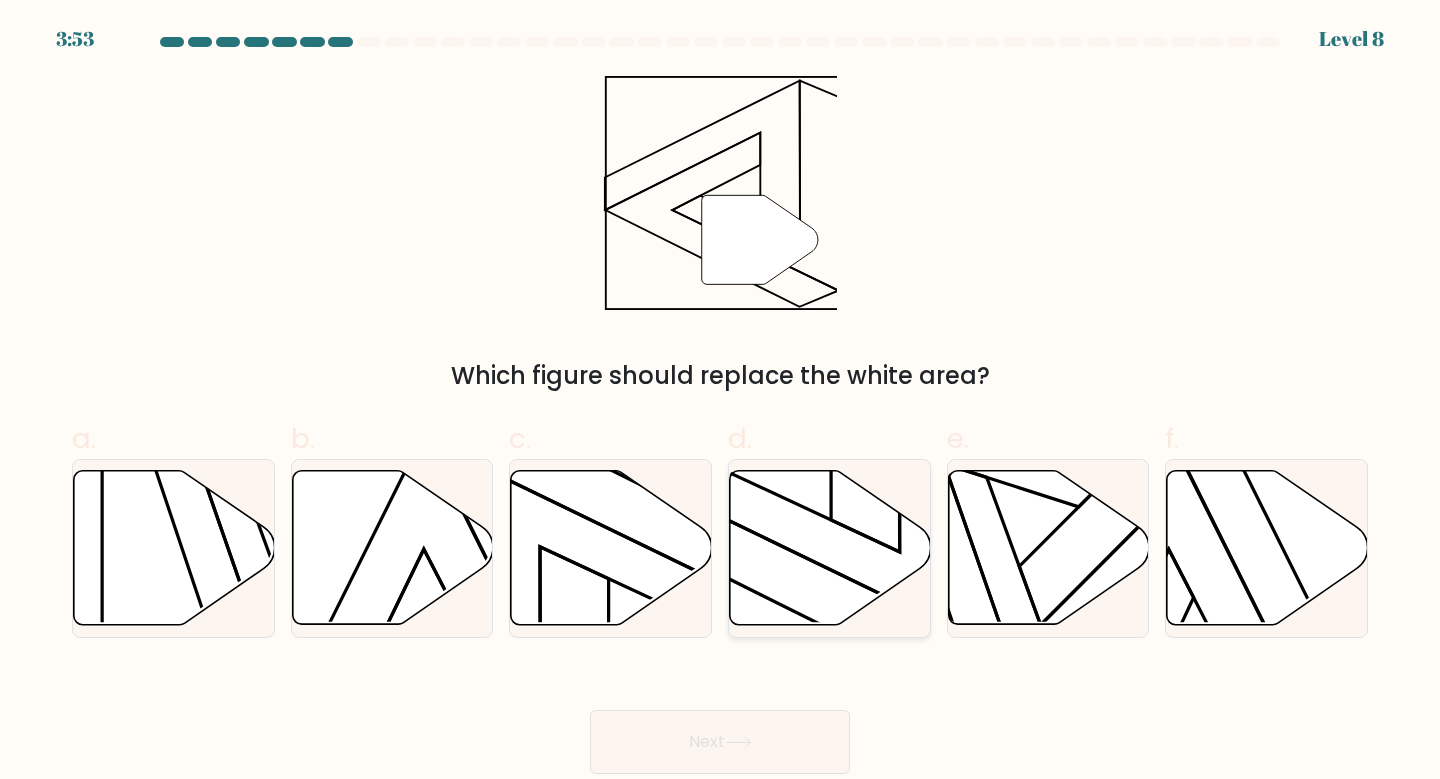 click at bounding box center [830, 548] 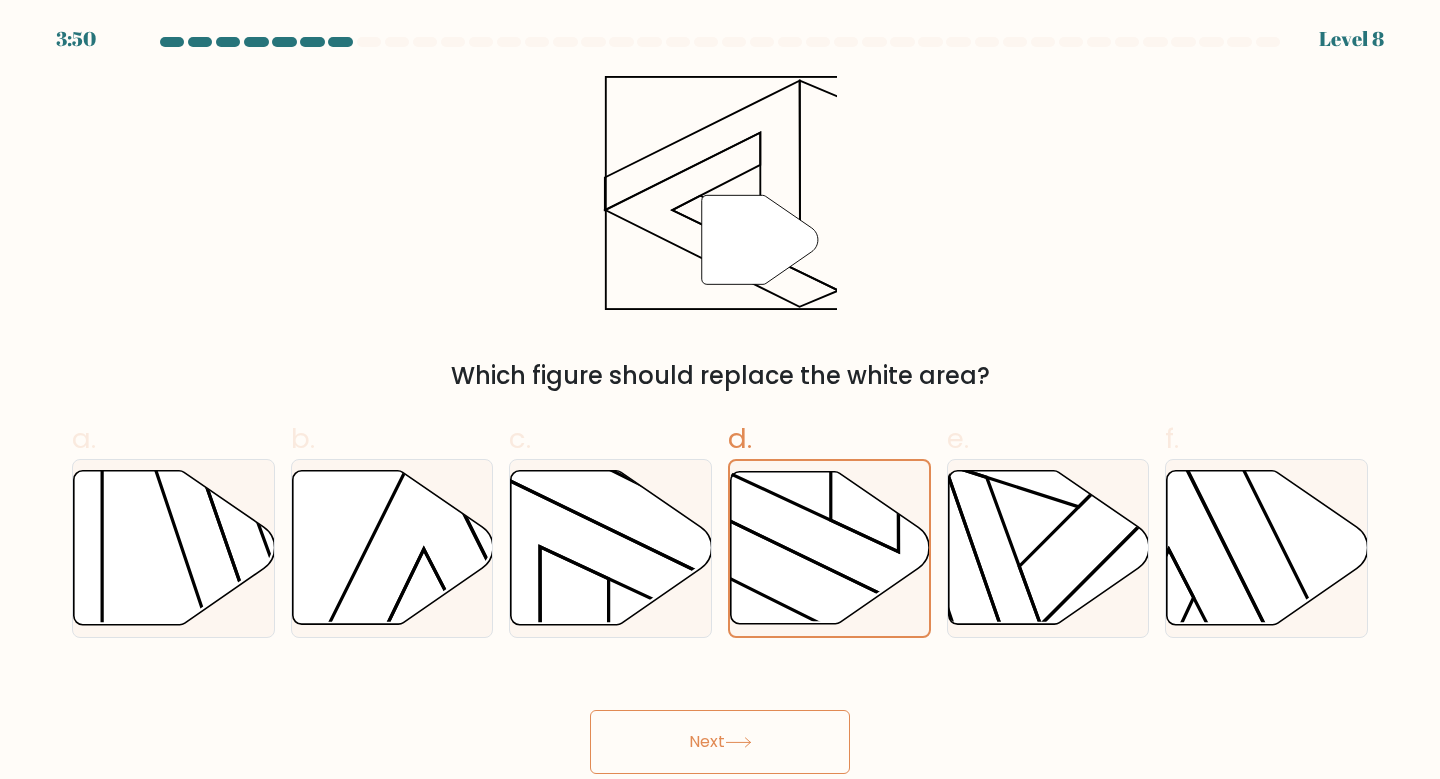 click on "Next" at bounding box center [720, 742] 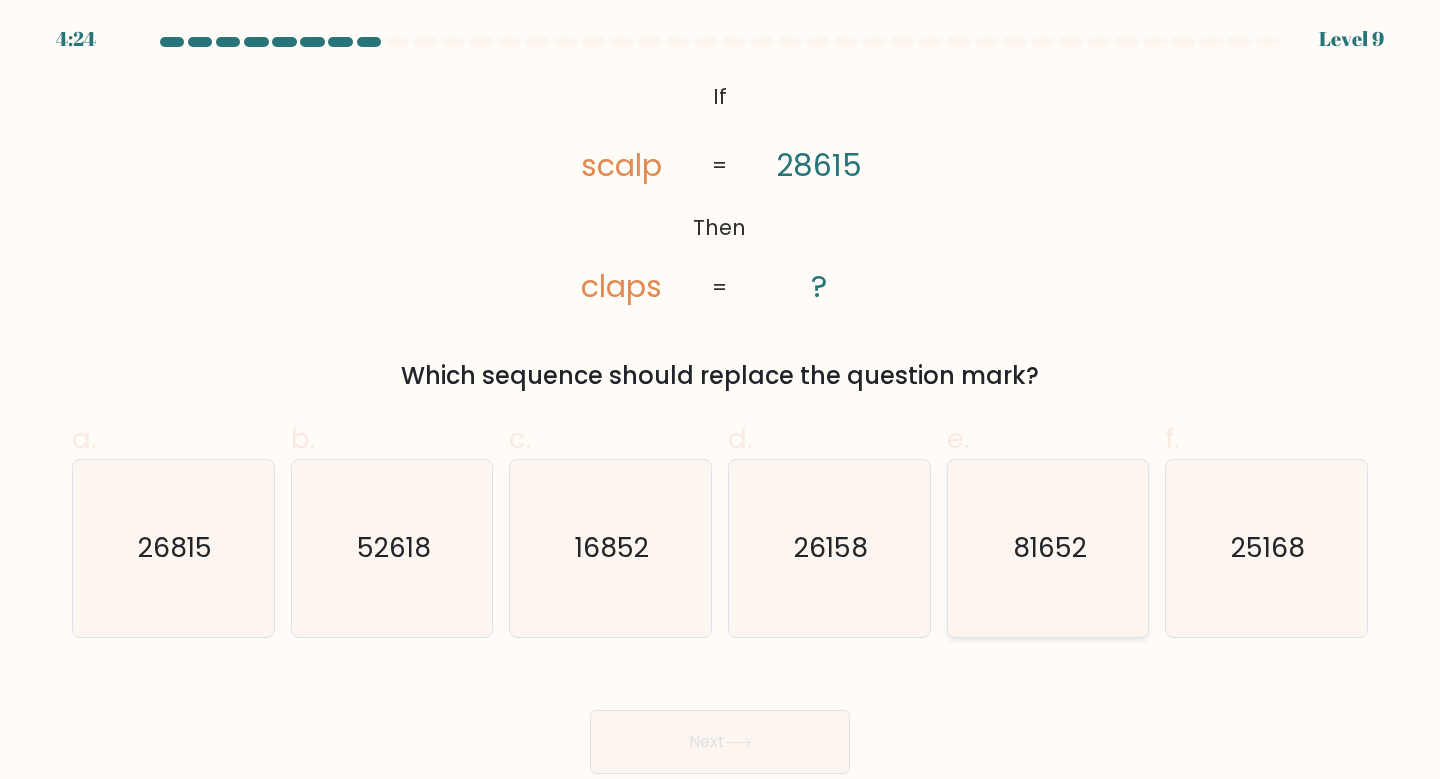 click on "81652" at bounding box center [1050, 547] 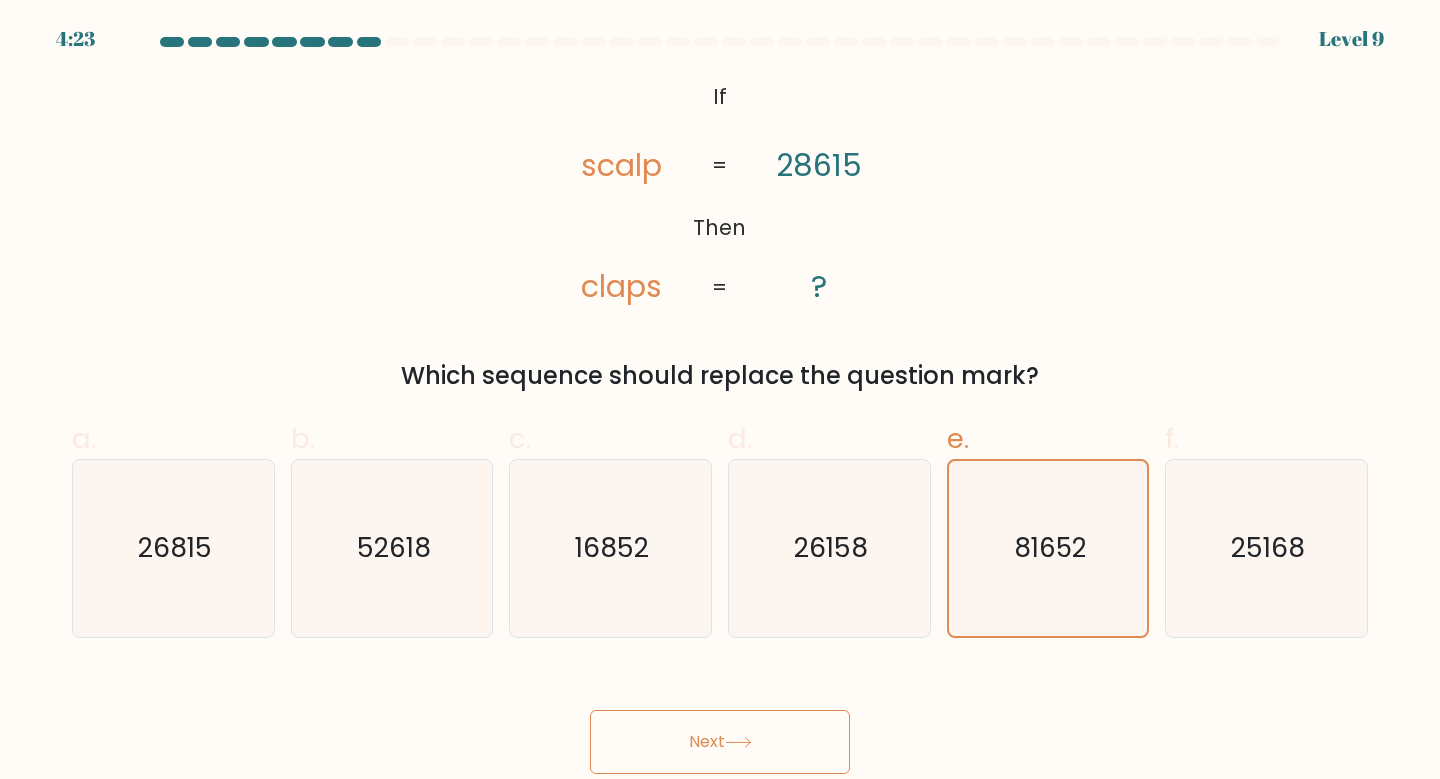 click on "Next" at bounding box center (720, 742) 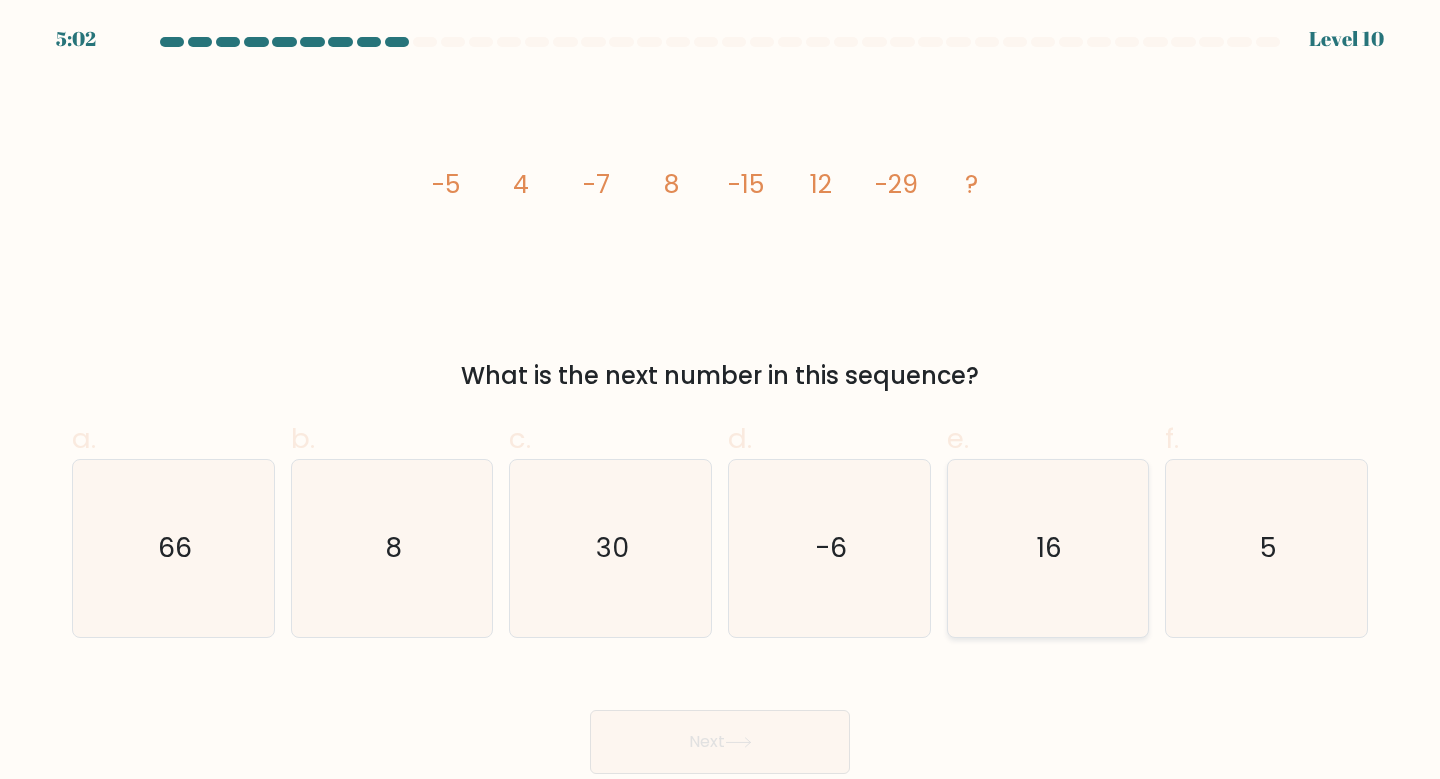 click on "16" at bounding box center [1049, 547] 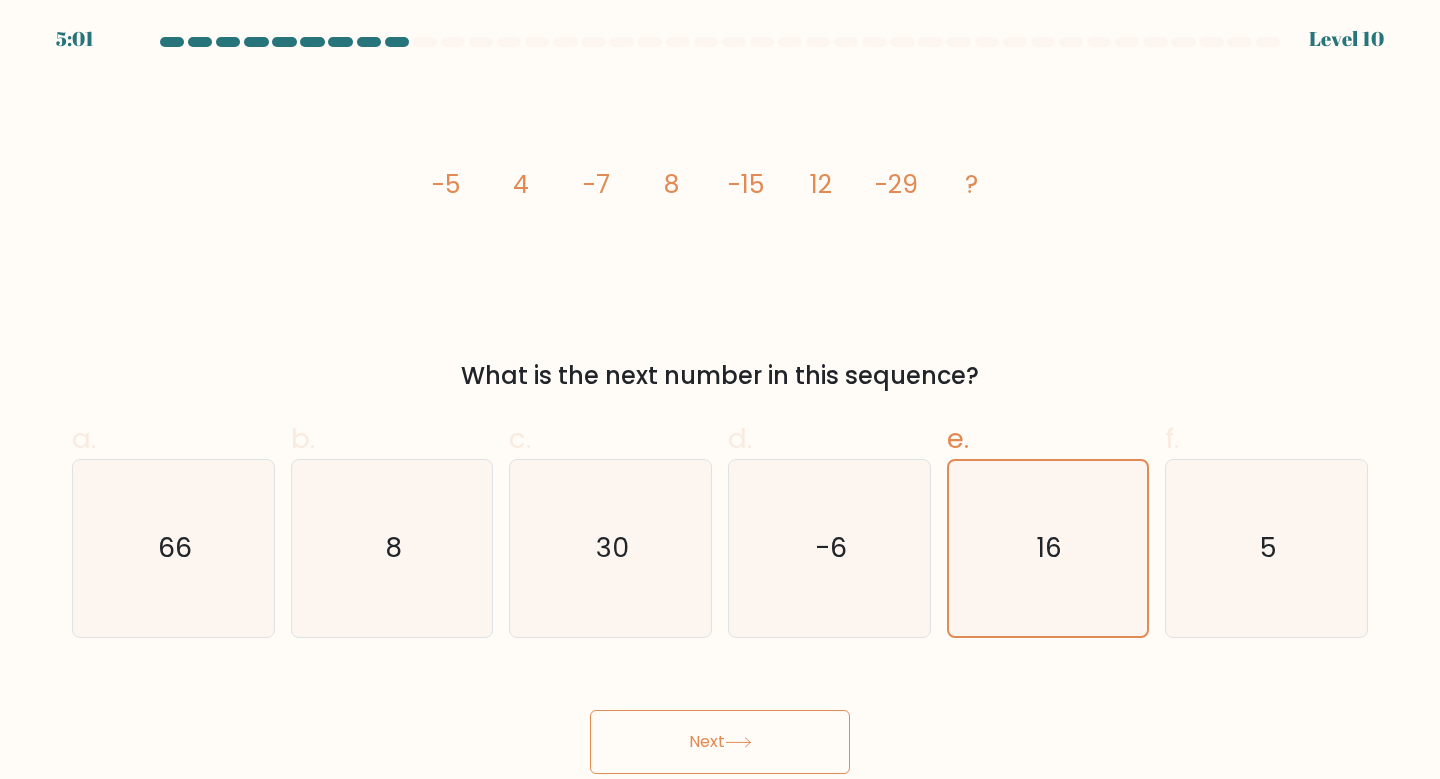 click on "Next" at bounding box center [720, 742] 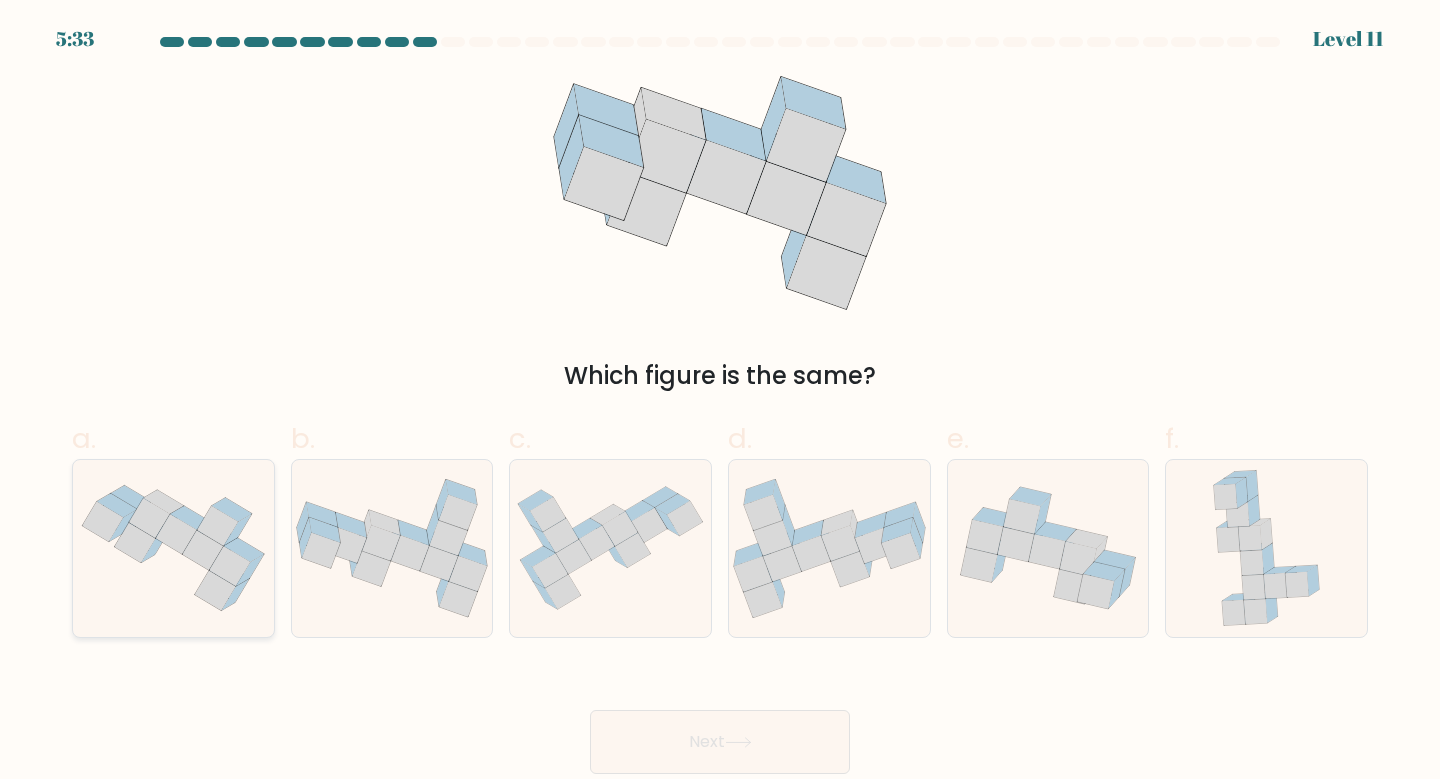 click at bounding box center [173, 548] 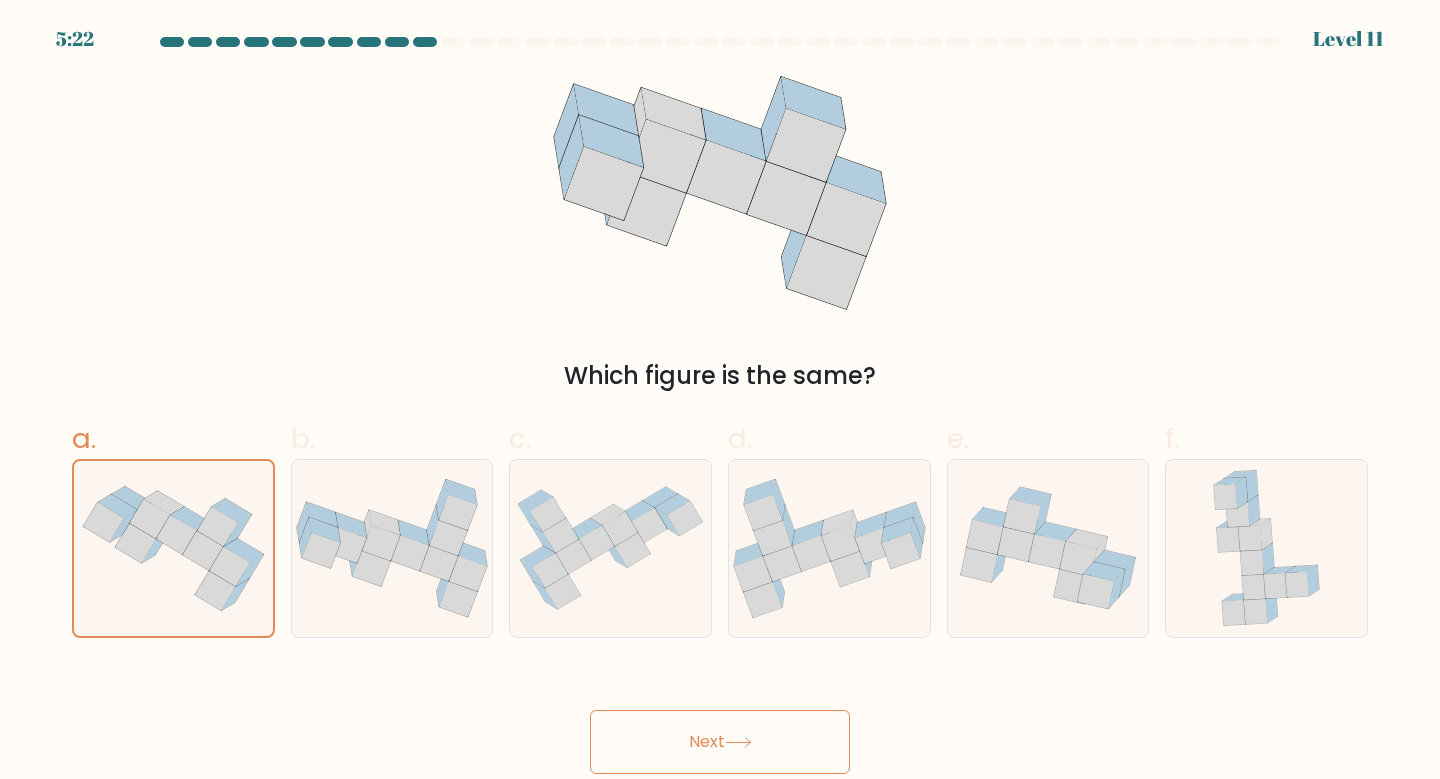 click on "Next" at bounding box center [720, 742] 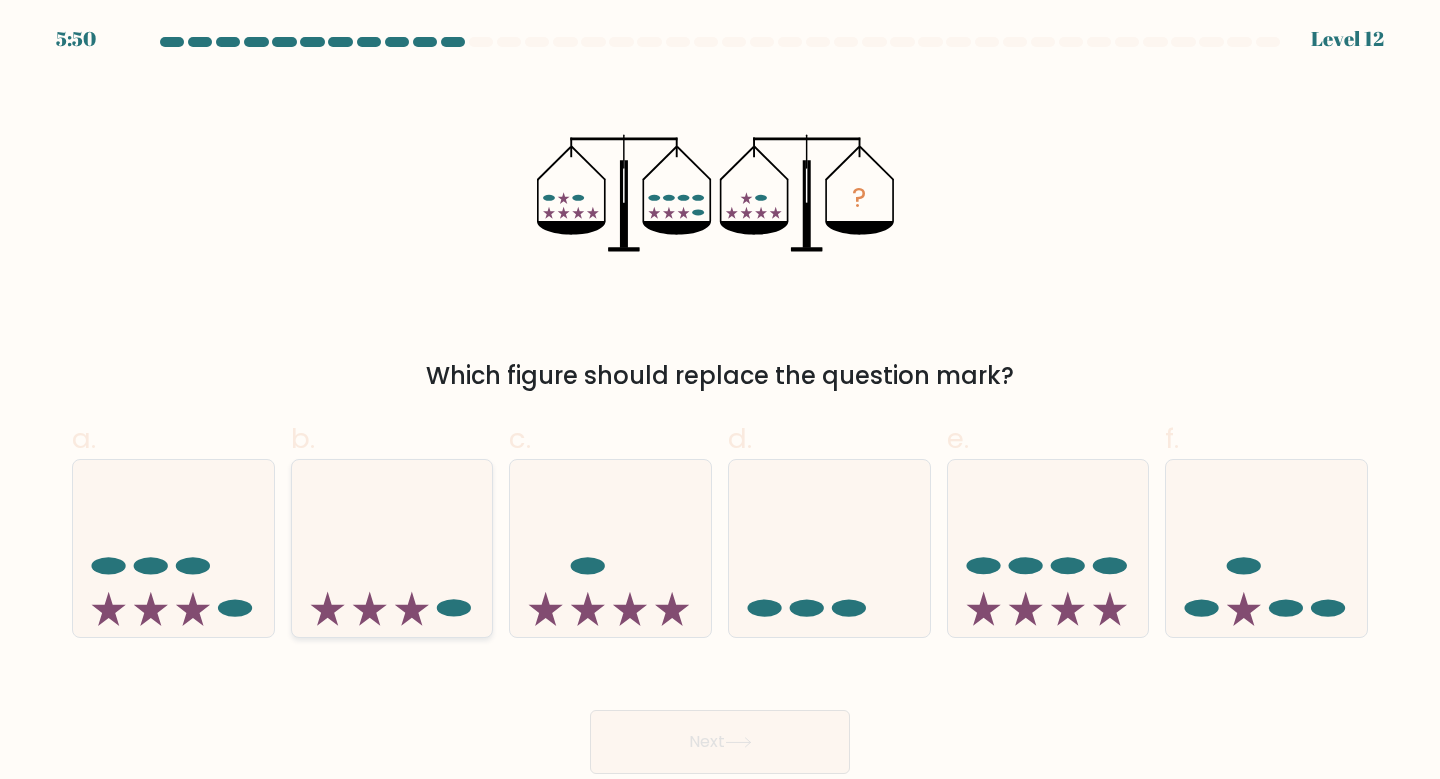 click at bounding box center [392, 548] 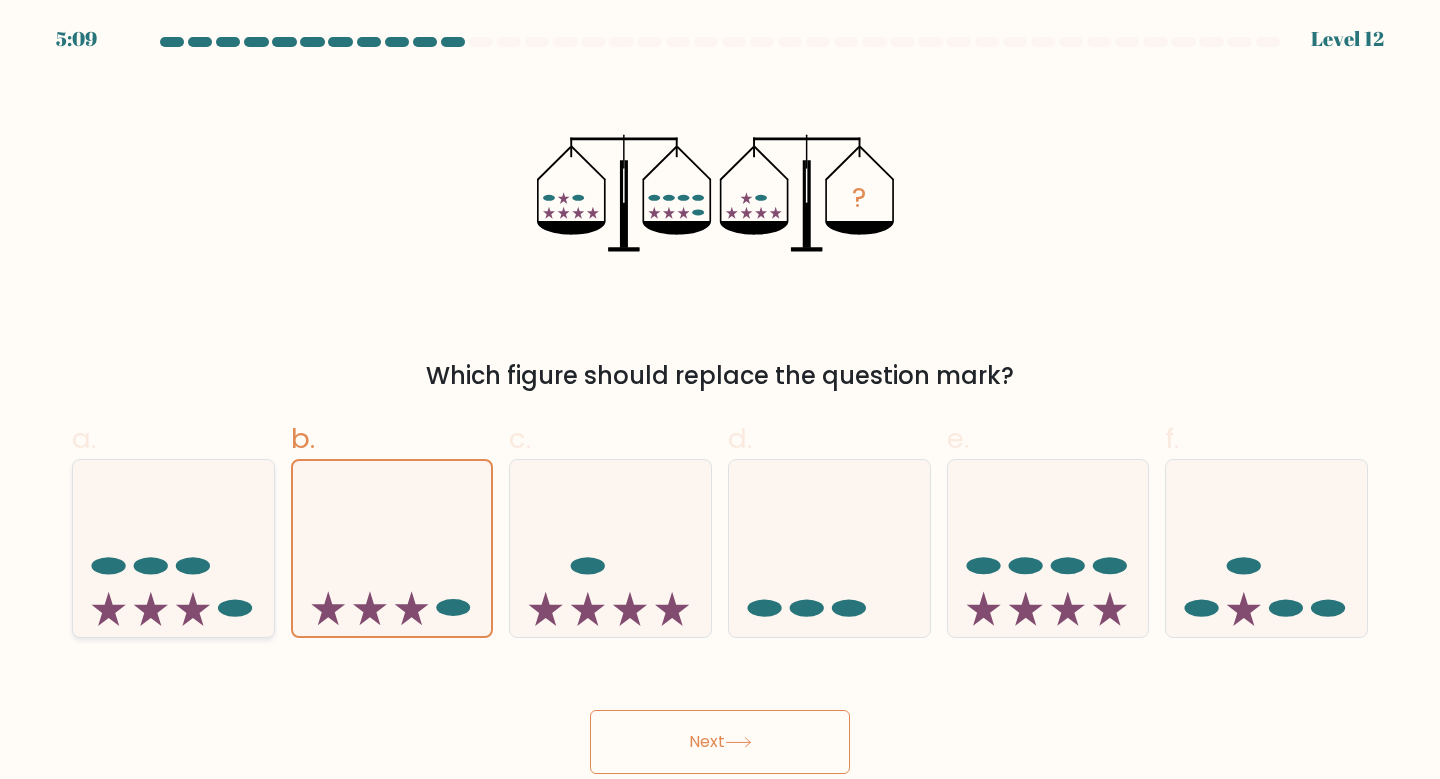 click at bounding box center (173, 548) 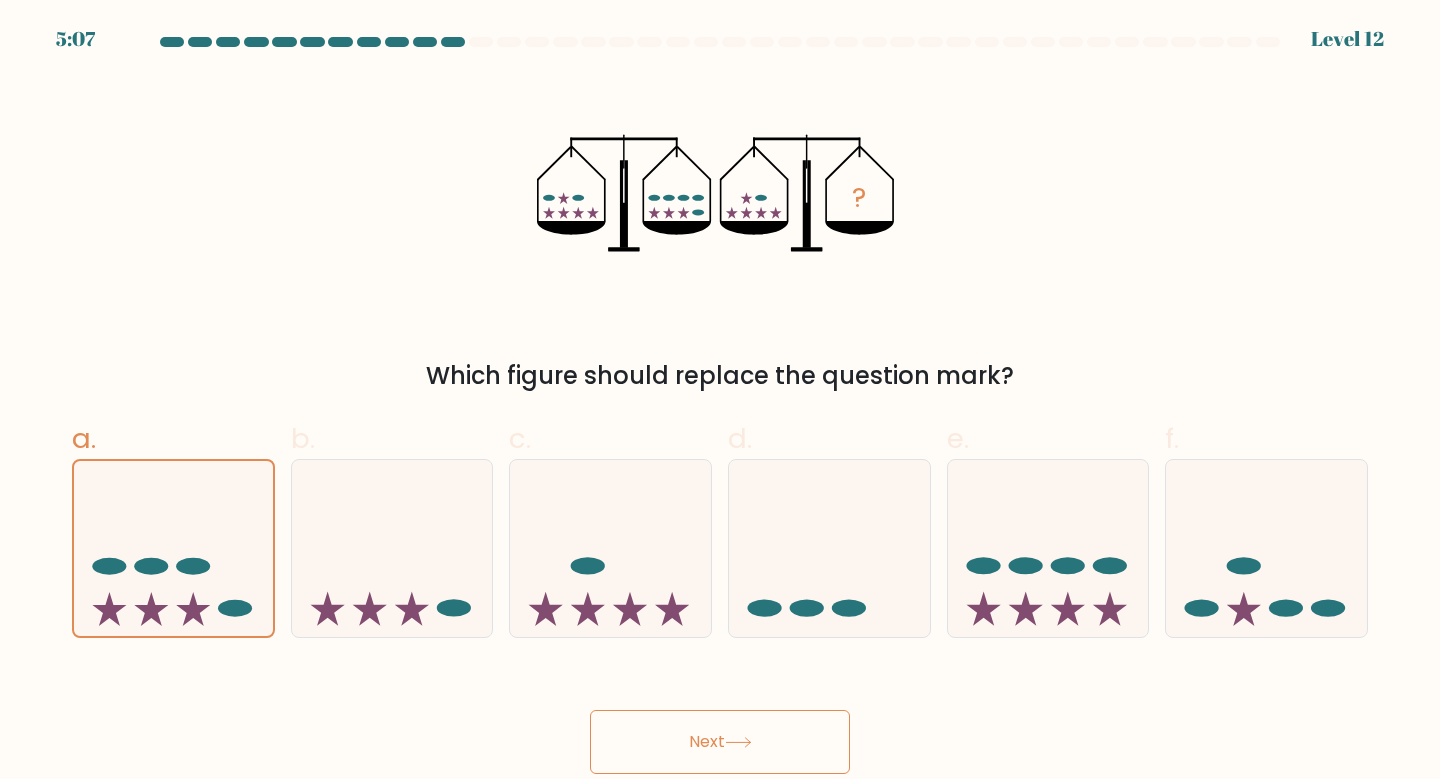 click on "Next" at bounding box center (720, 742) 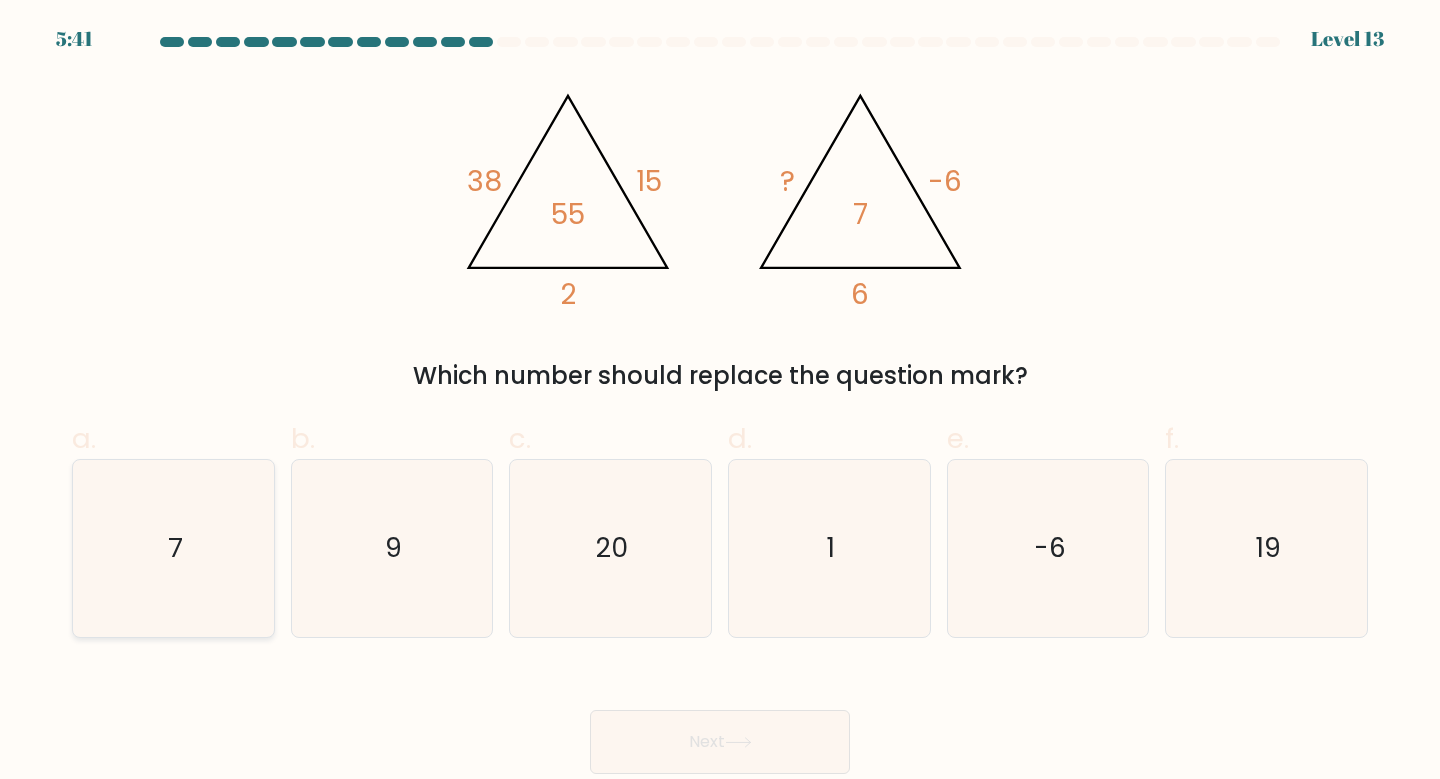 click on "7" at bounding box center (173, 548) 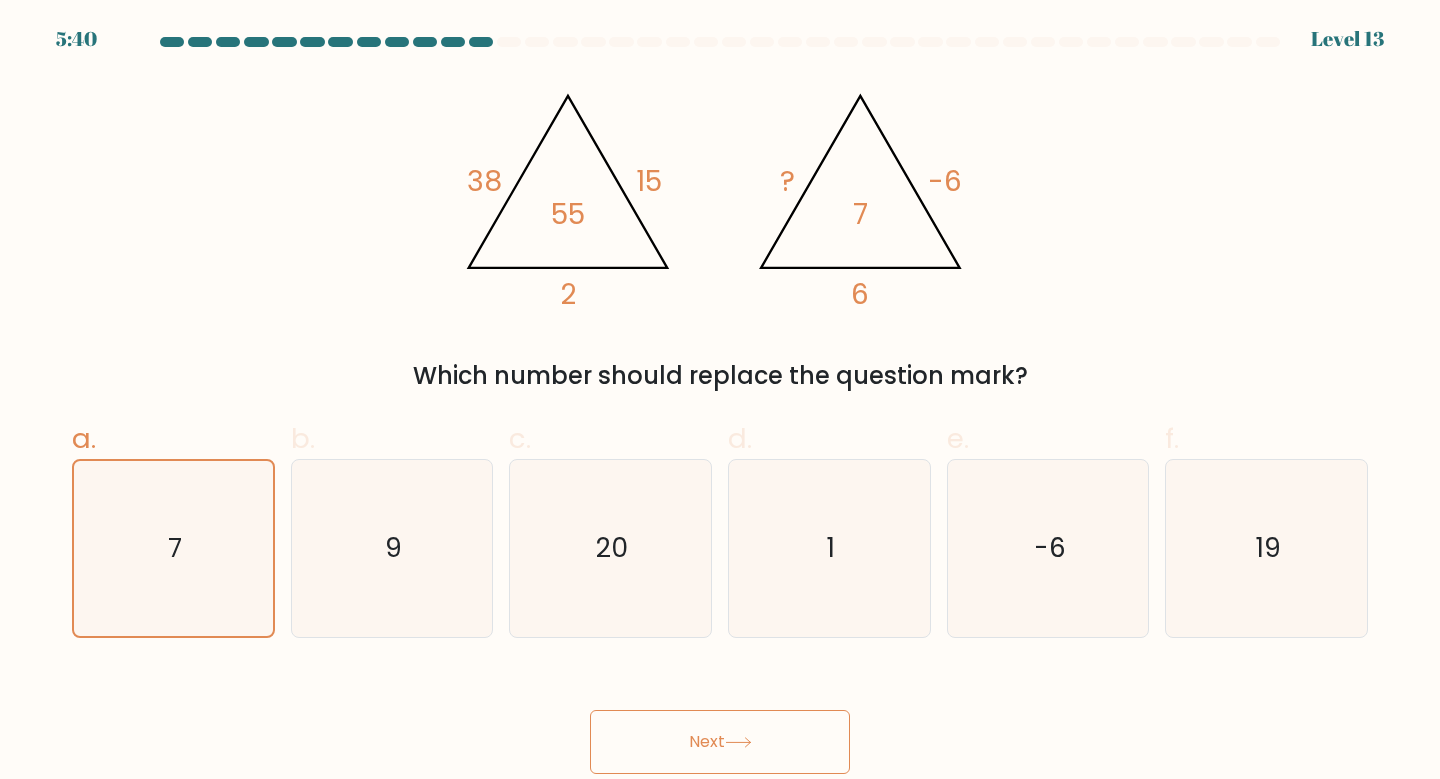click on "Next" at bounding box center (720, 742) 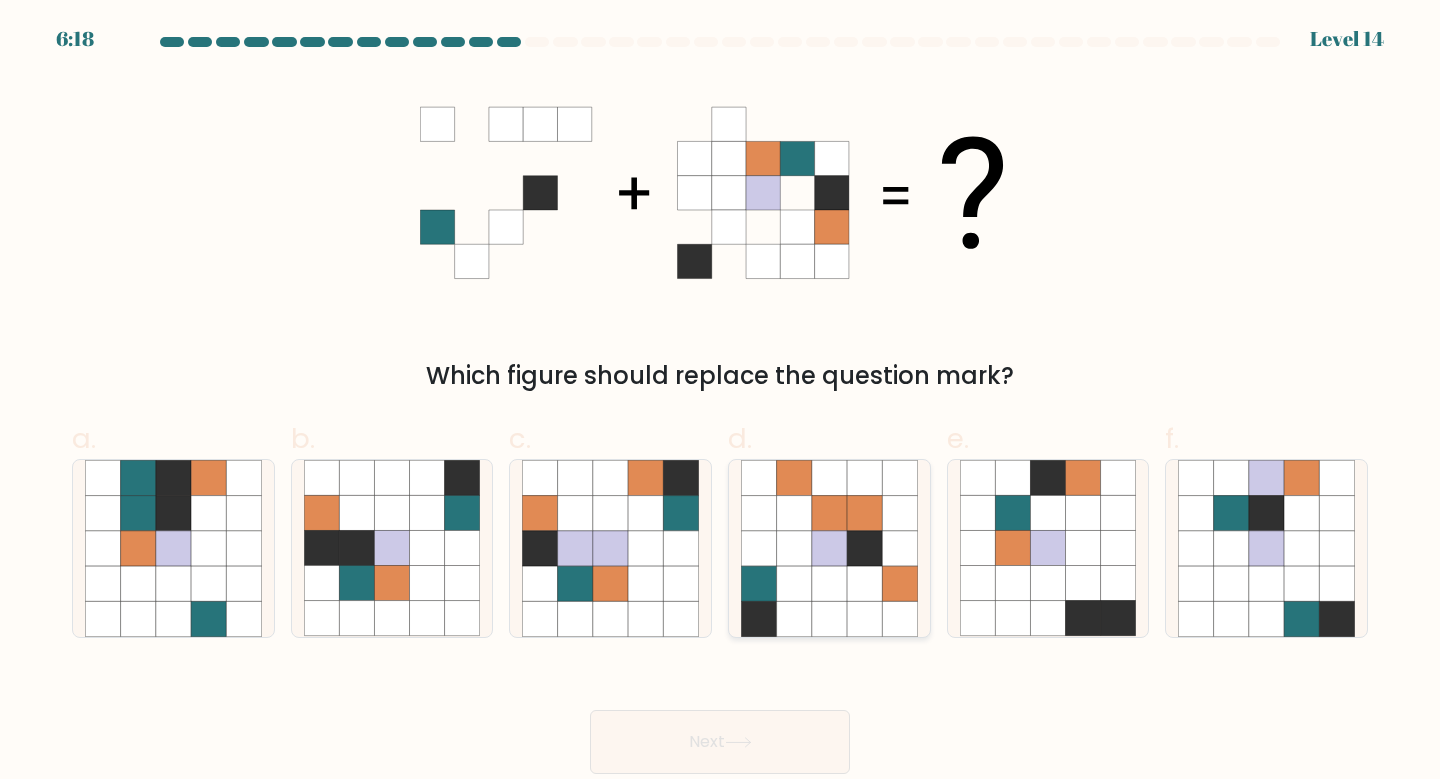 click at bounding box center [829, 548] 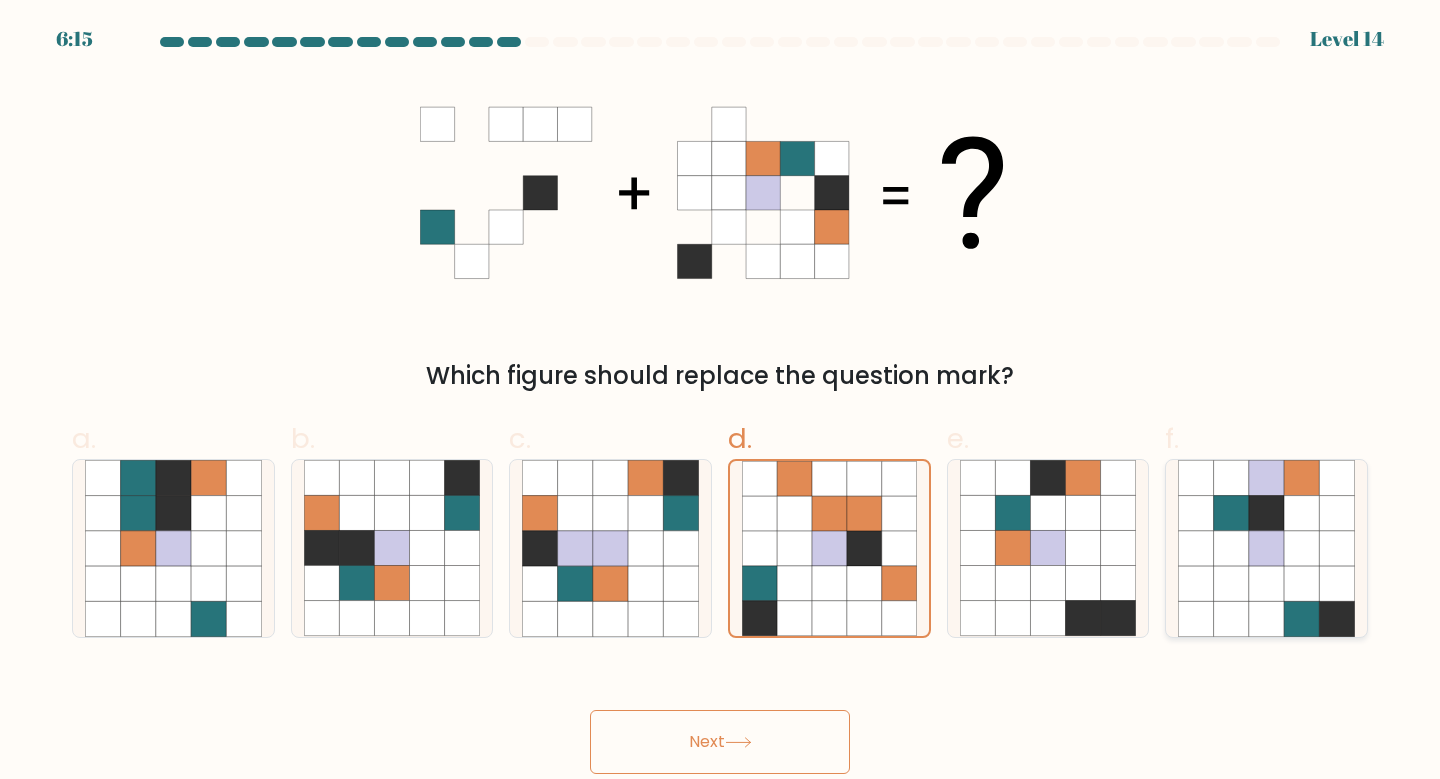 click at bounding box center (1301, 583) 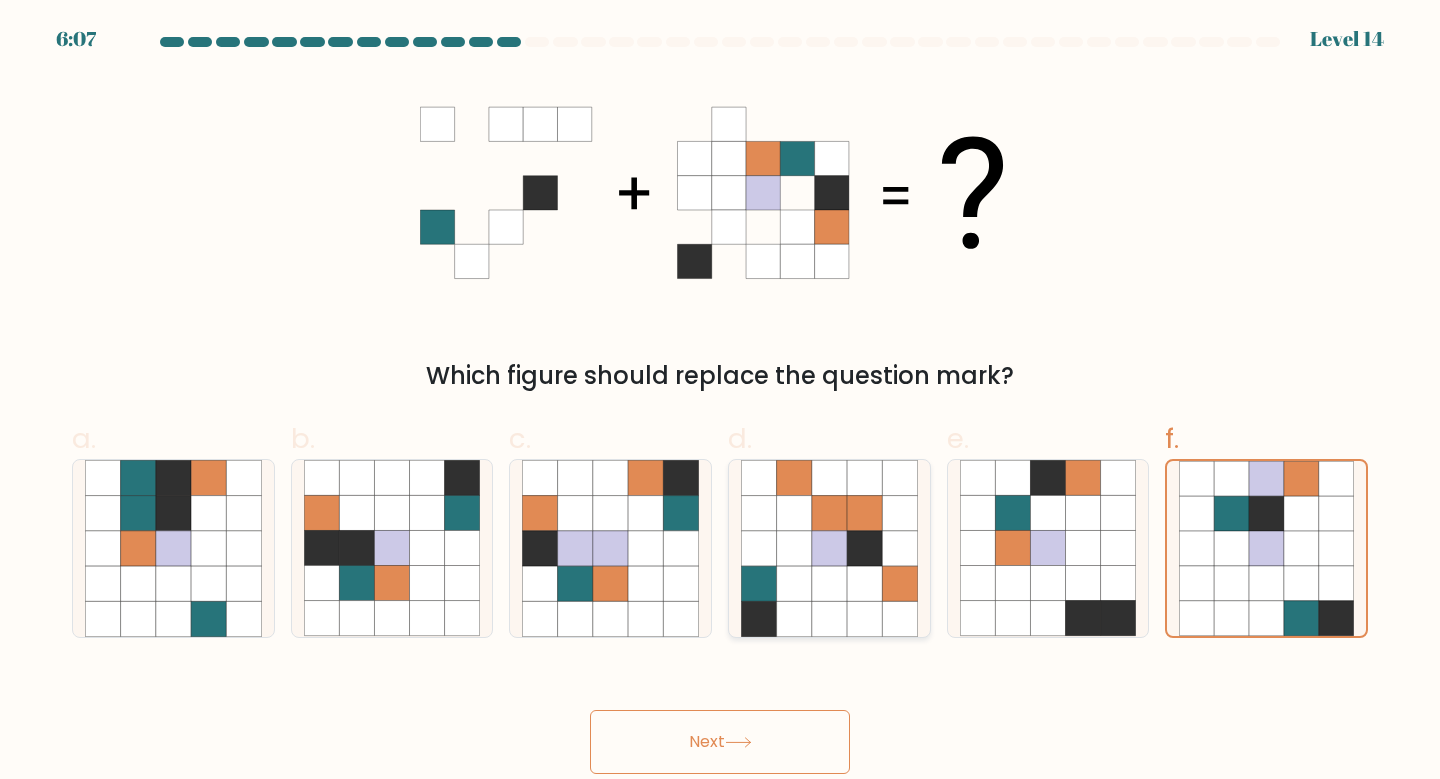 click at bounding box center (829, 583) 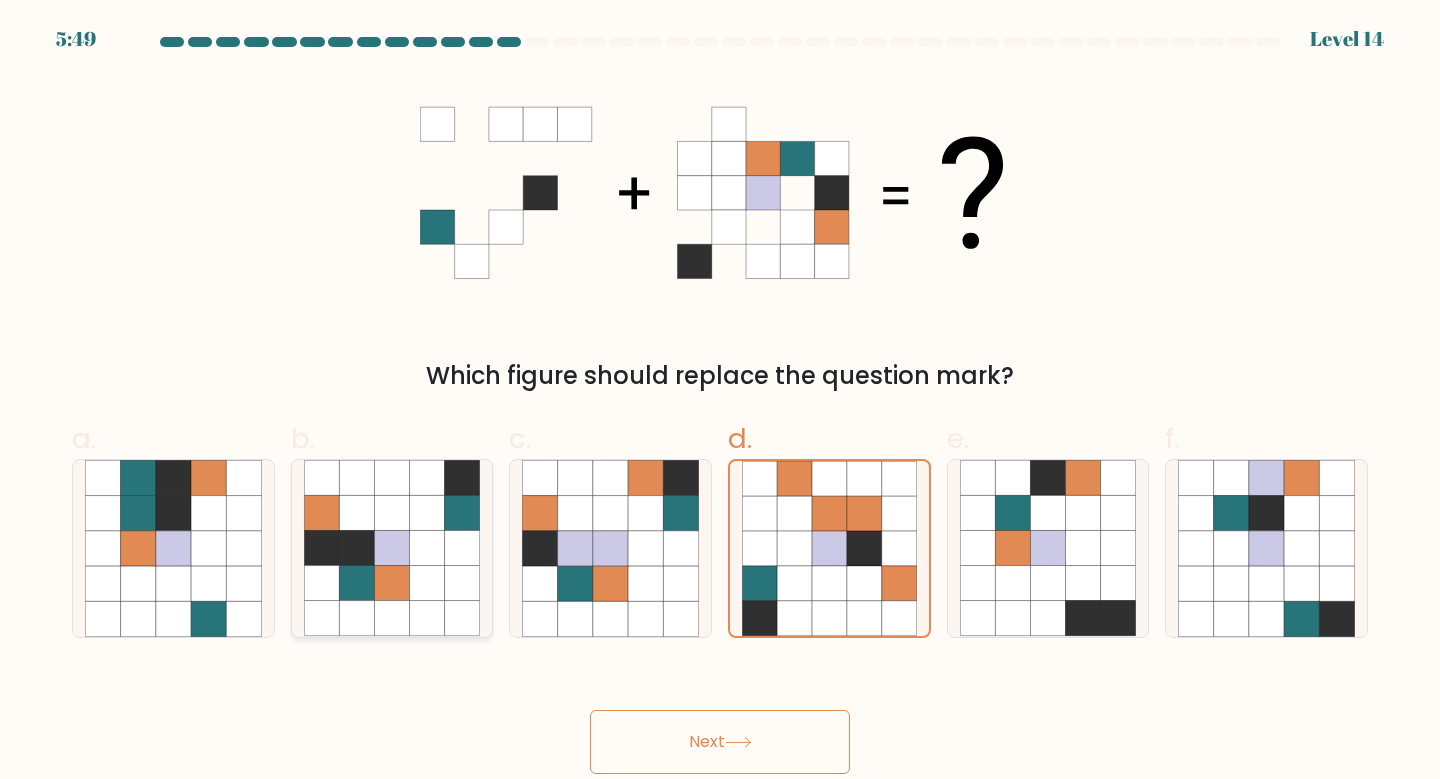 click at bounding box center [321, 513] 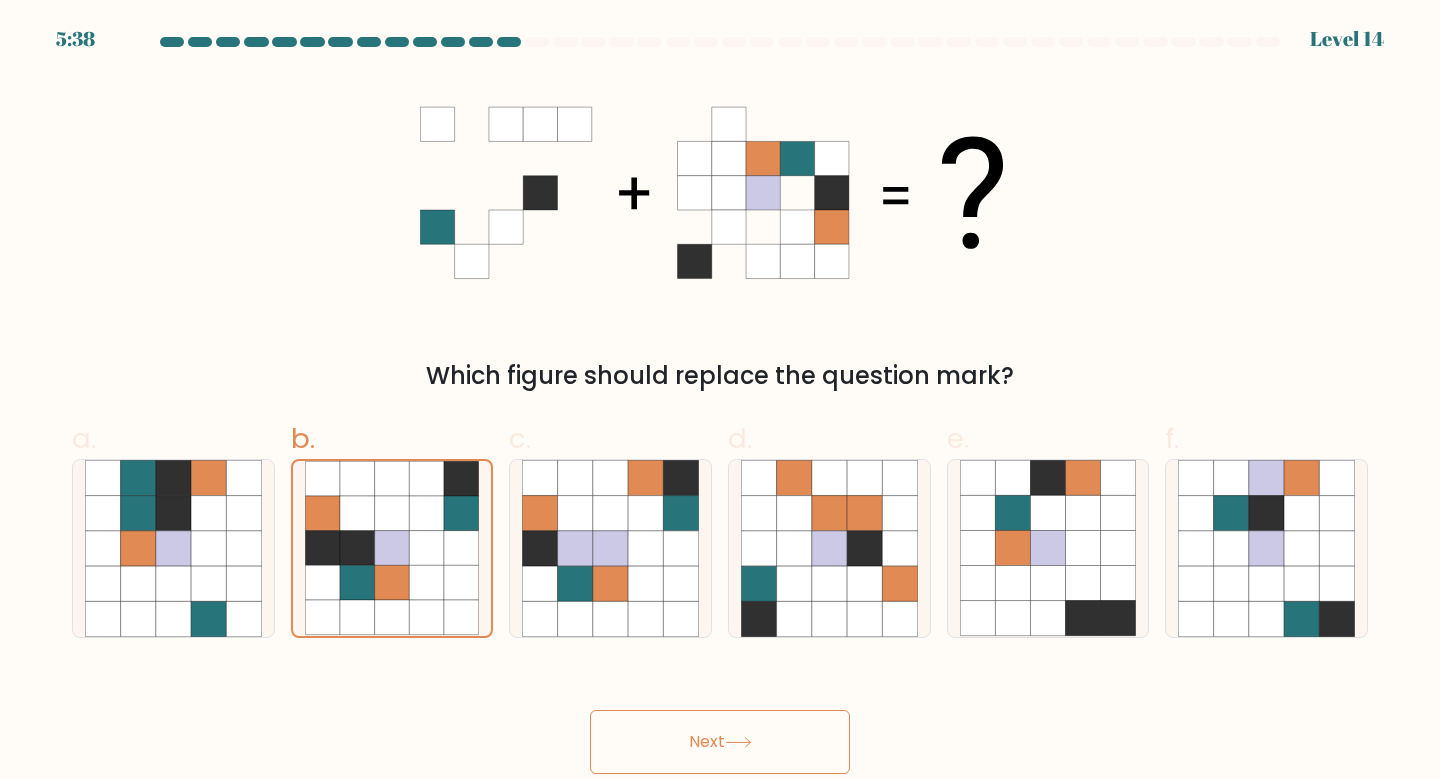 click on "Next" at bounding box center [720, 742] 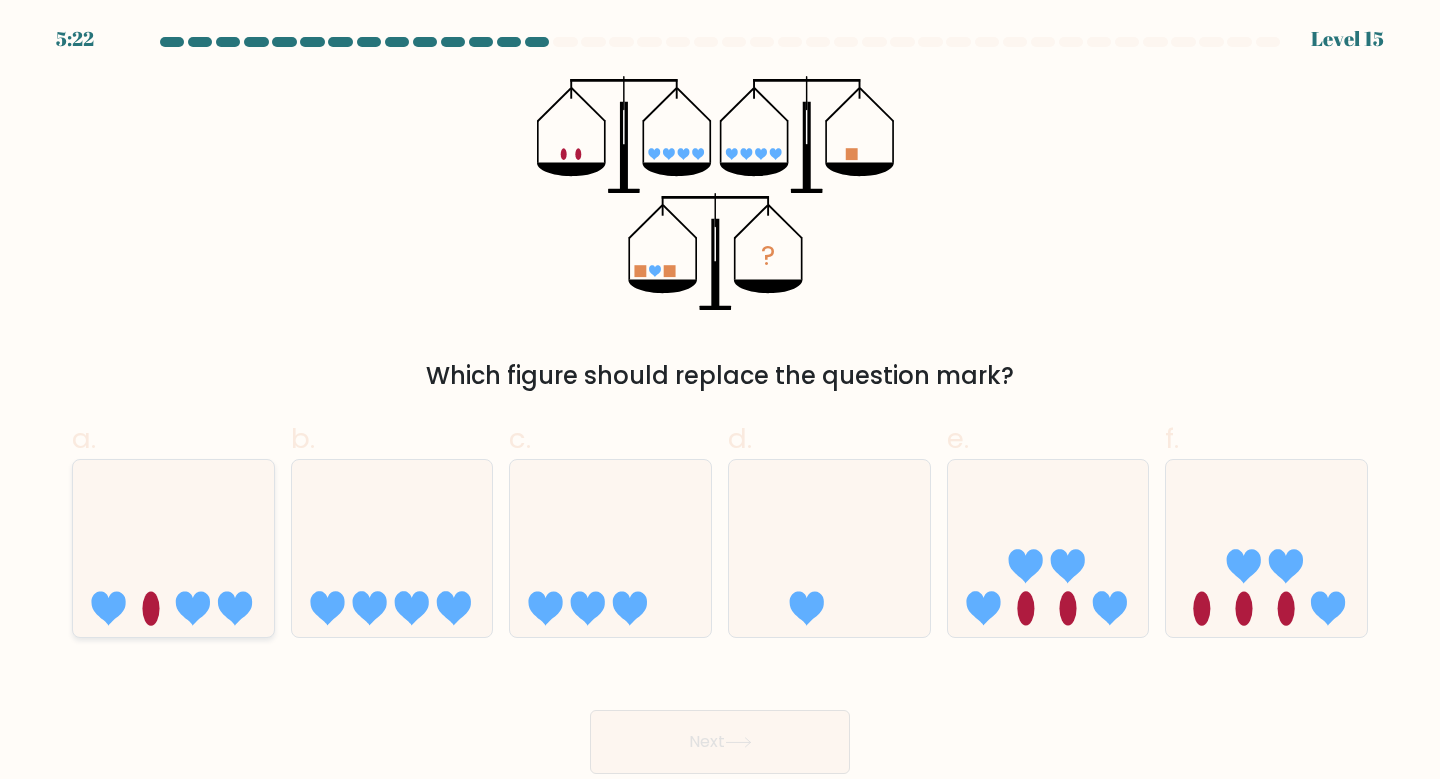 click at bounding box center [173, 548] 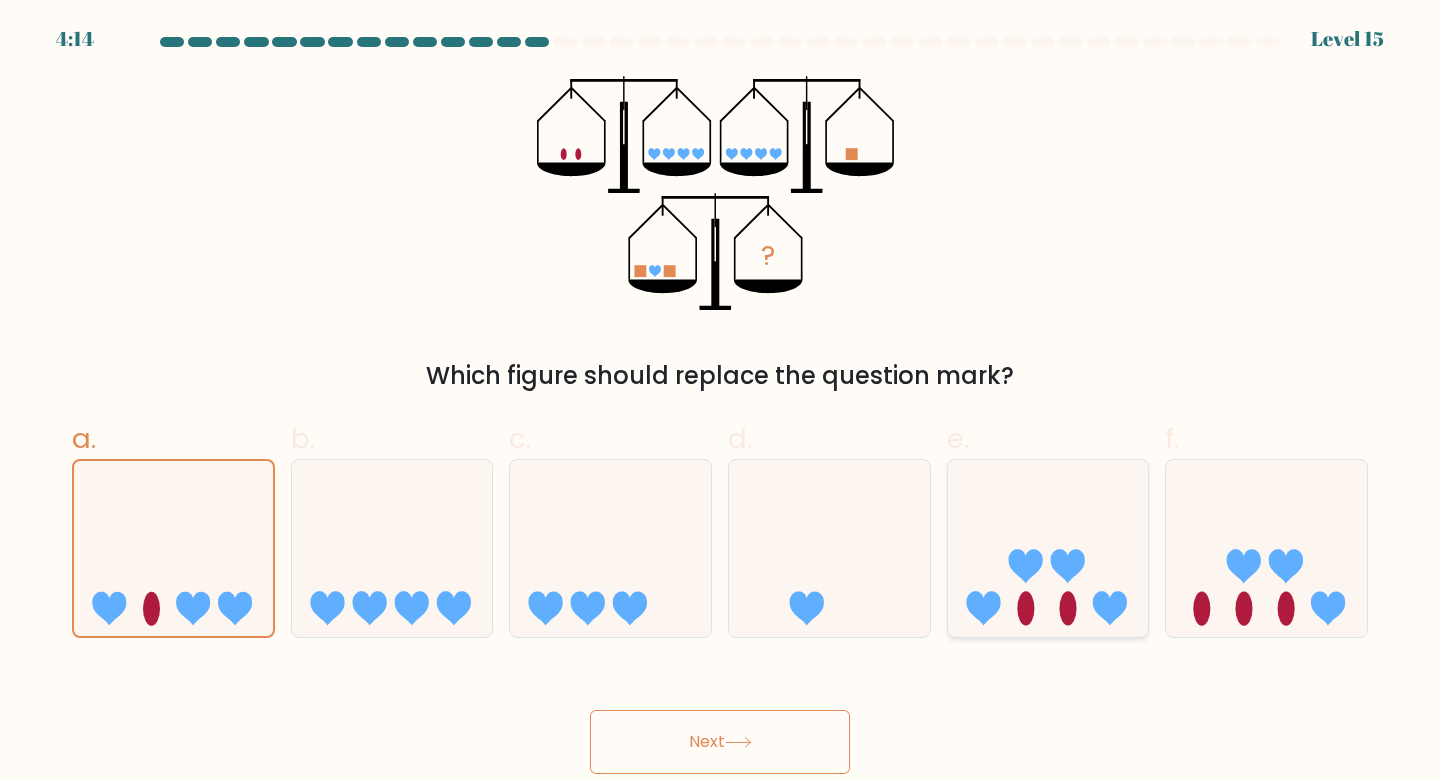 click at bounding box center [1048, 548] 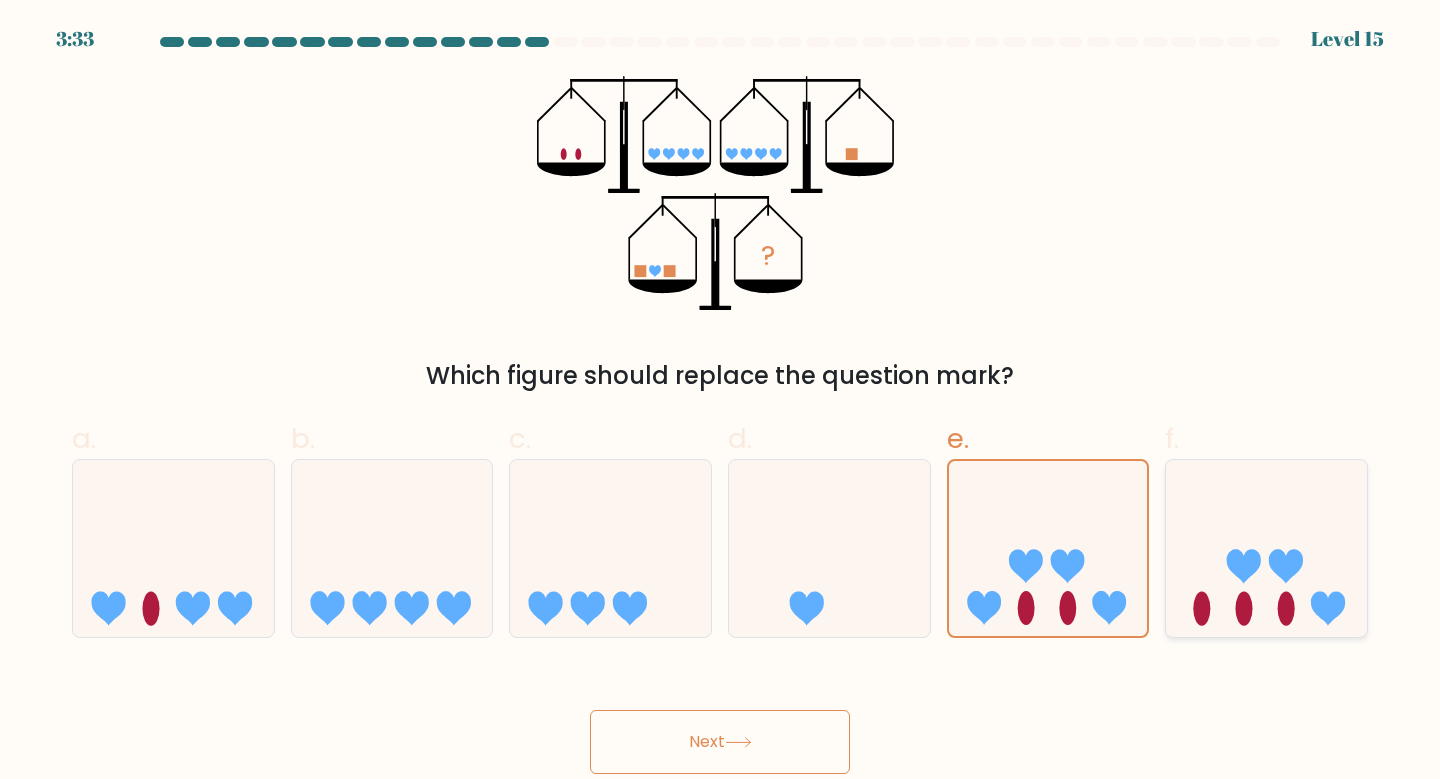 click at bounding box center [1266, 548] 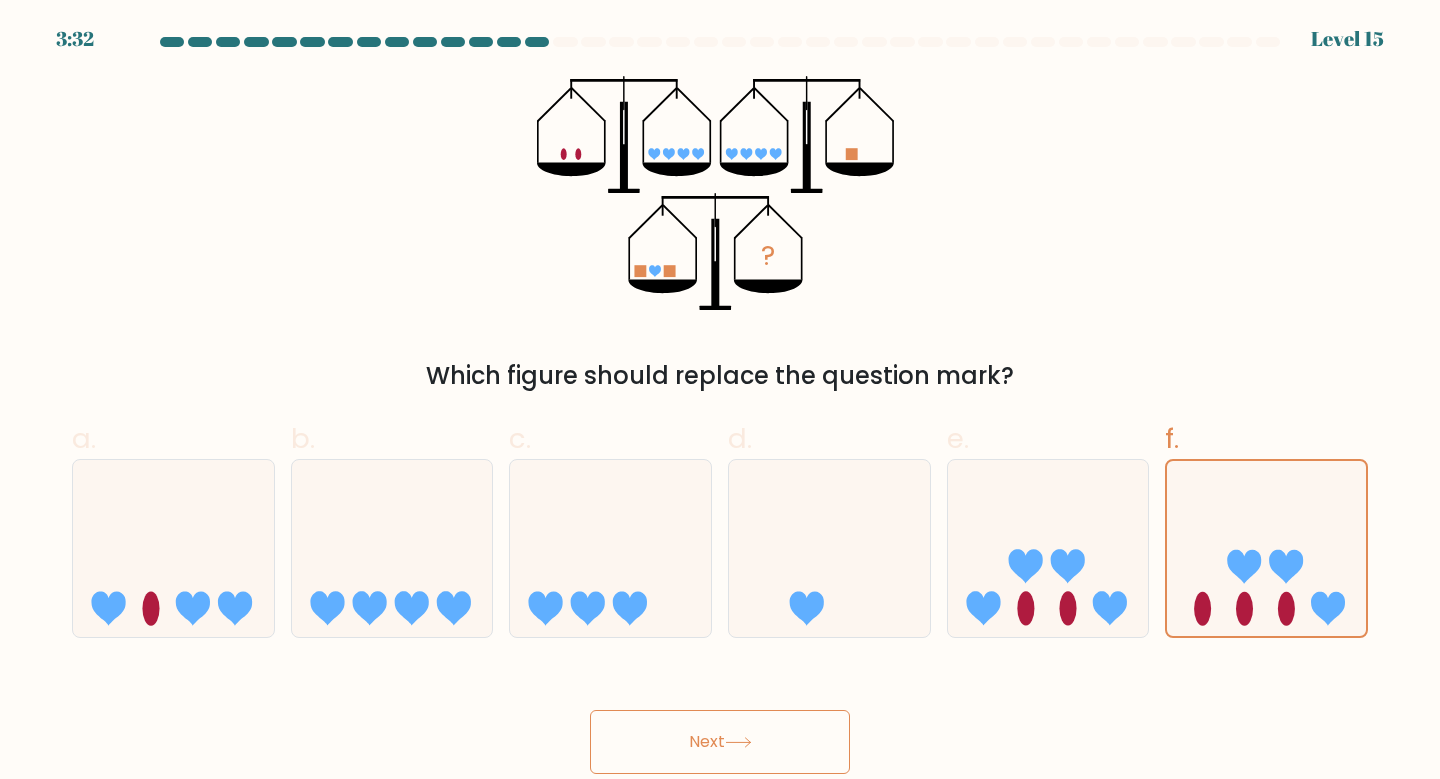 click on "Next" at bounding box center (720, 742) 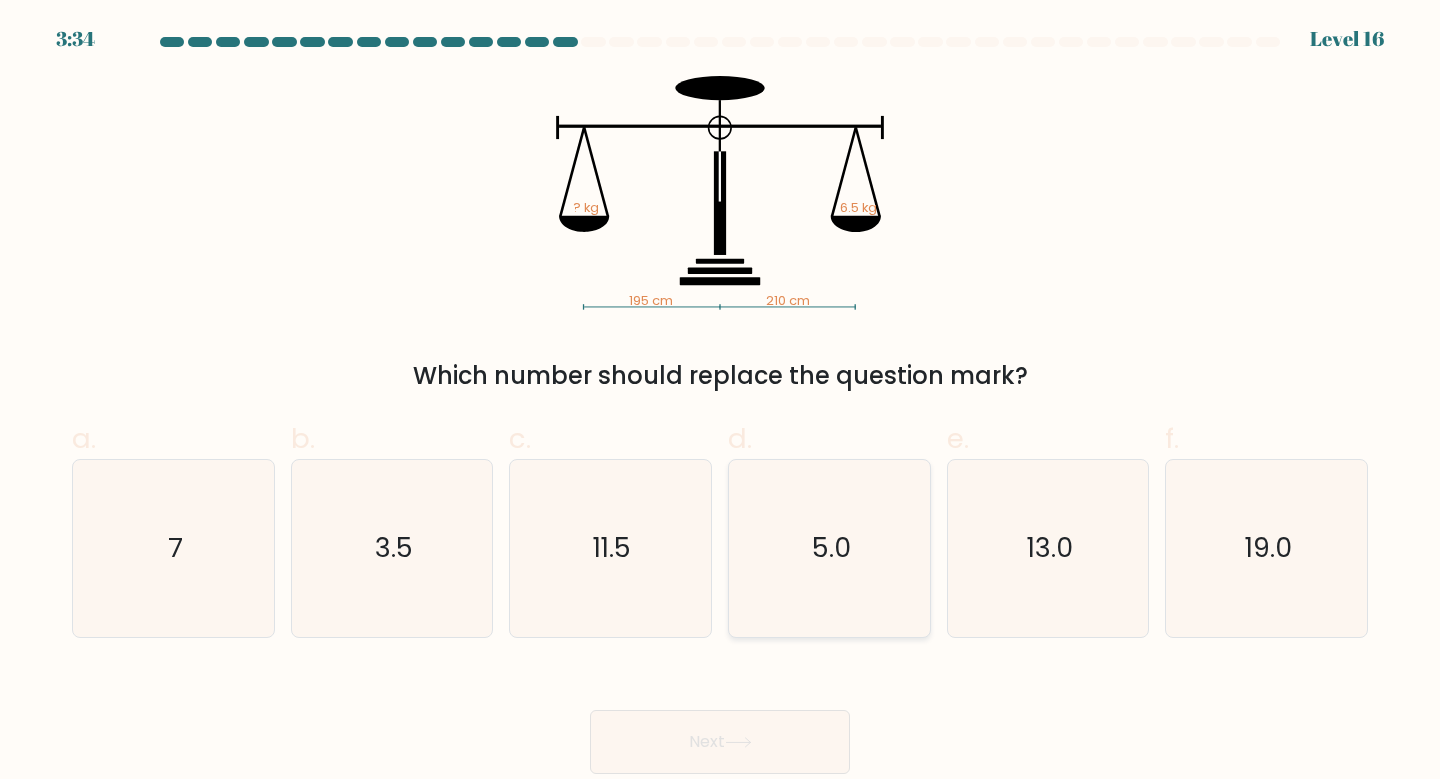 click on "5.0" at bounding box center (829, 548) 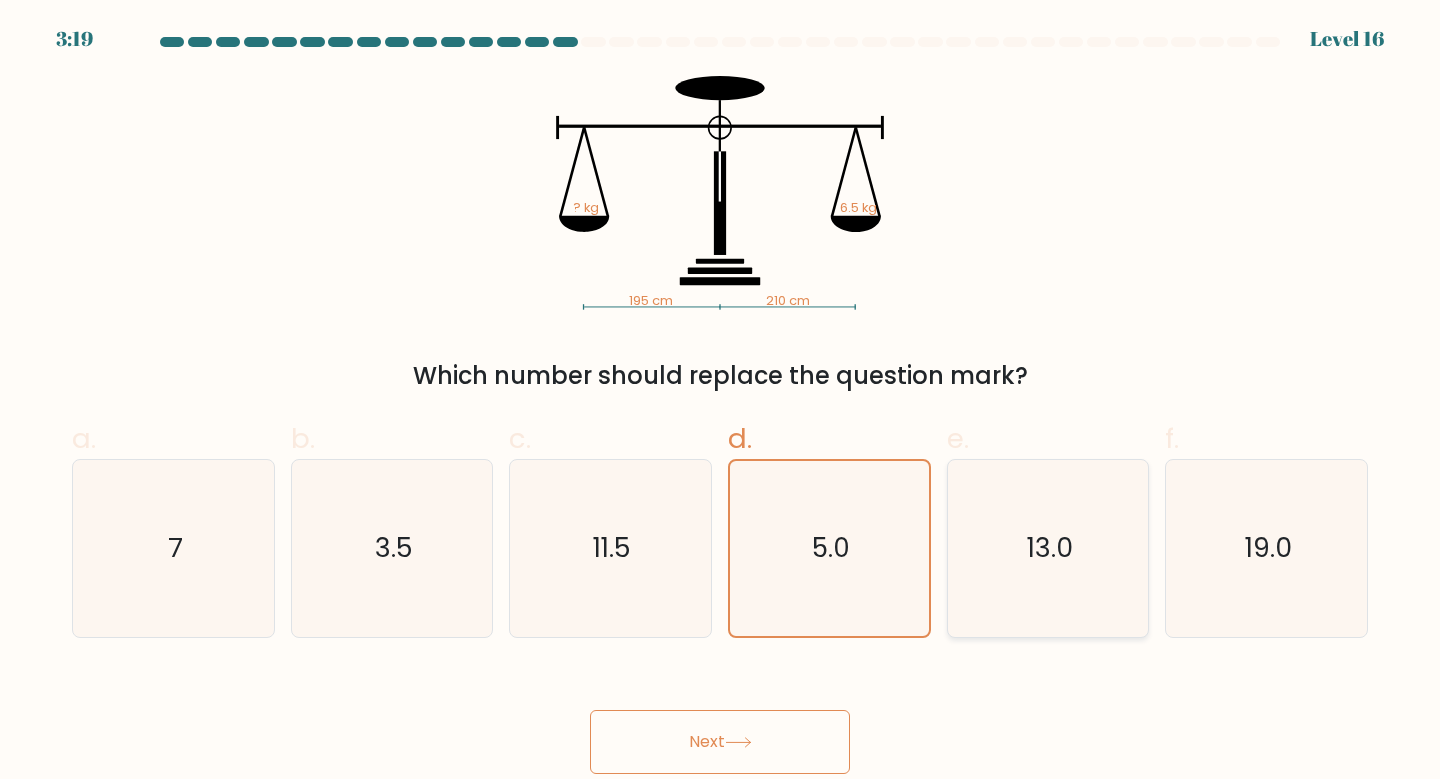 click on "13.0" at bounding box center [1048, 548] 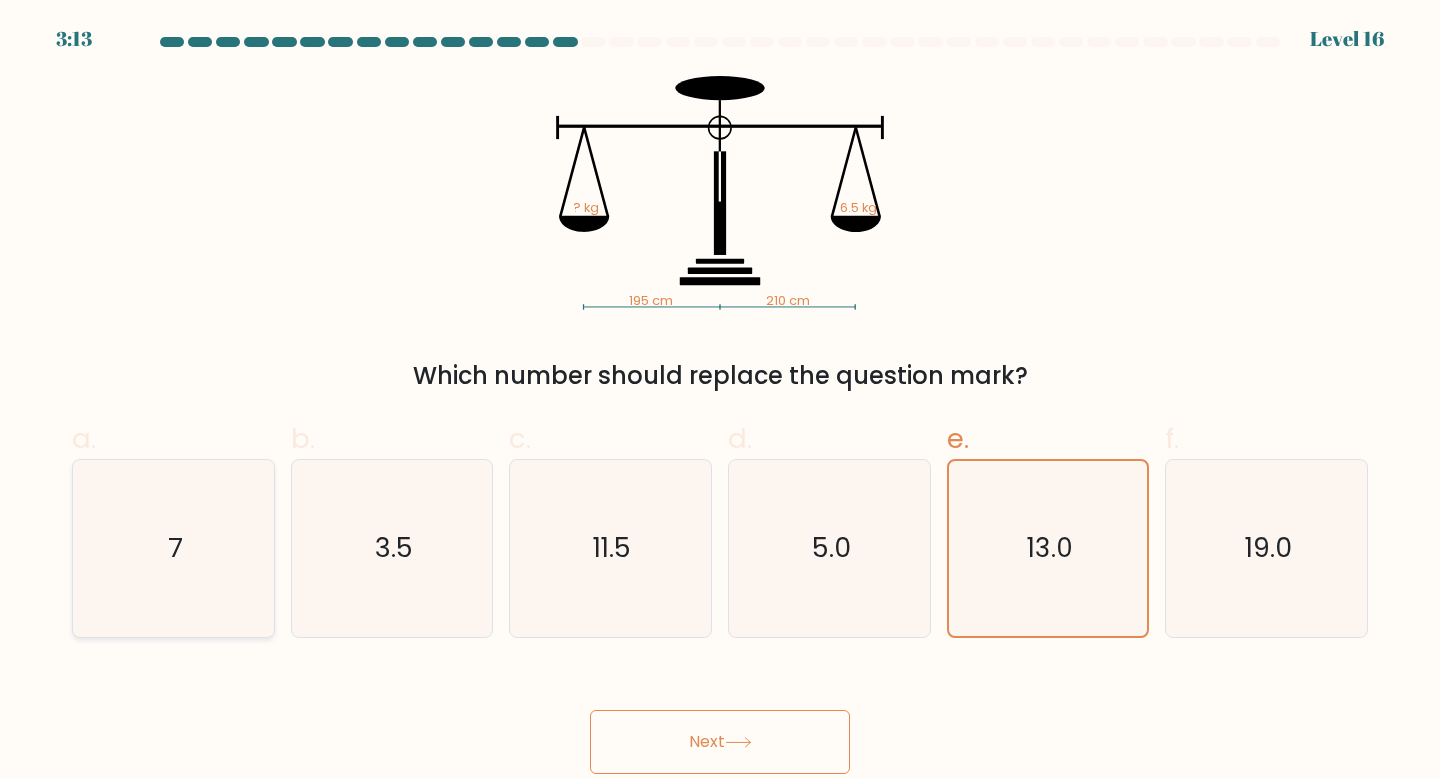 click on "7" at bounding box center (173, 548) 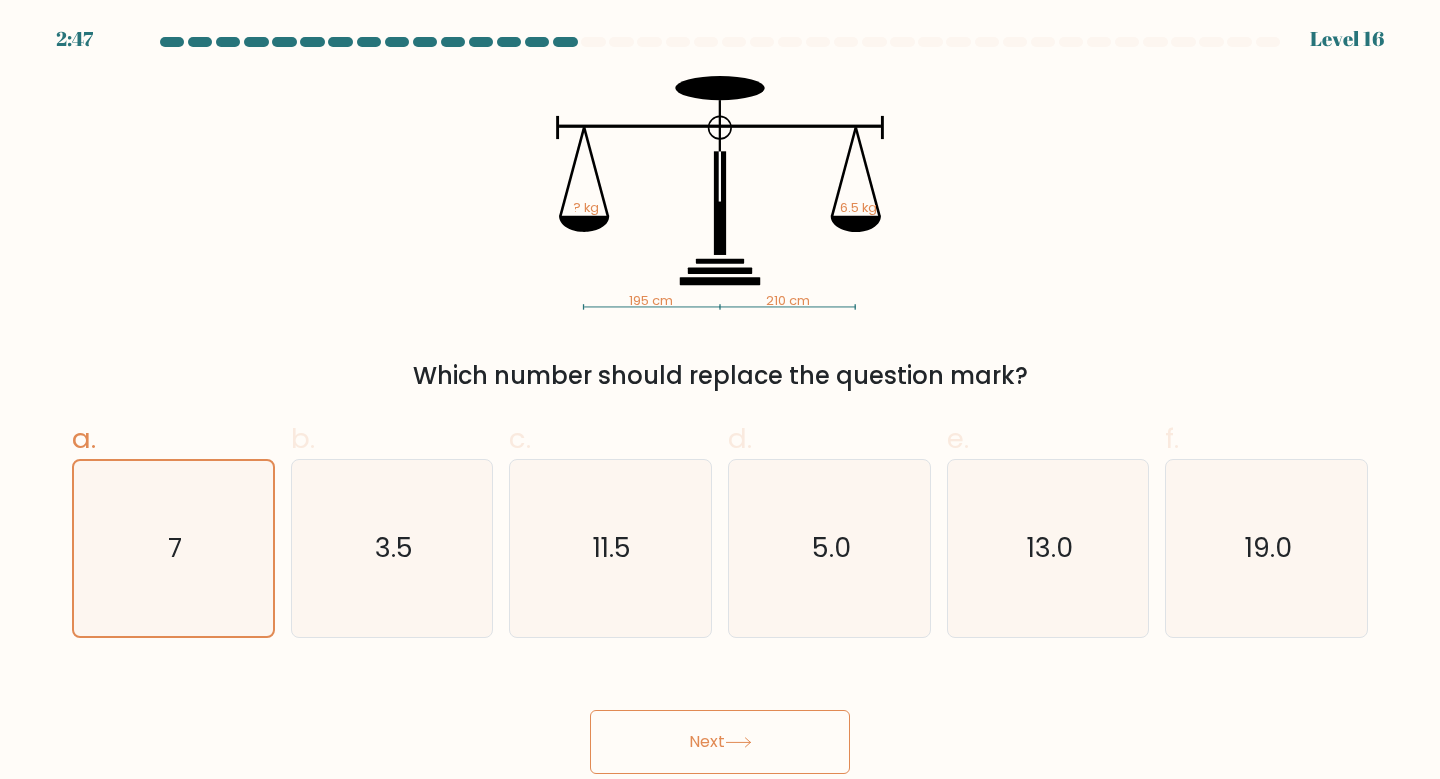click on "Next" at bounding box center (720, 742) 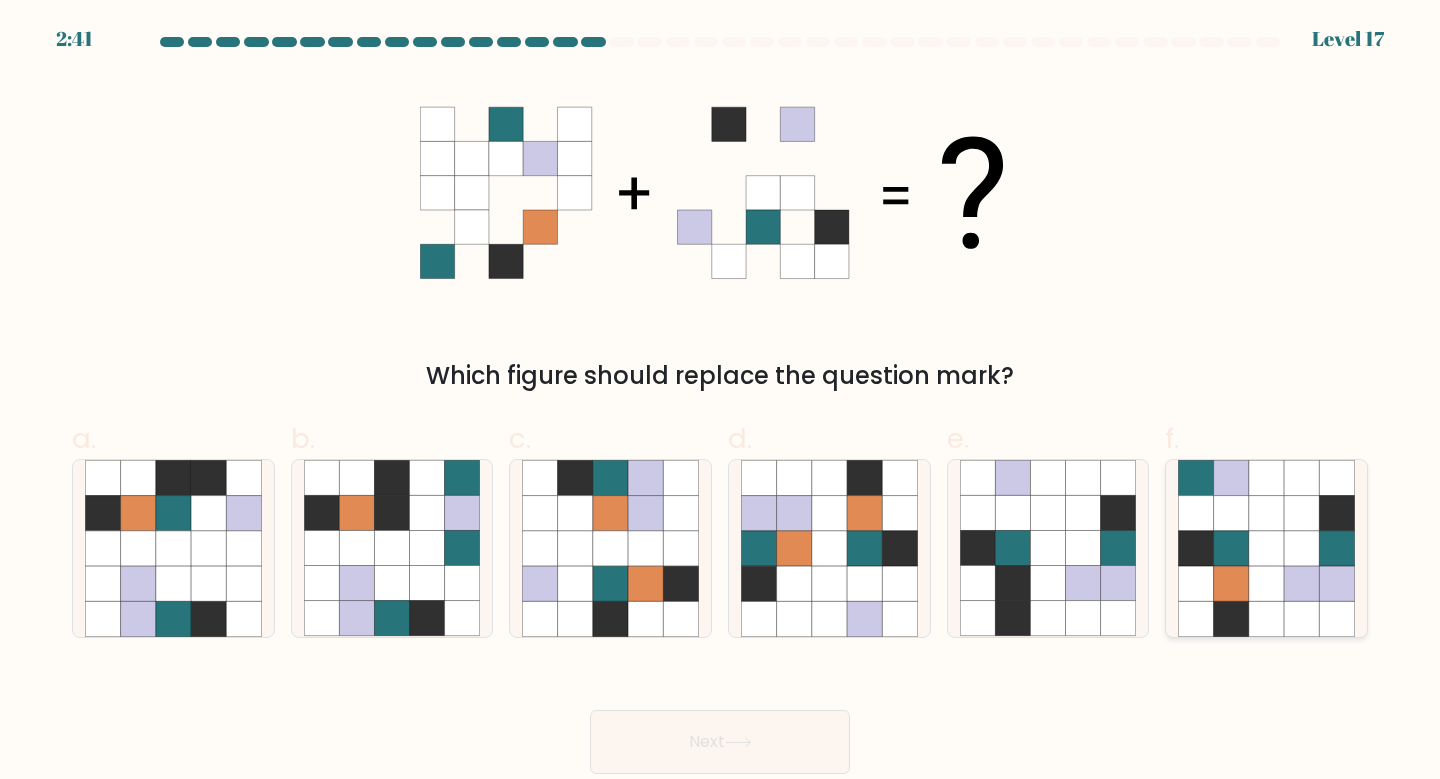 click at bounding box center [1266, 583] 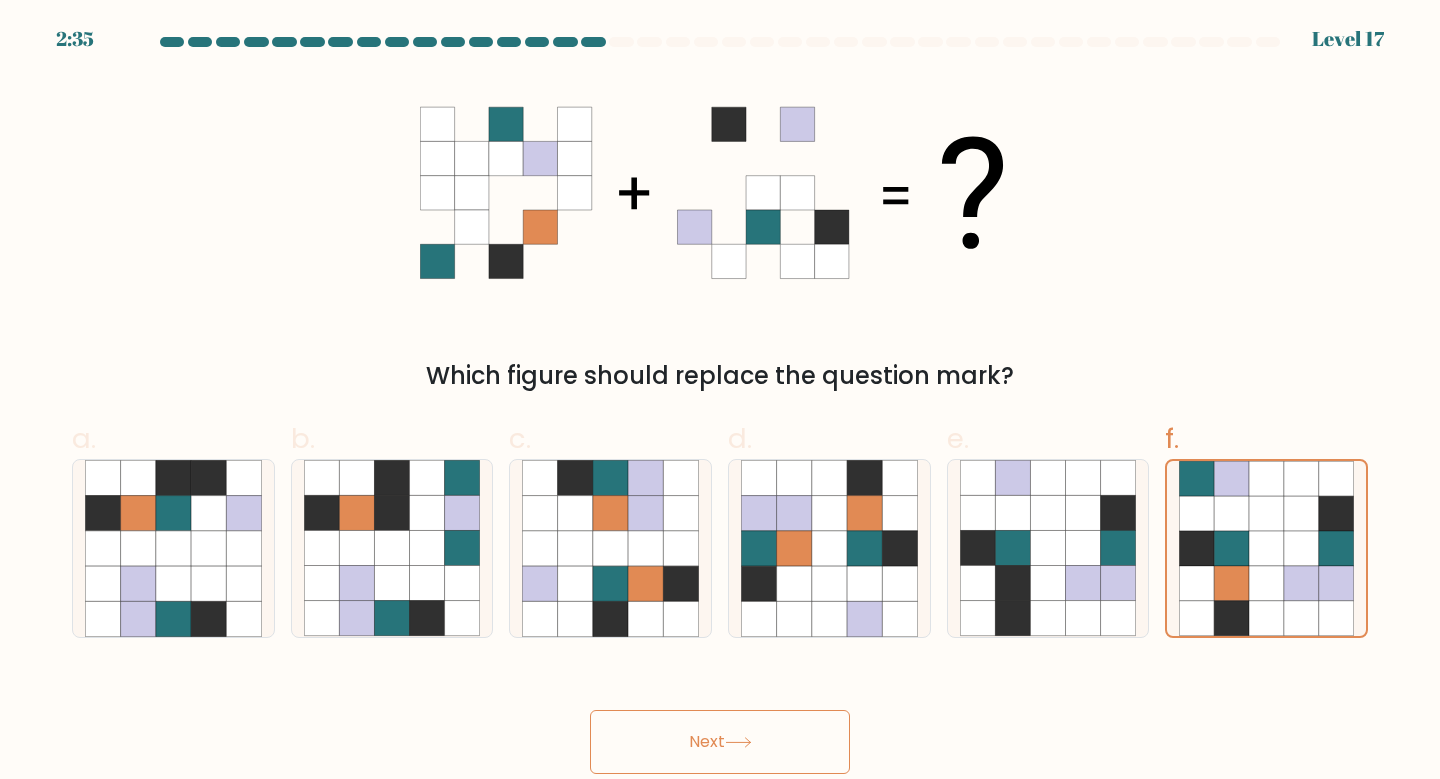 click on "Next" at bounding box center (720, 742) 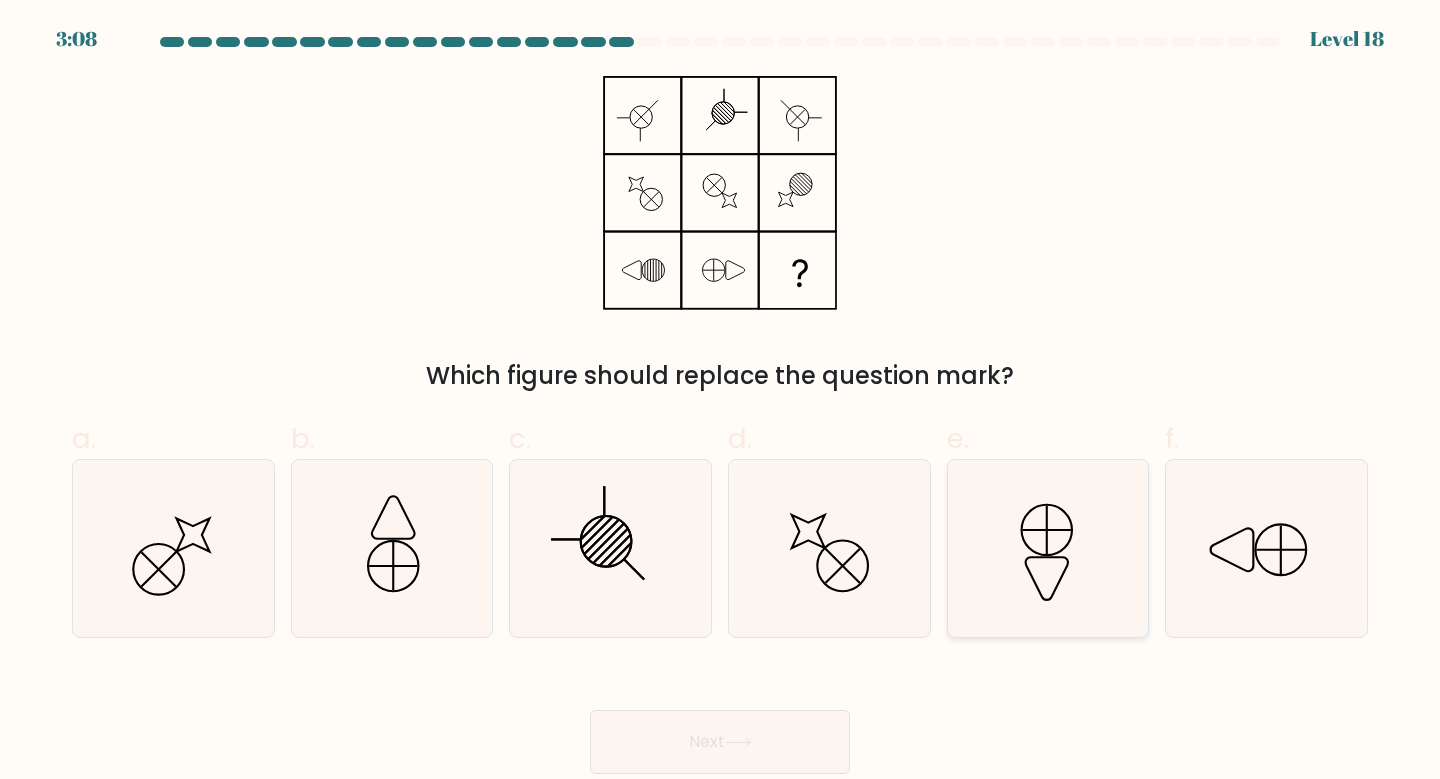 click at bounding box center [1048, 548] 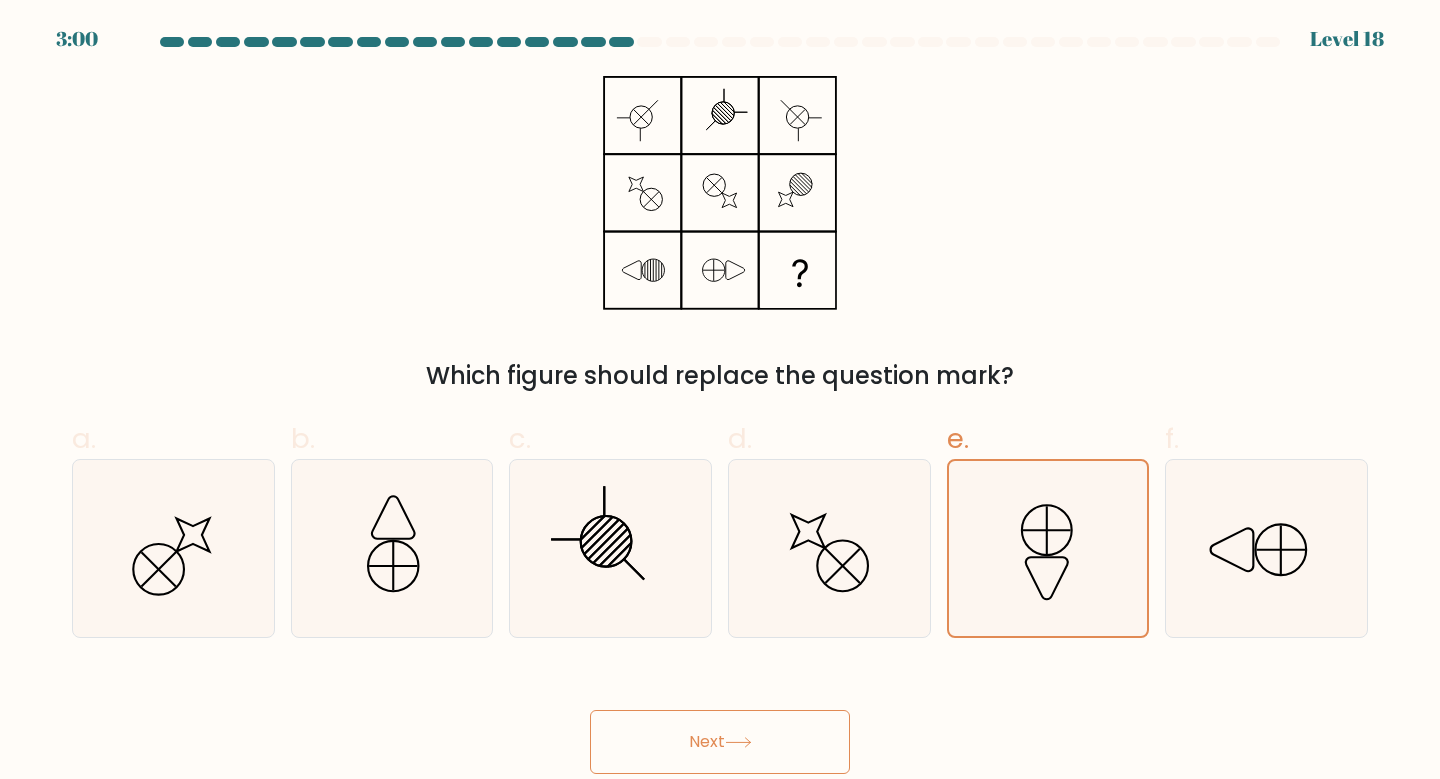 click on "Next" at bounding box center [720, 742] 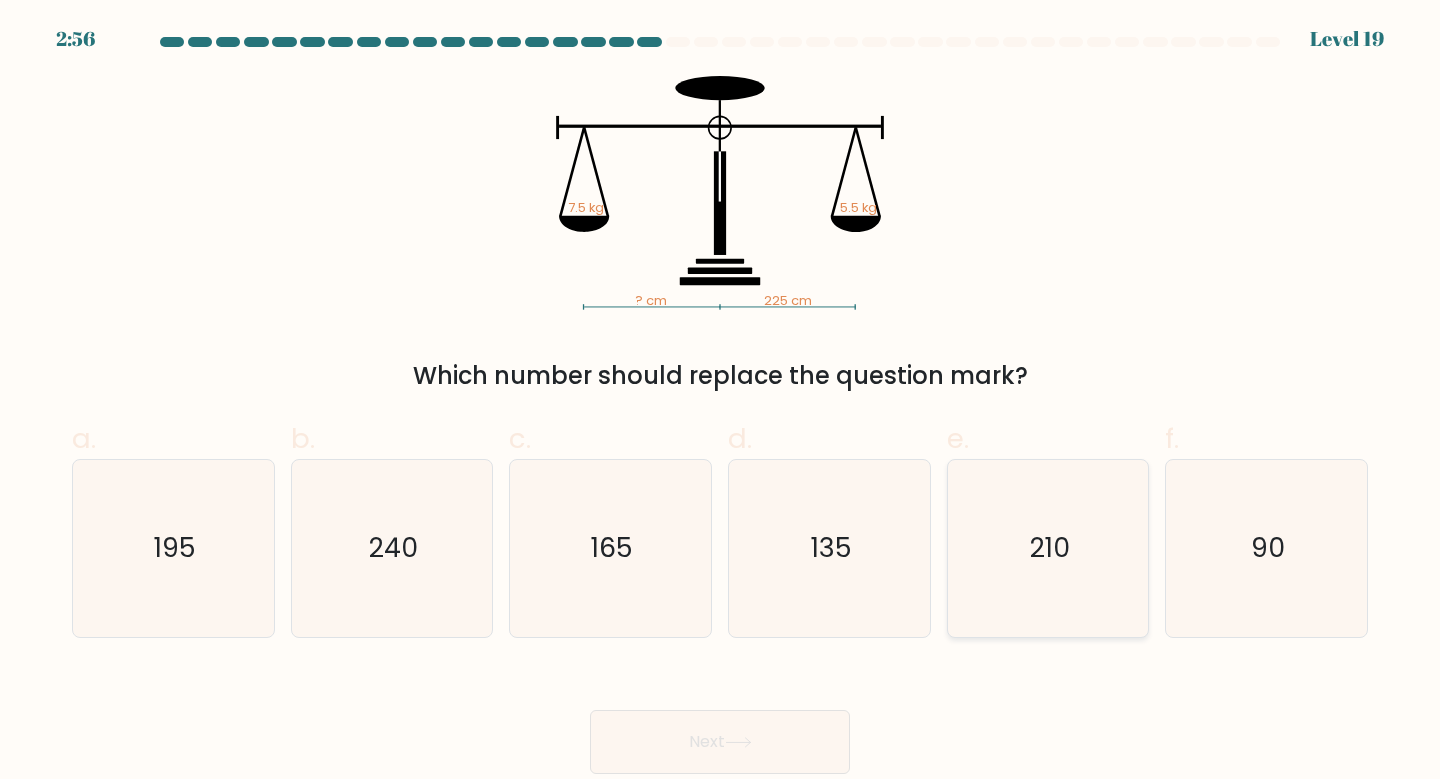 click on "210" at bounding box center [1048, 548] 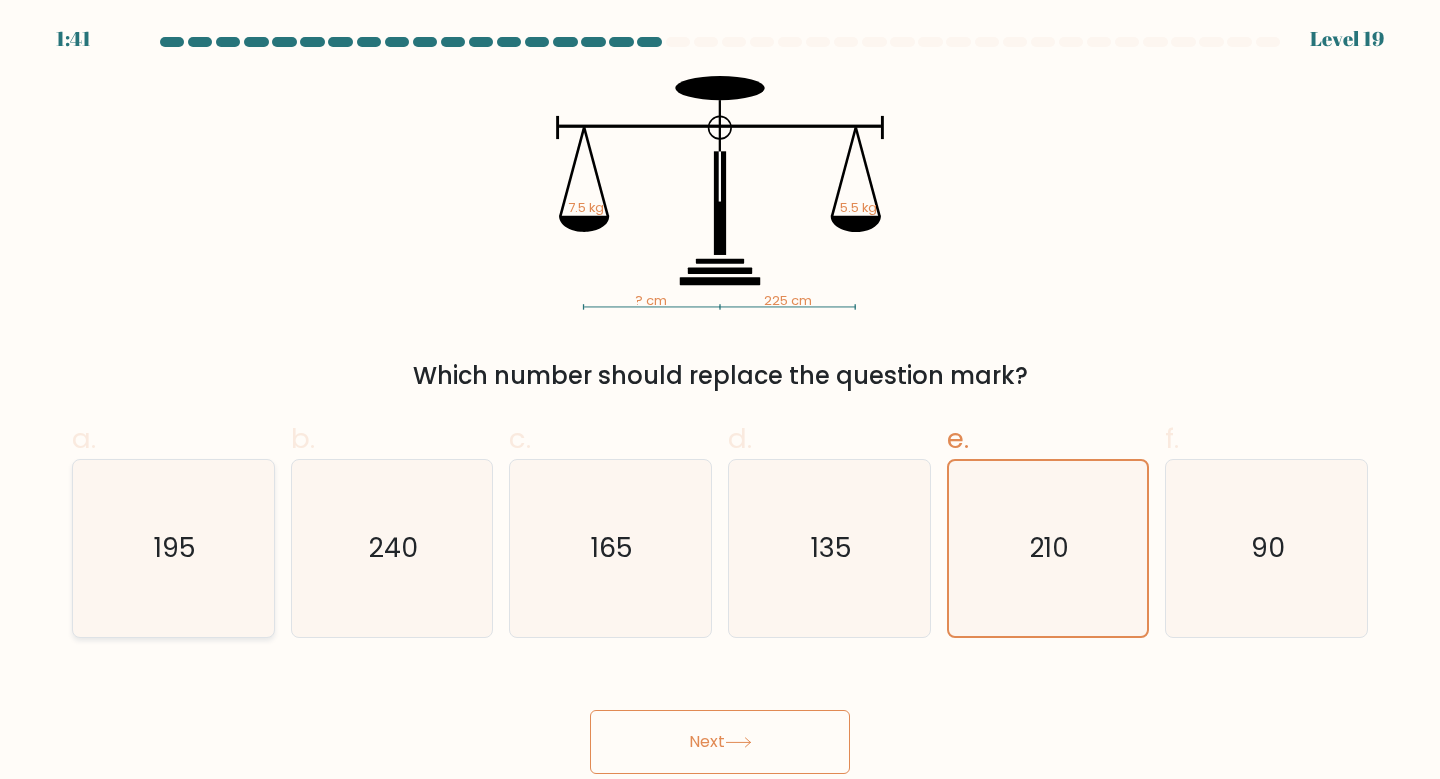 click on "195" at bounding box center (173, 548) 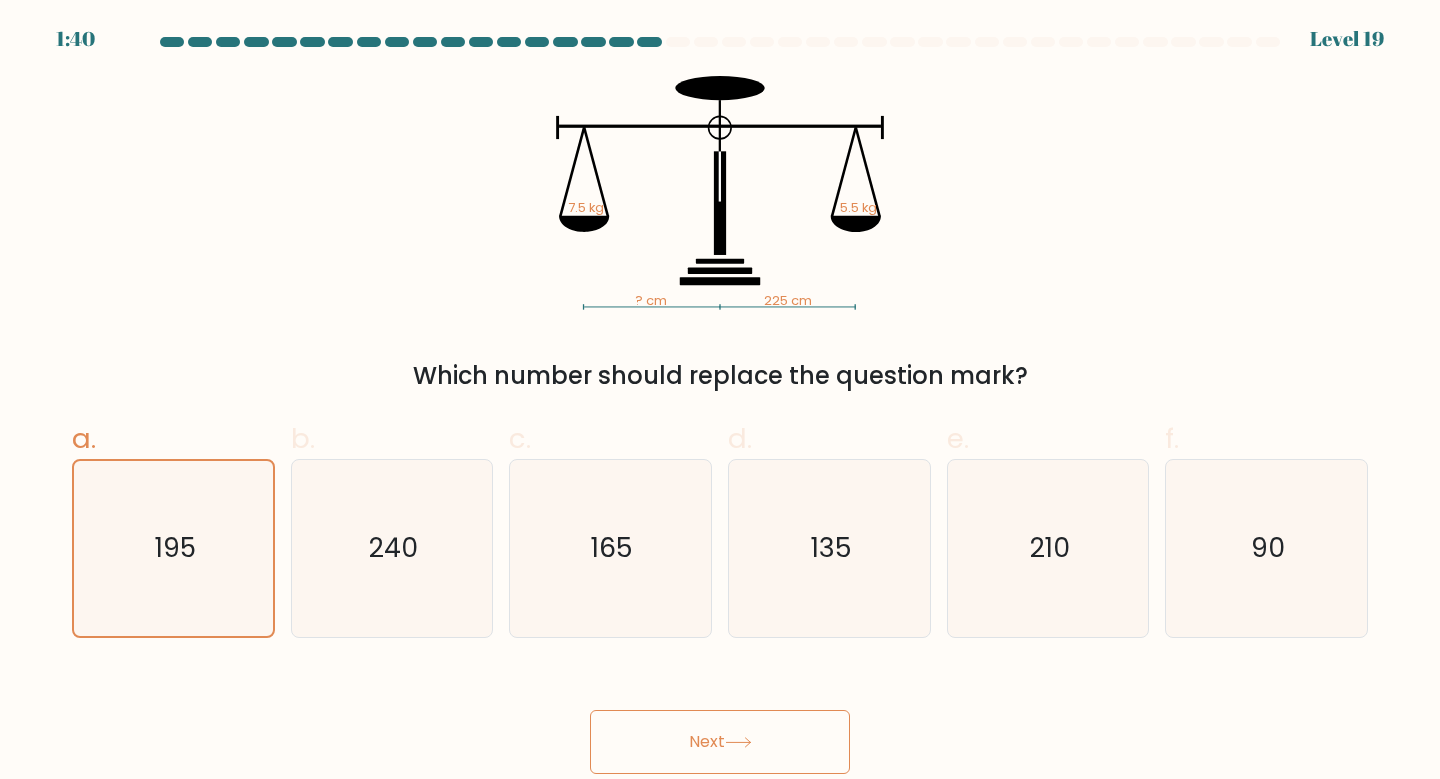 click on "Next" at bounding box center [720, 742] 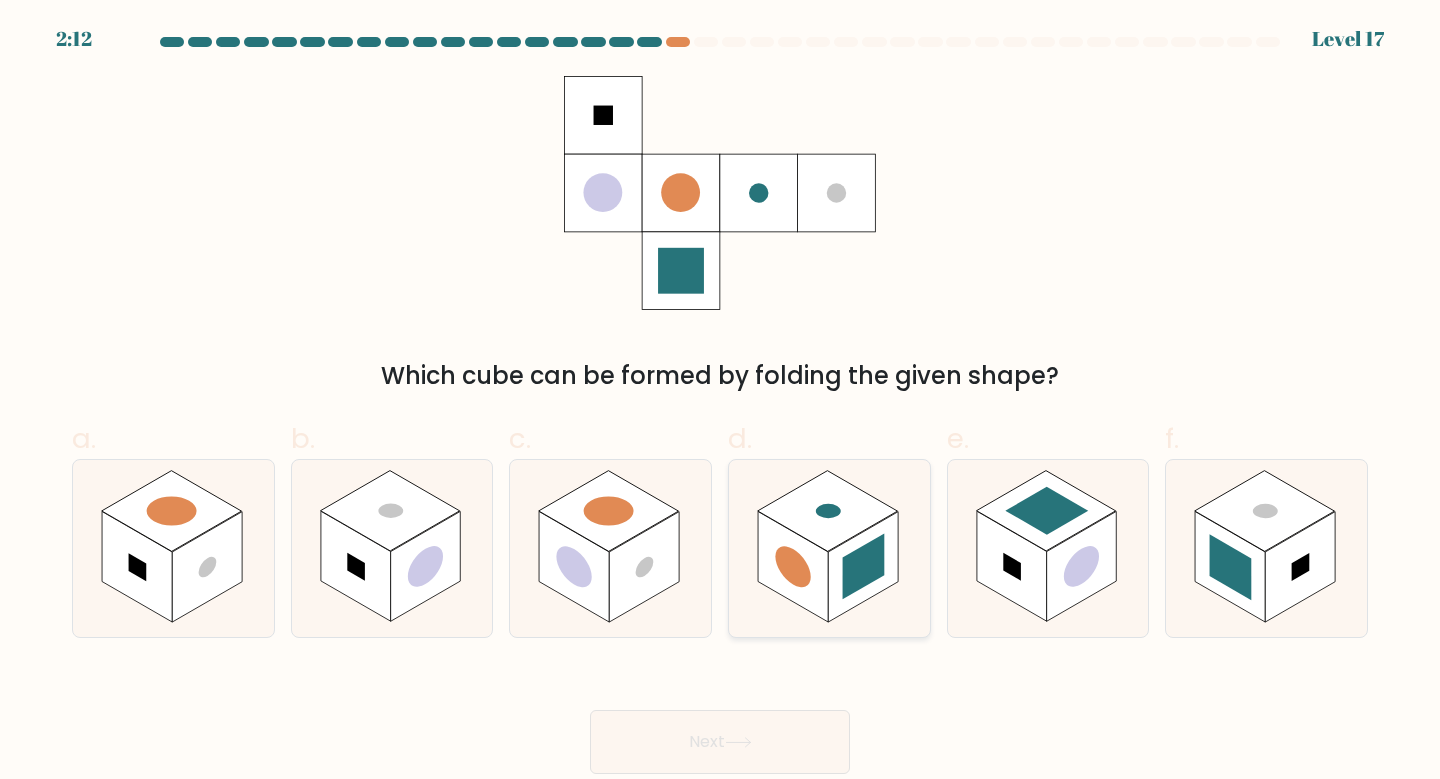 click at bounding box center [863, 567] 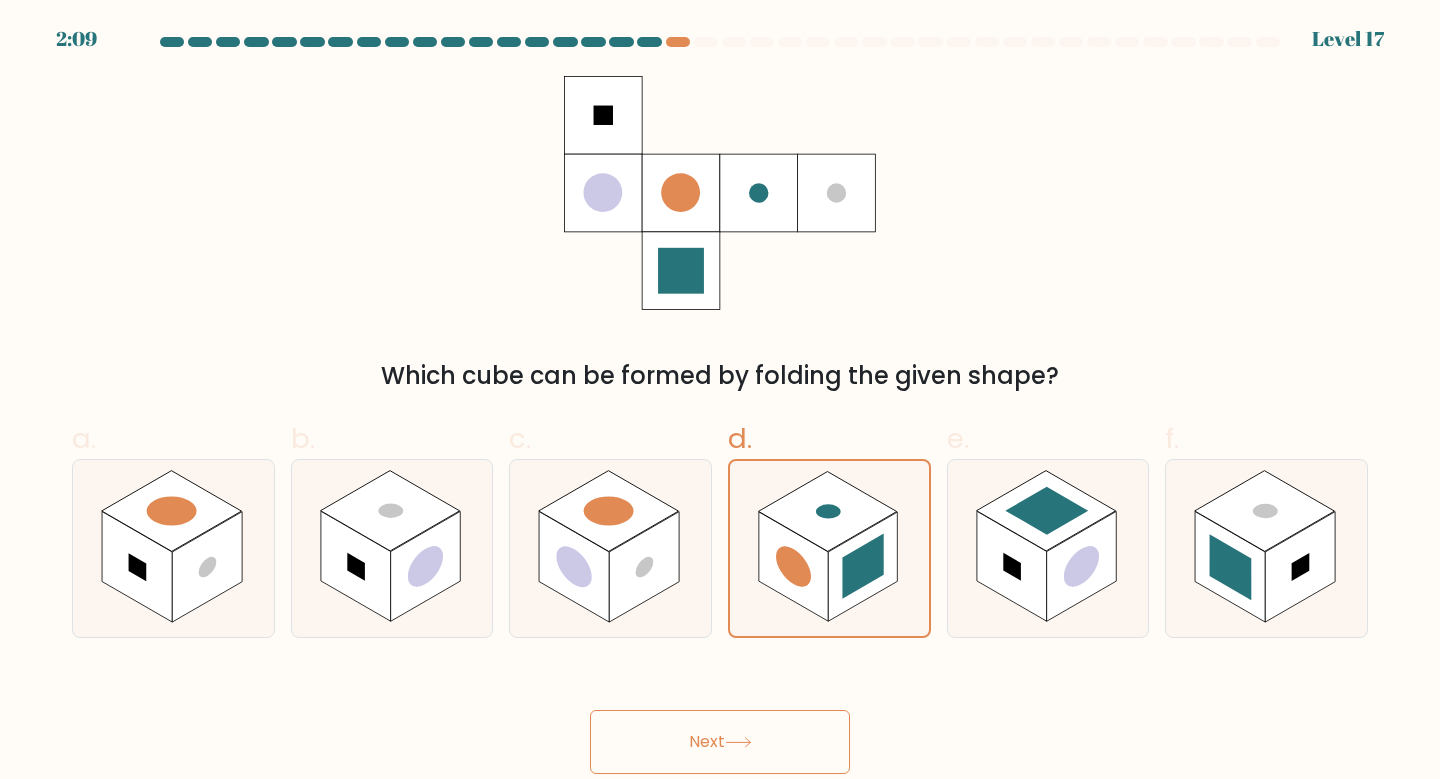 click at bounding box center [738, 742] 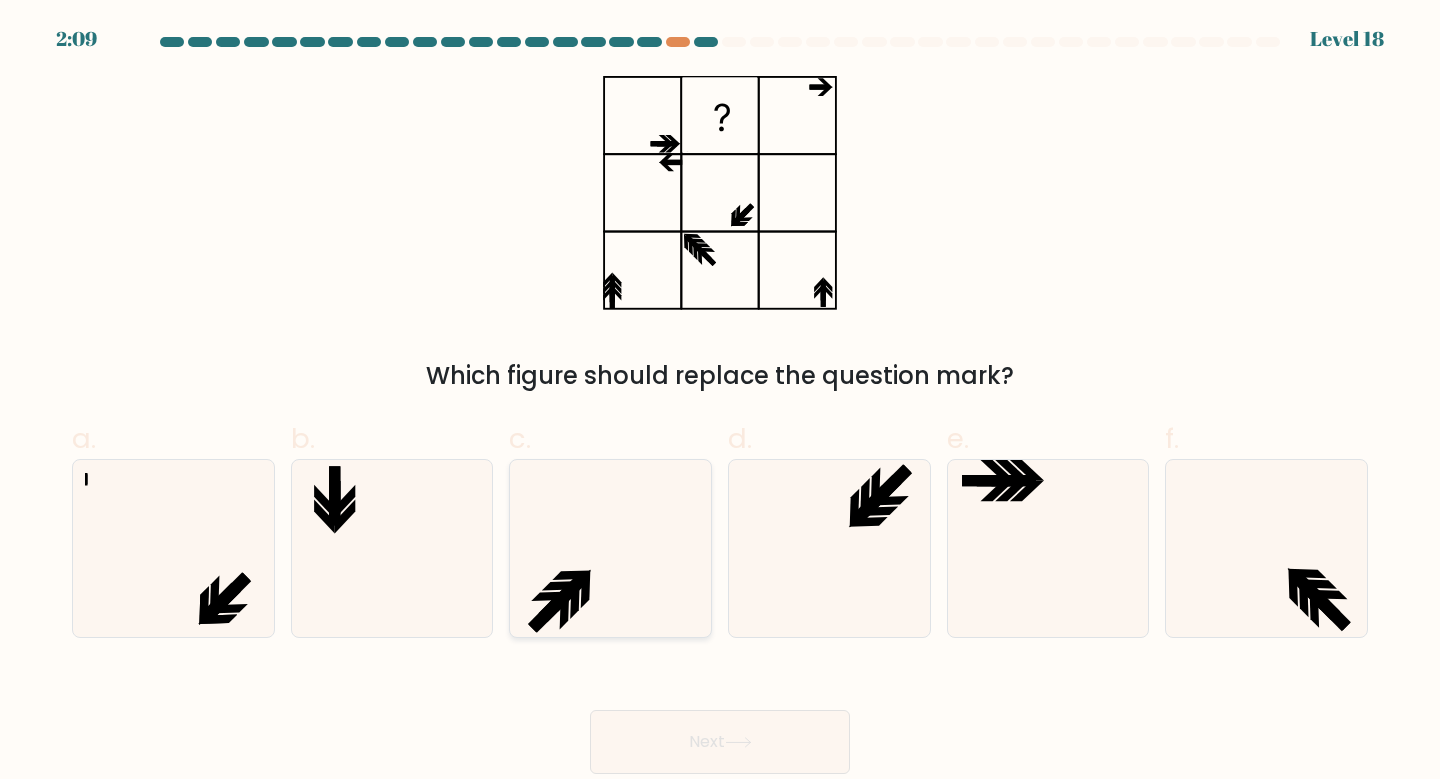 click at bounding box center [610, 548] 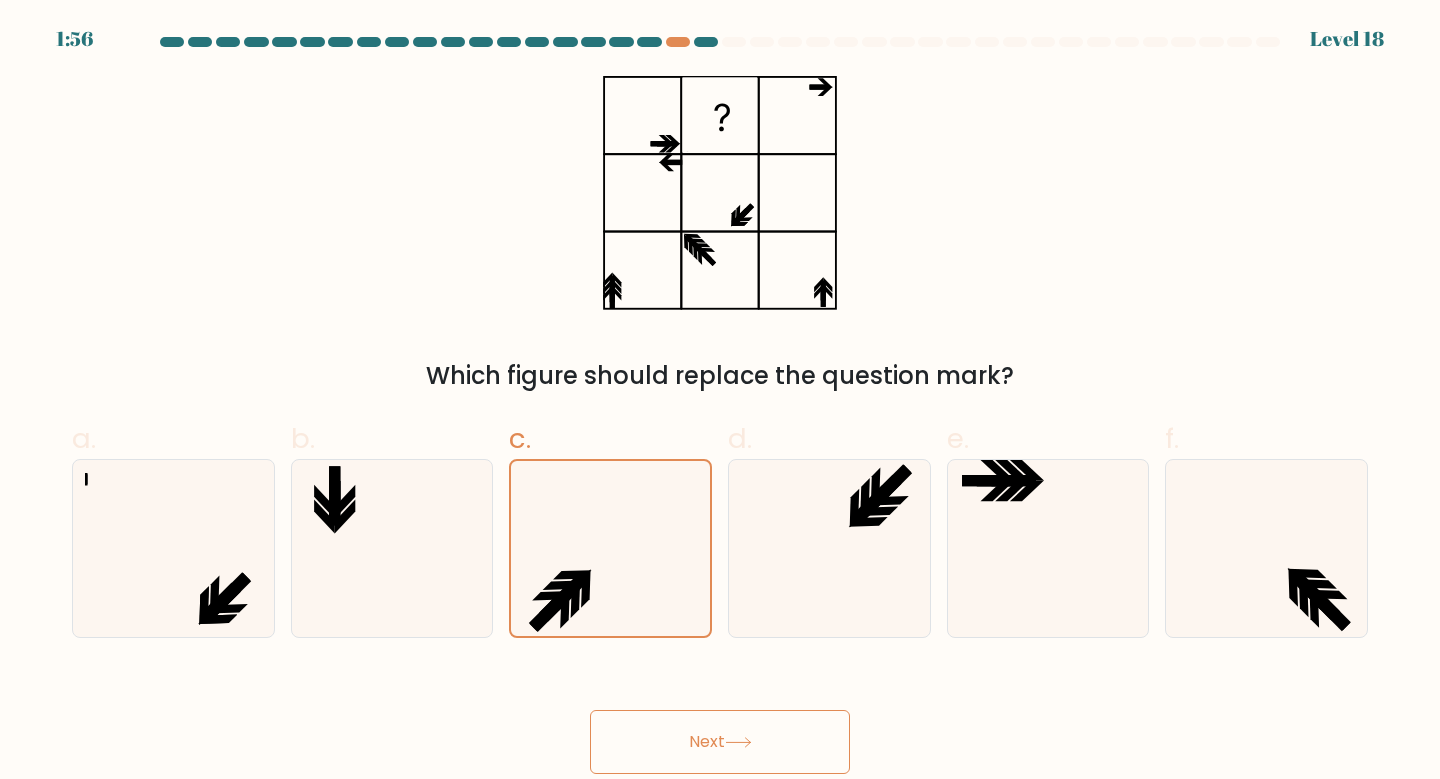 click on "Next" at bounding box center (720, 742) 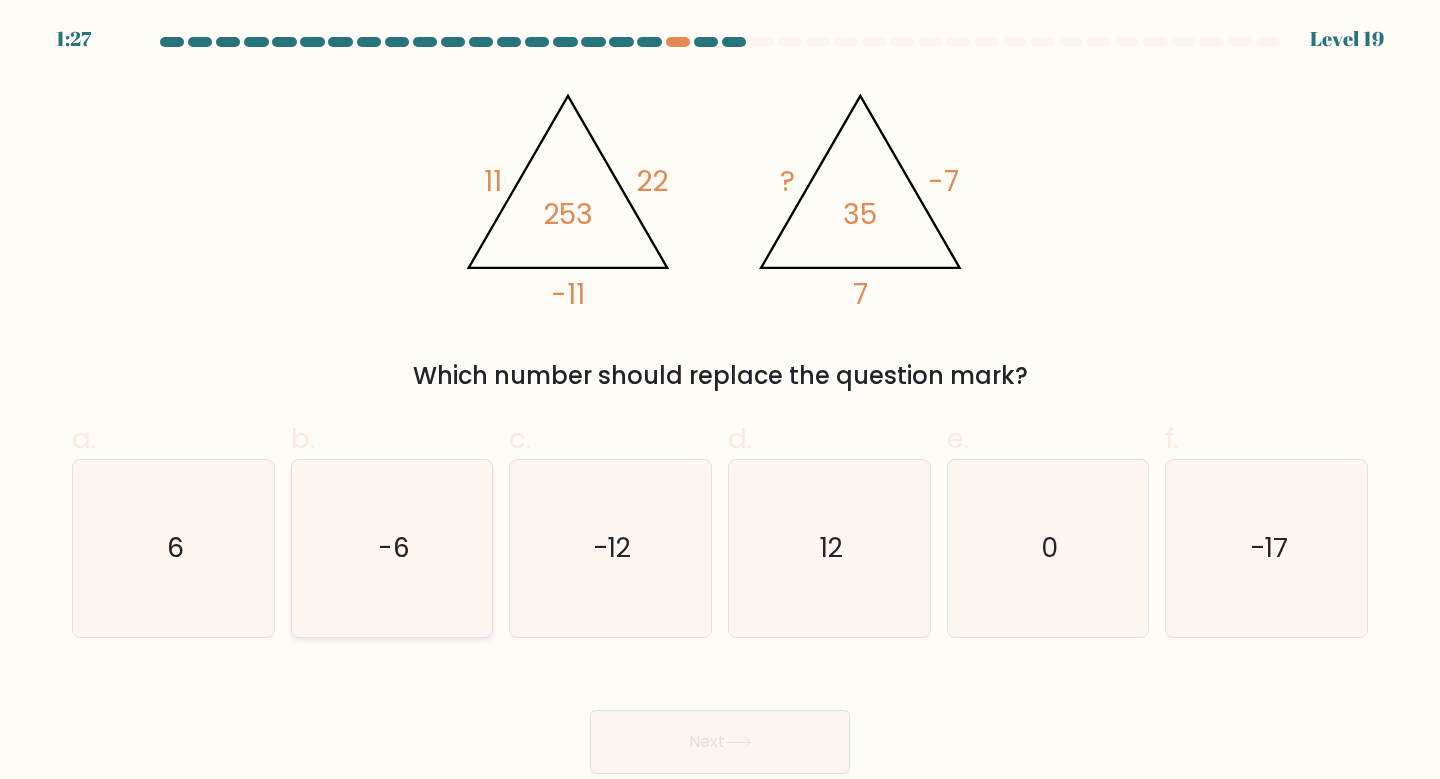 click on "-6" at bounding box center (392, 548) 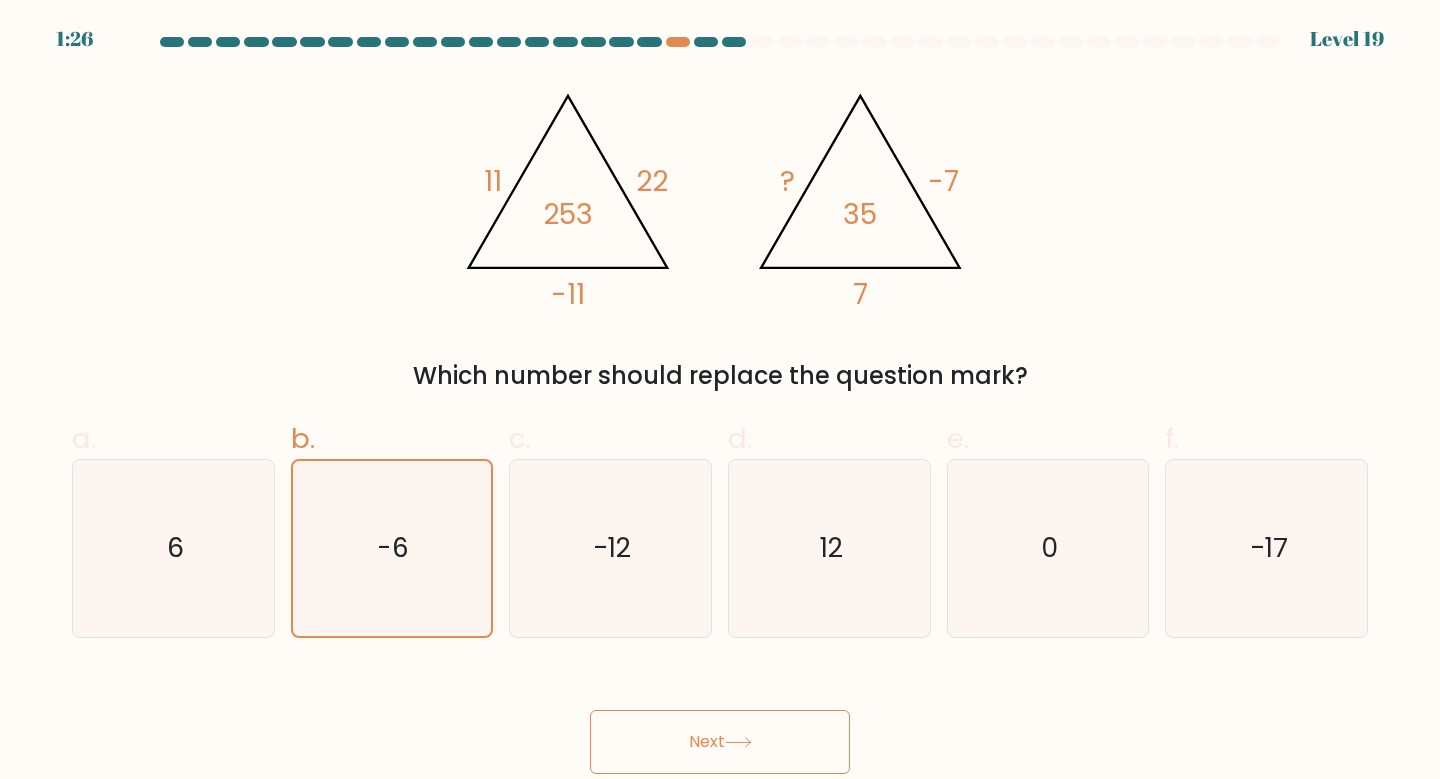 click on "Next" at bounding box center (720, 742) 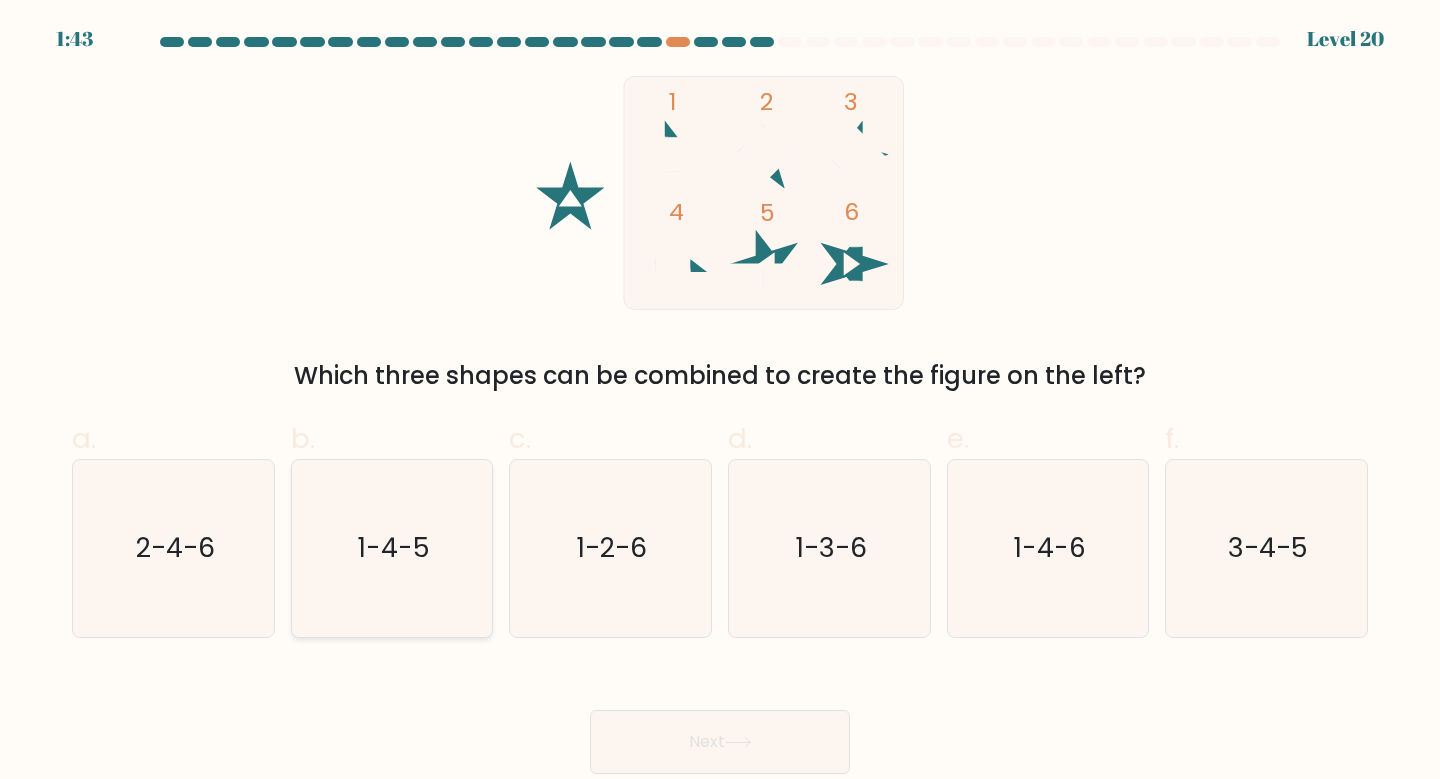 click on "1-4-5" at bounding box center [392, 548] 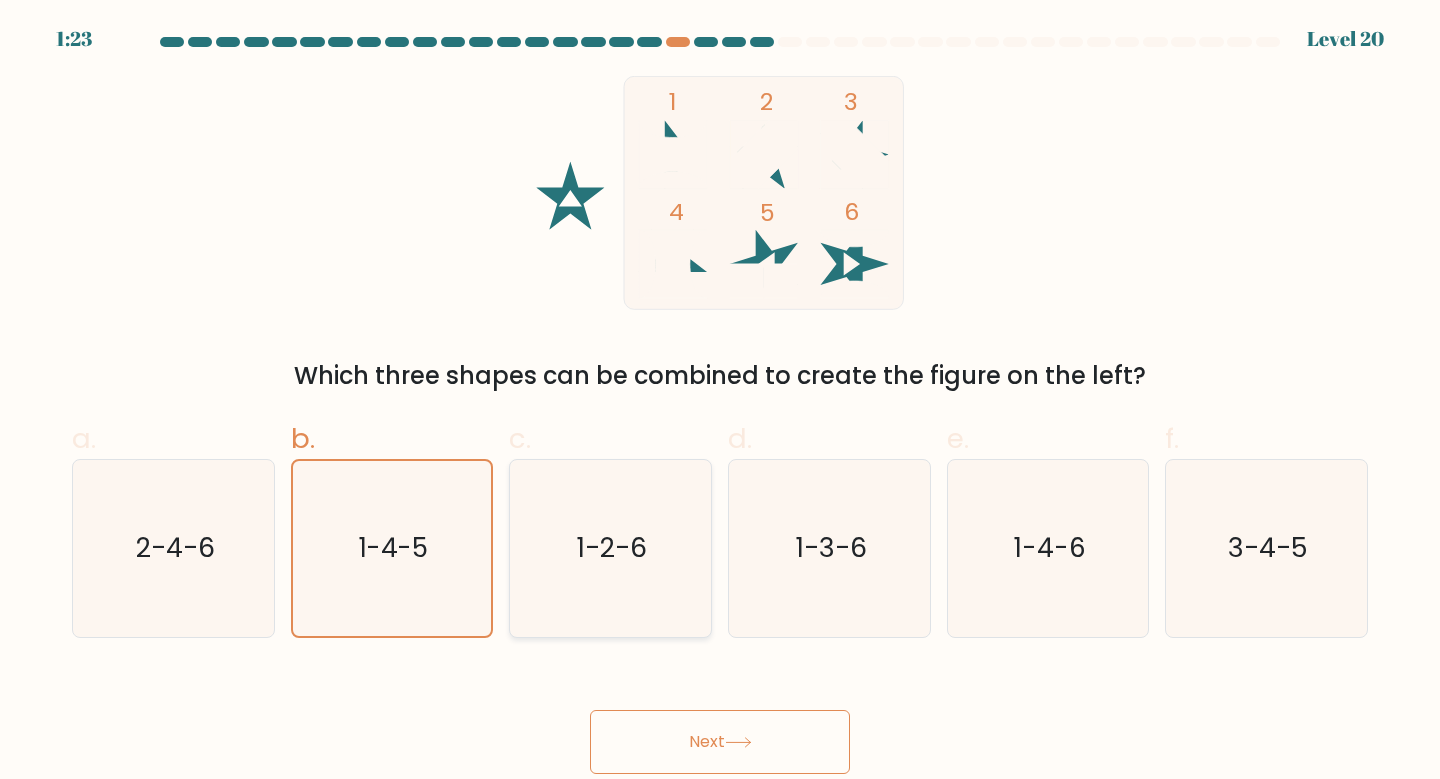 click on "1-2-6" at bounding box center [610, 548] 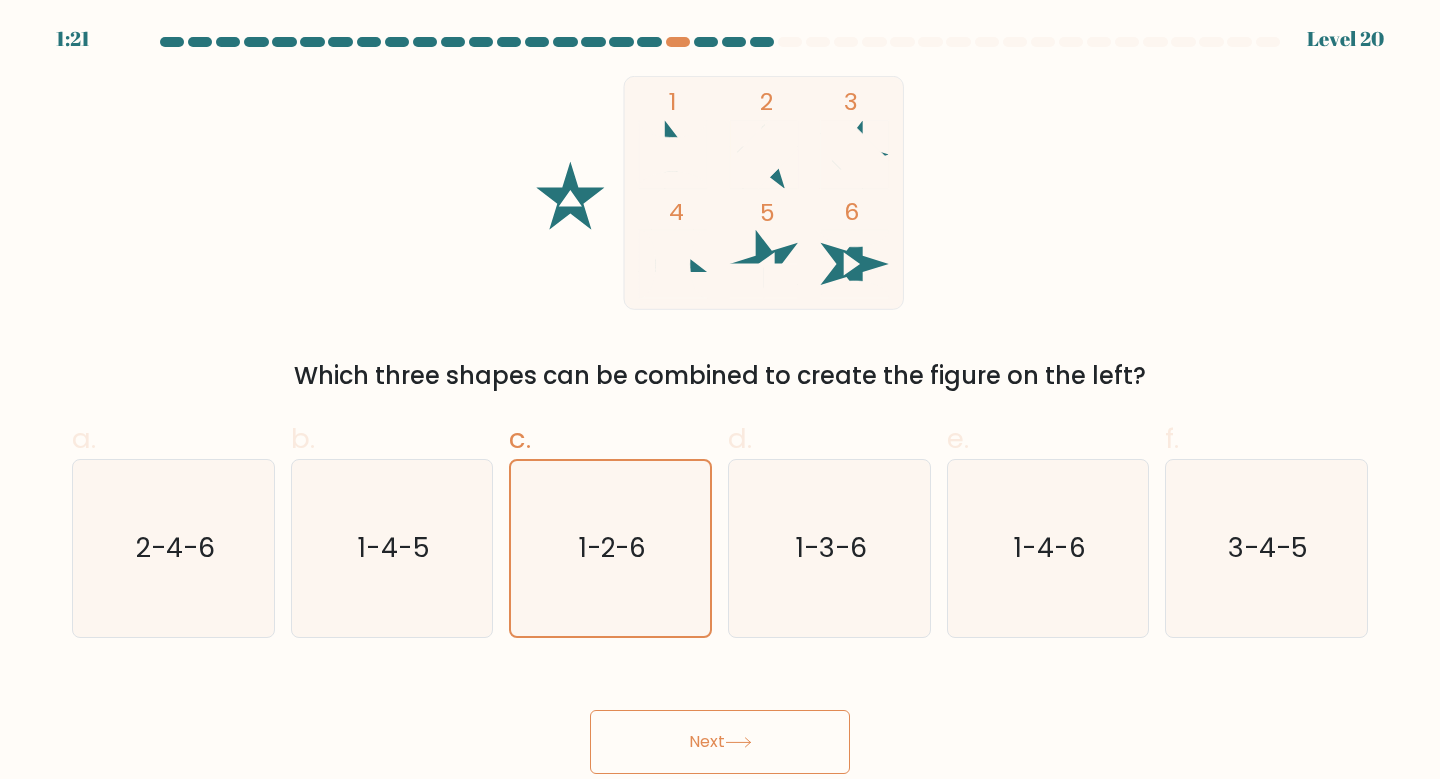 click on "Next" at bounding box center [720, 742] 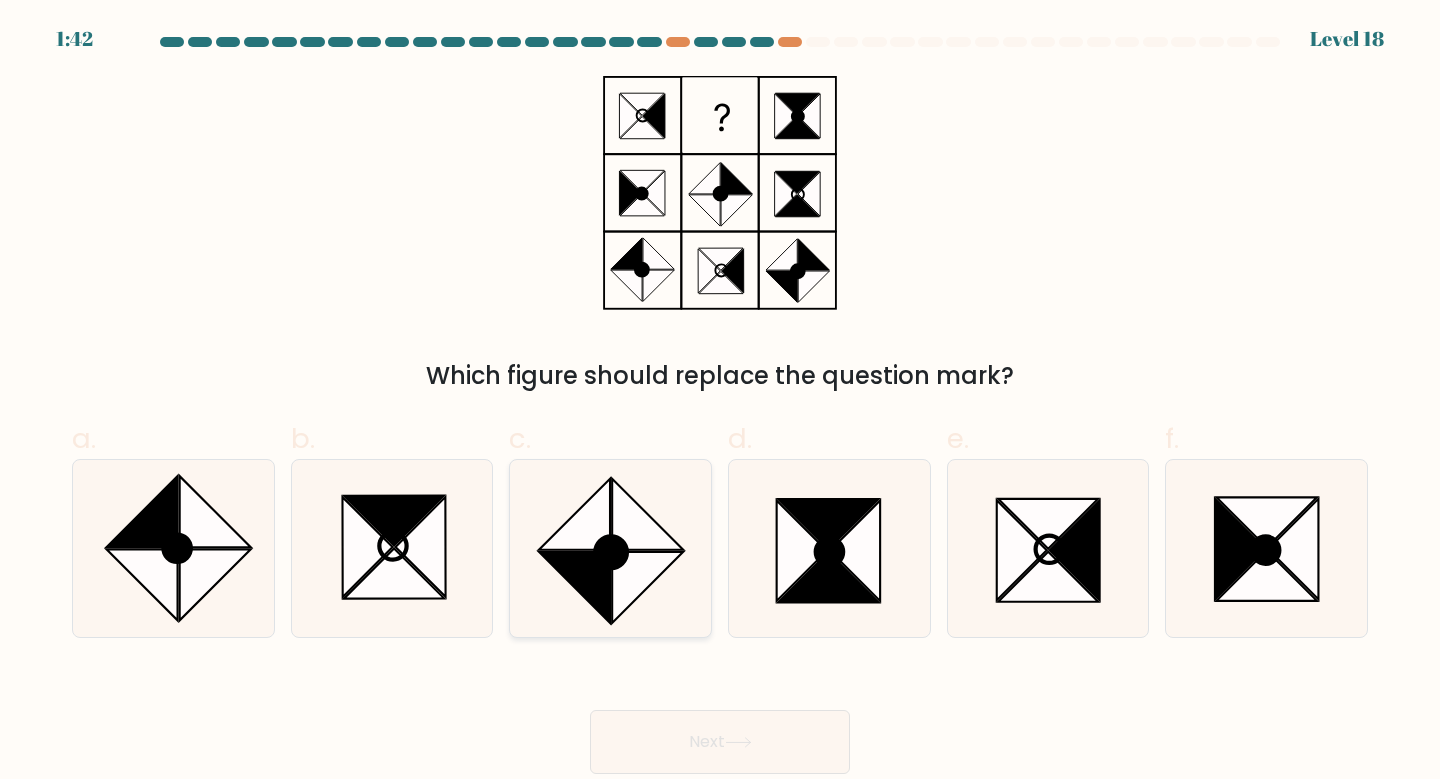 click at bounding box center (574, 514) 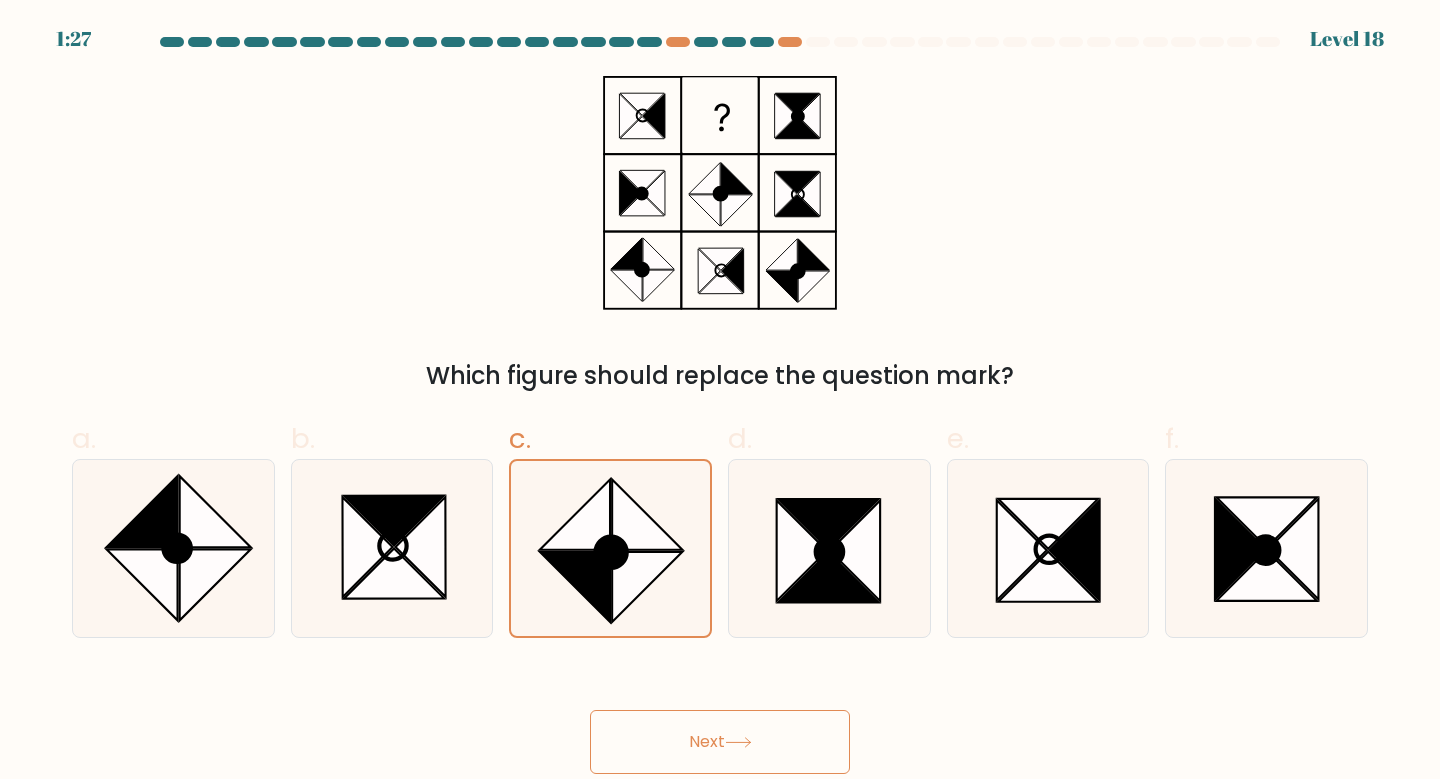click on "Next" at bounding box center [720, 742] 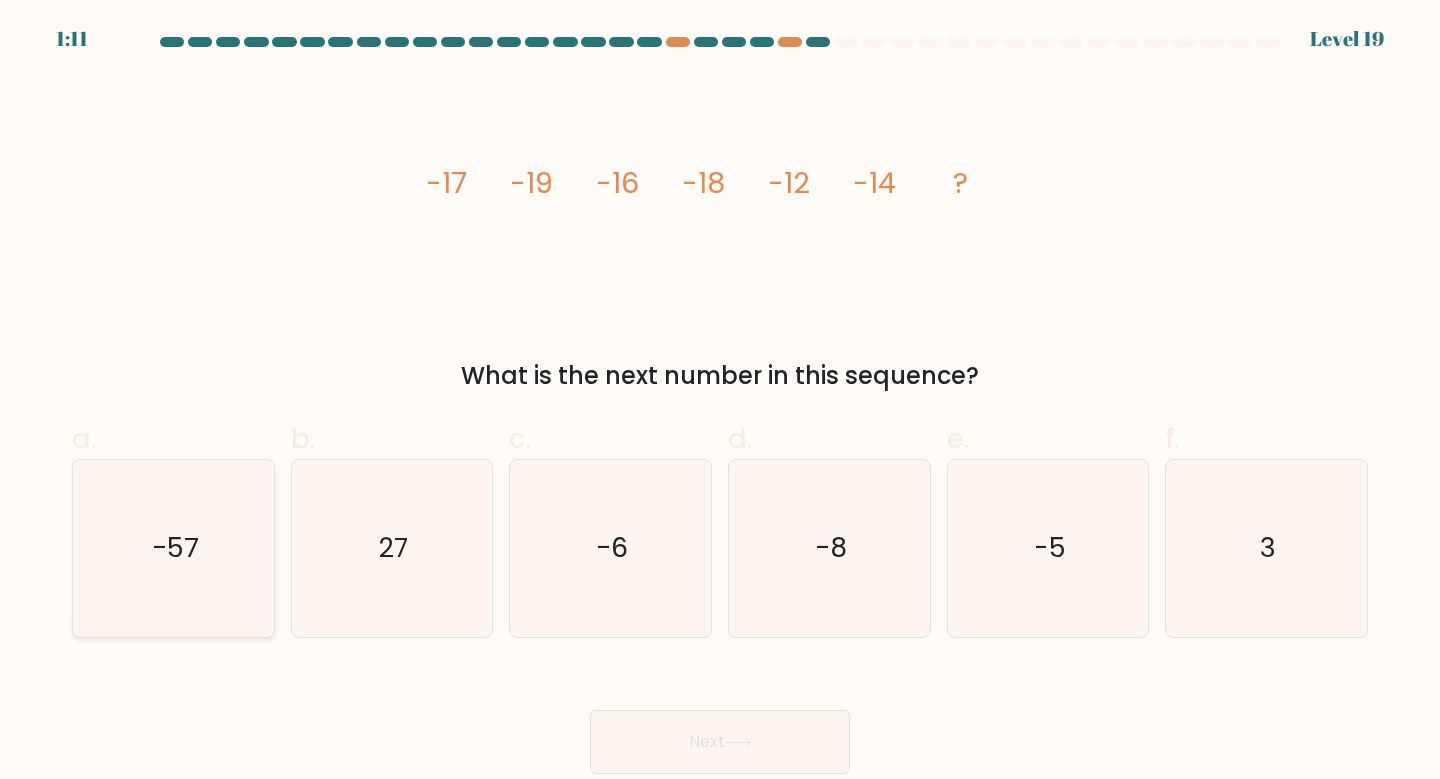 click on "-57" at bounding box center (173, 548) 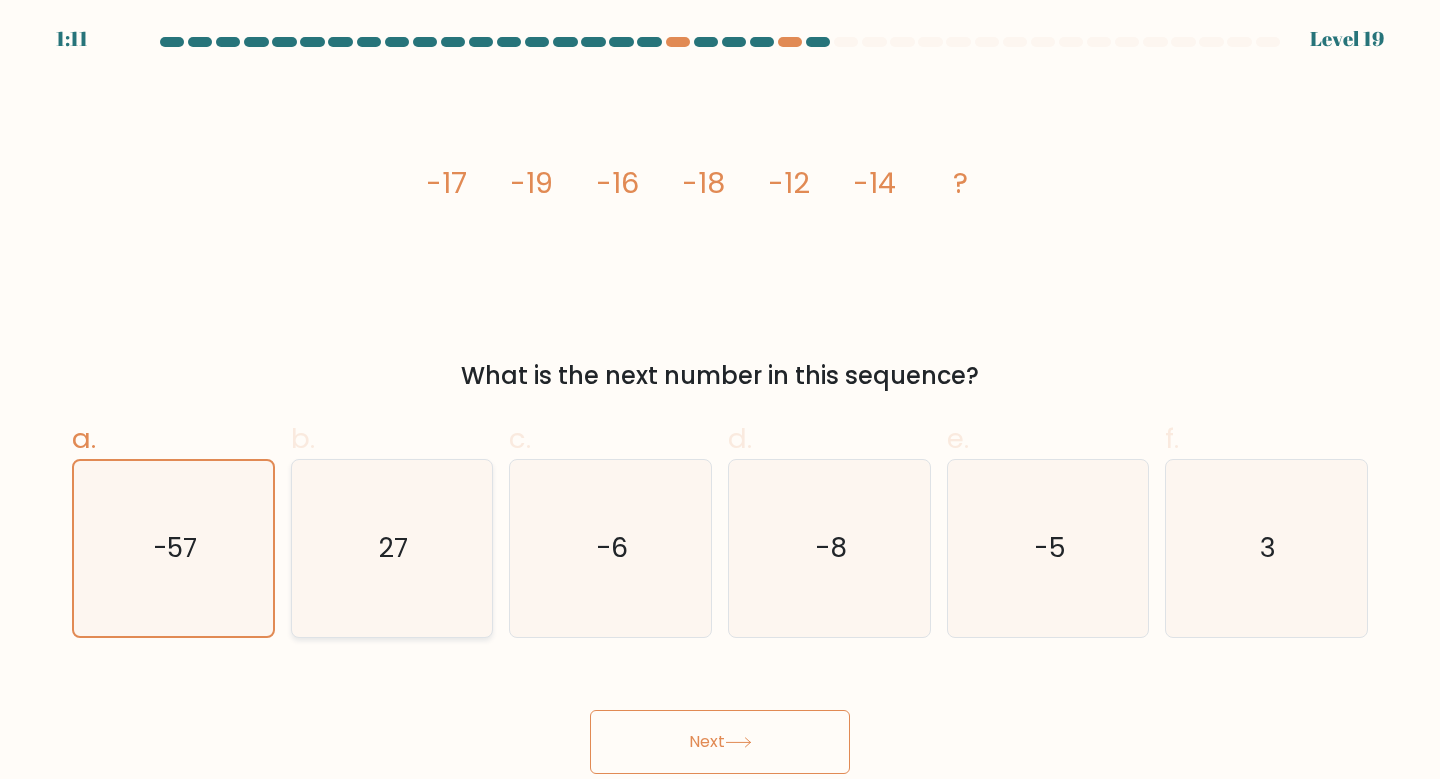 click on "27" at bounding box center [392, 548] 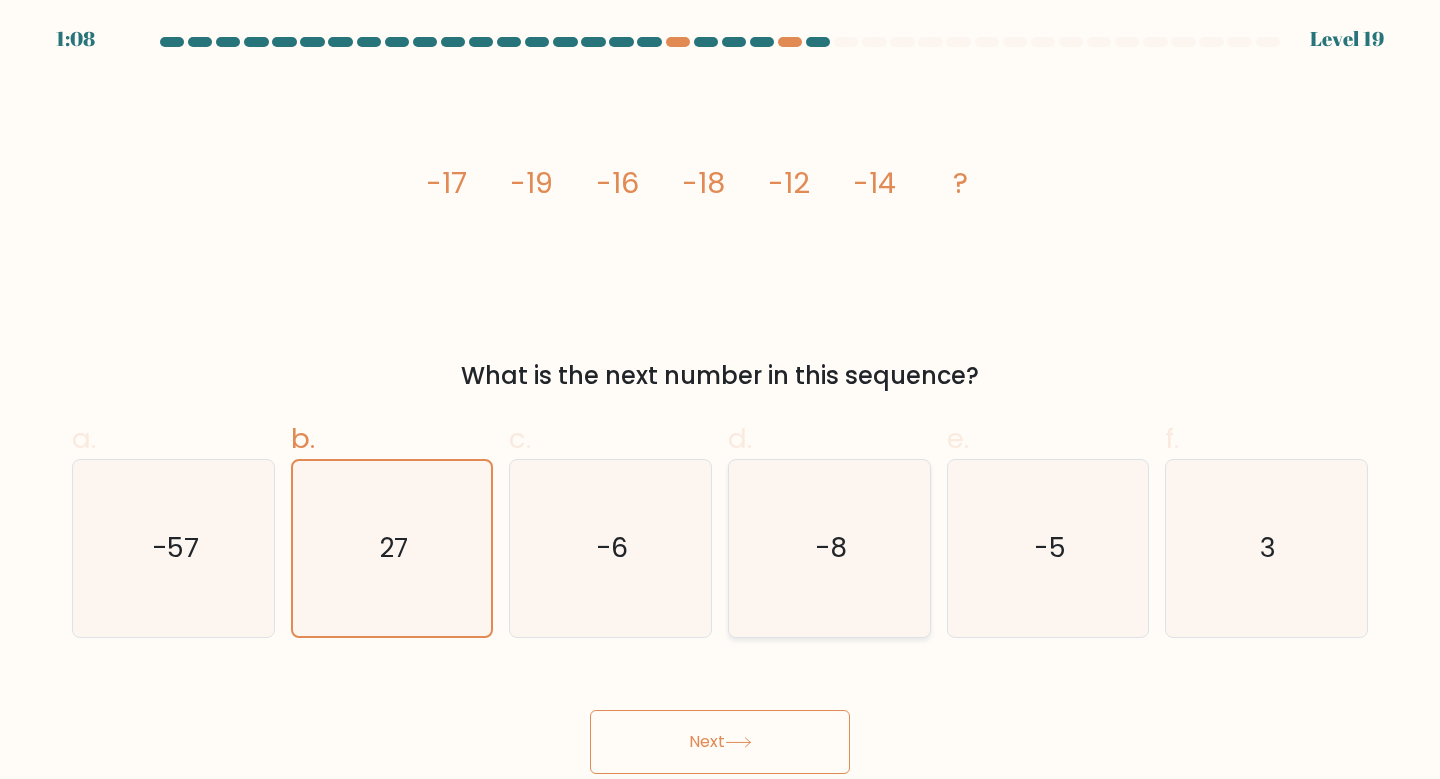 click on "-8" at bounding box center [829, 548] 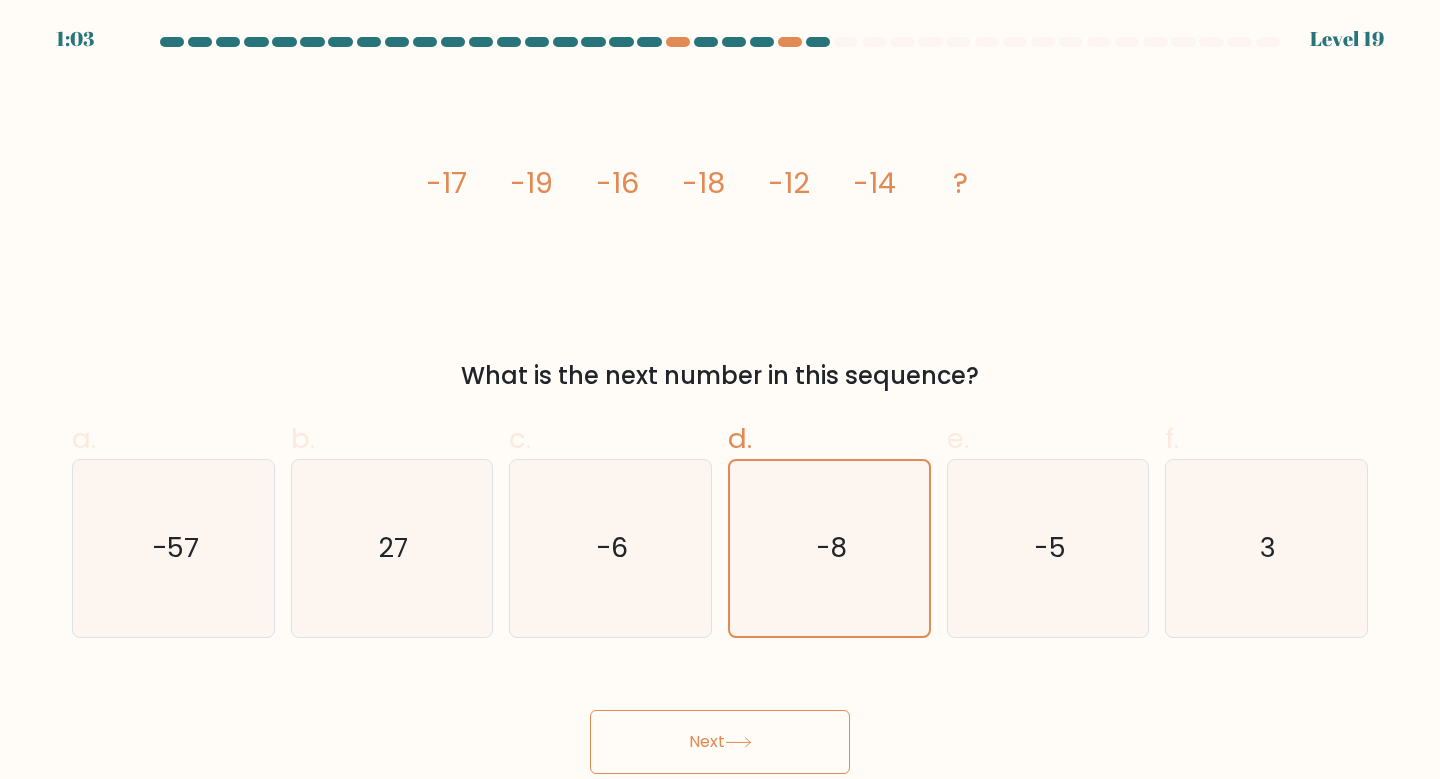 click on "Next" at bounding box center [720, 742] 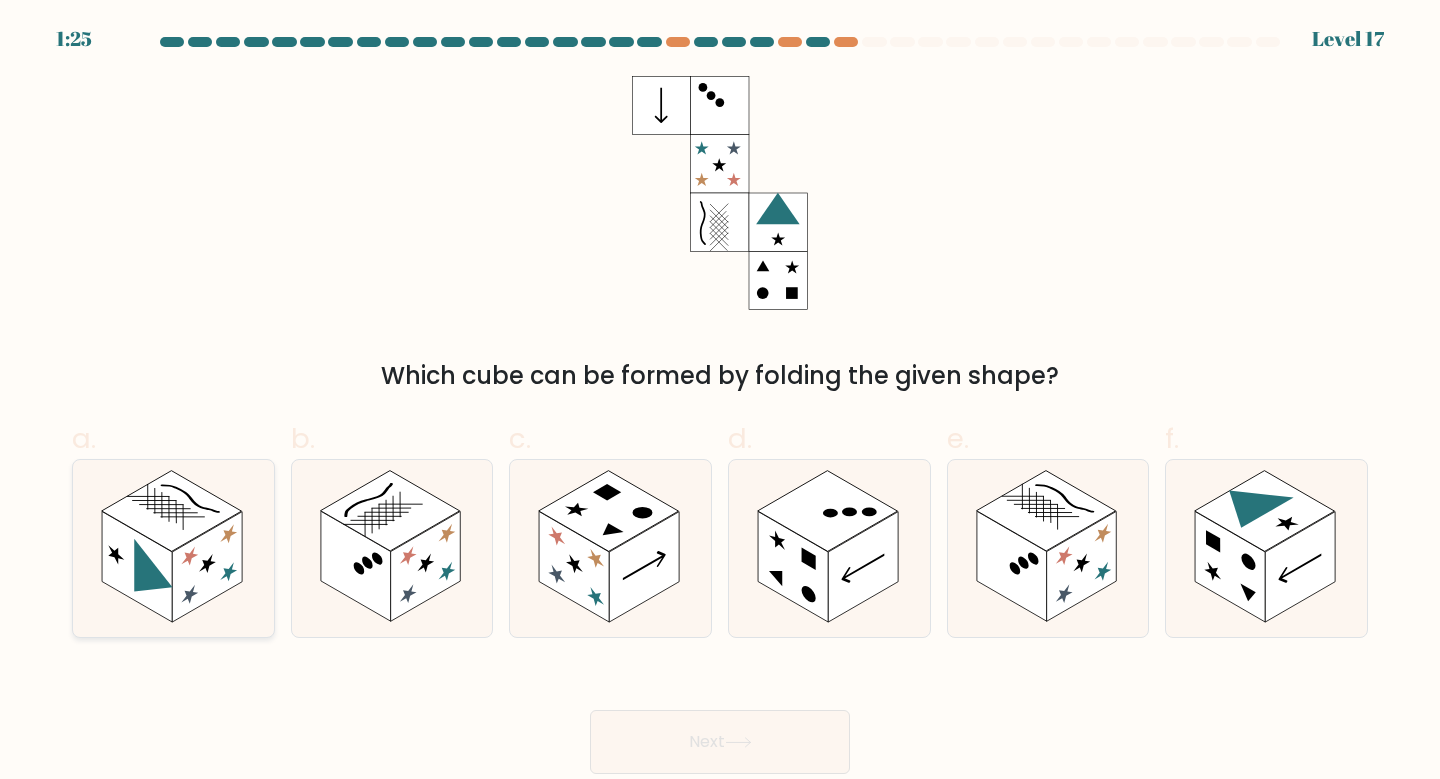 click at bounding box center (153, 576) 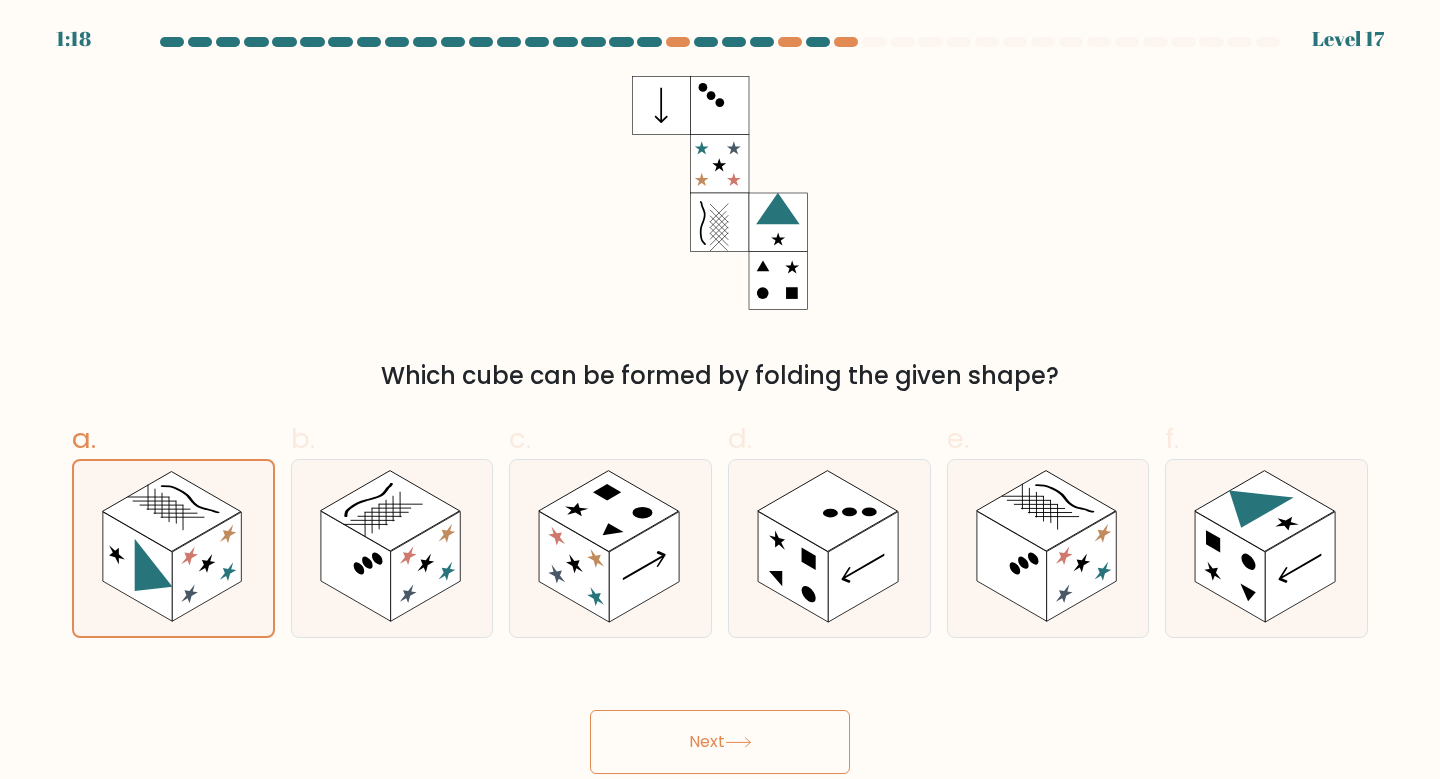 click on "Next" at bounding box center (720, 742) 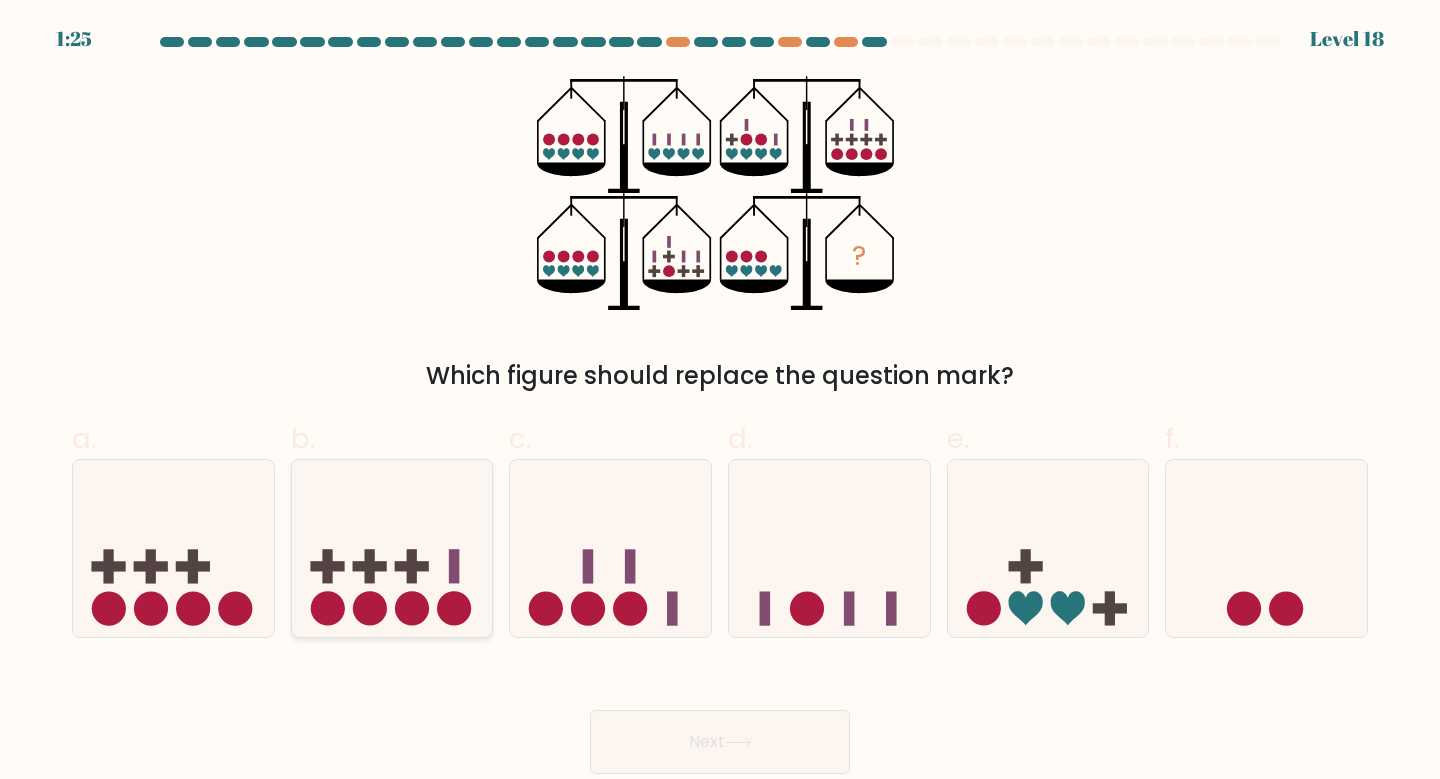 click at bounding box center [369, 567] 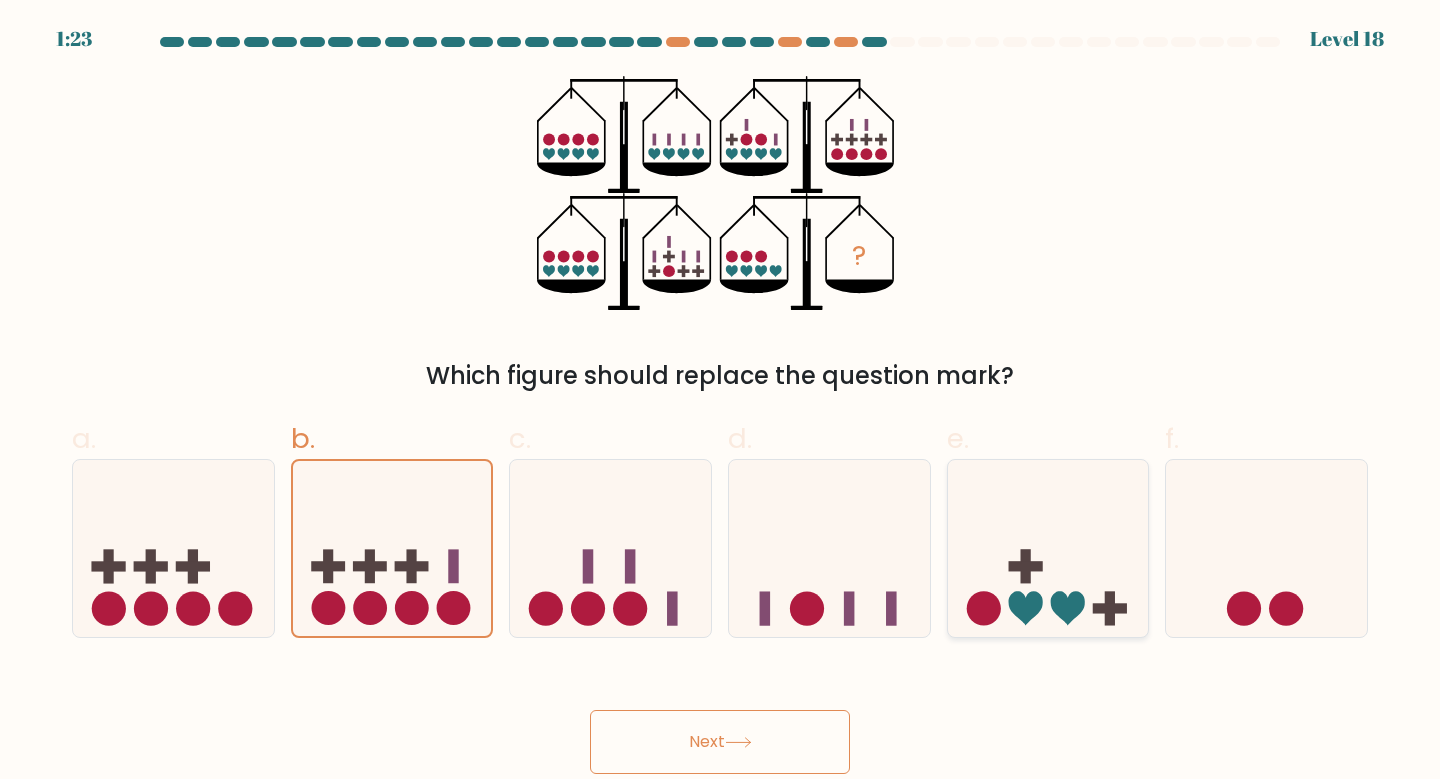 click at bounding box center [983, 609] 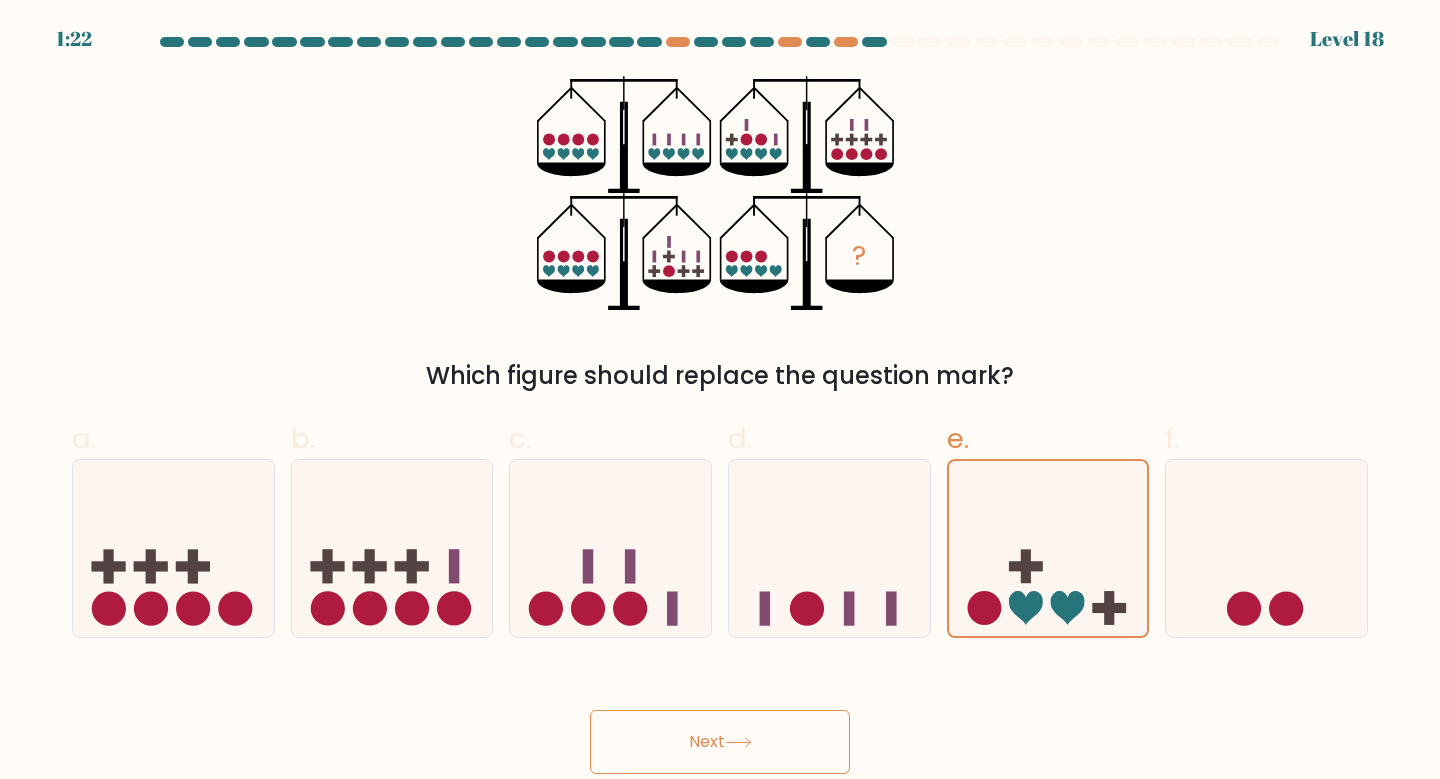 click on "Next" at bounding box center [720, 742] 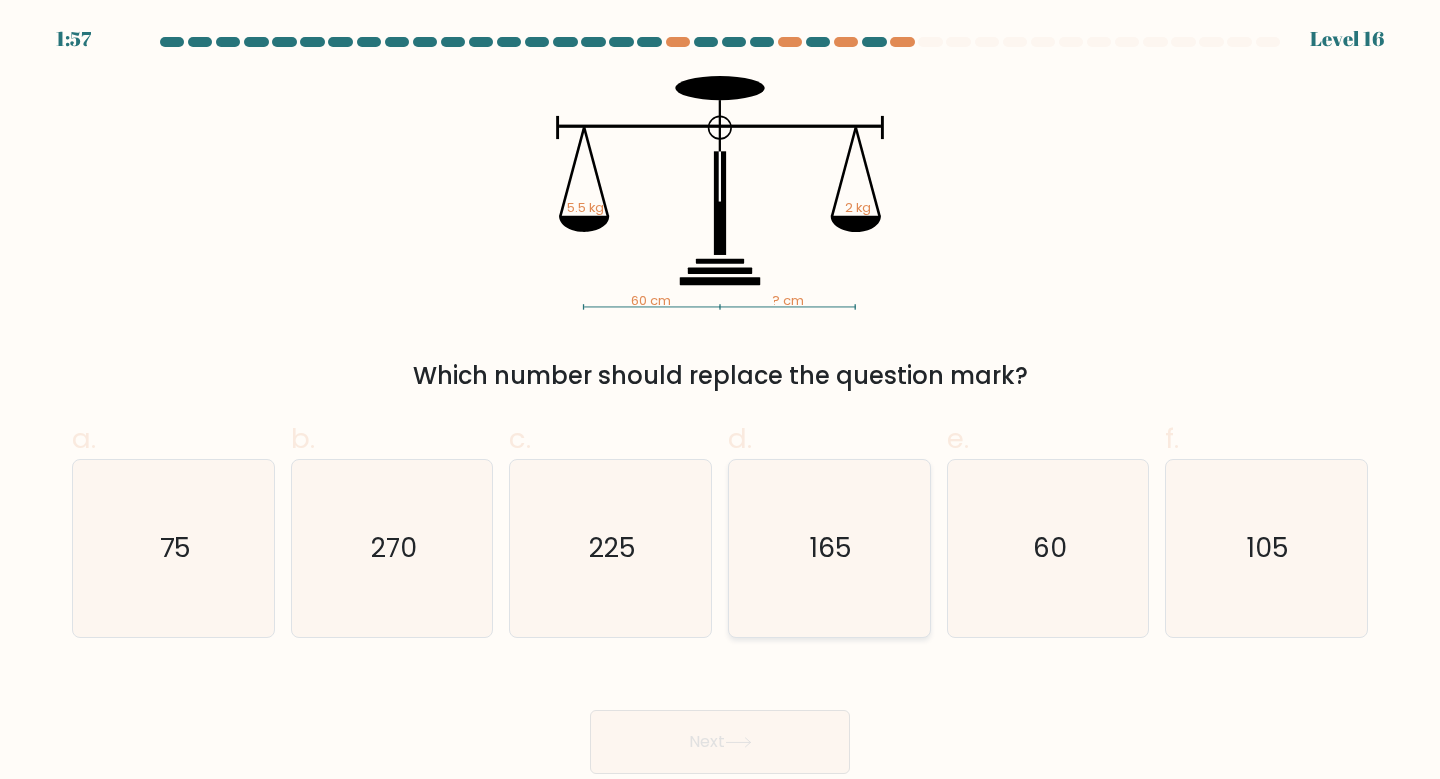 click on "165" at bounding box center [829, 548] 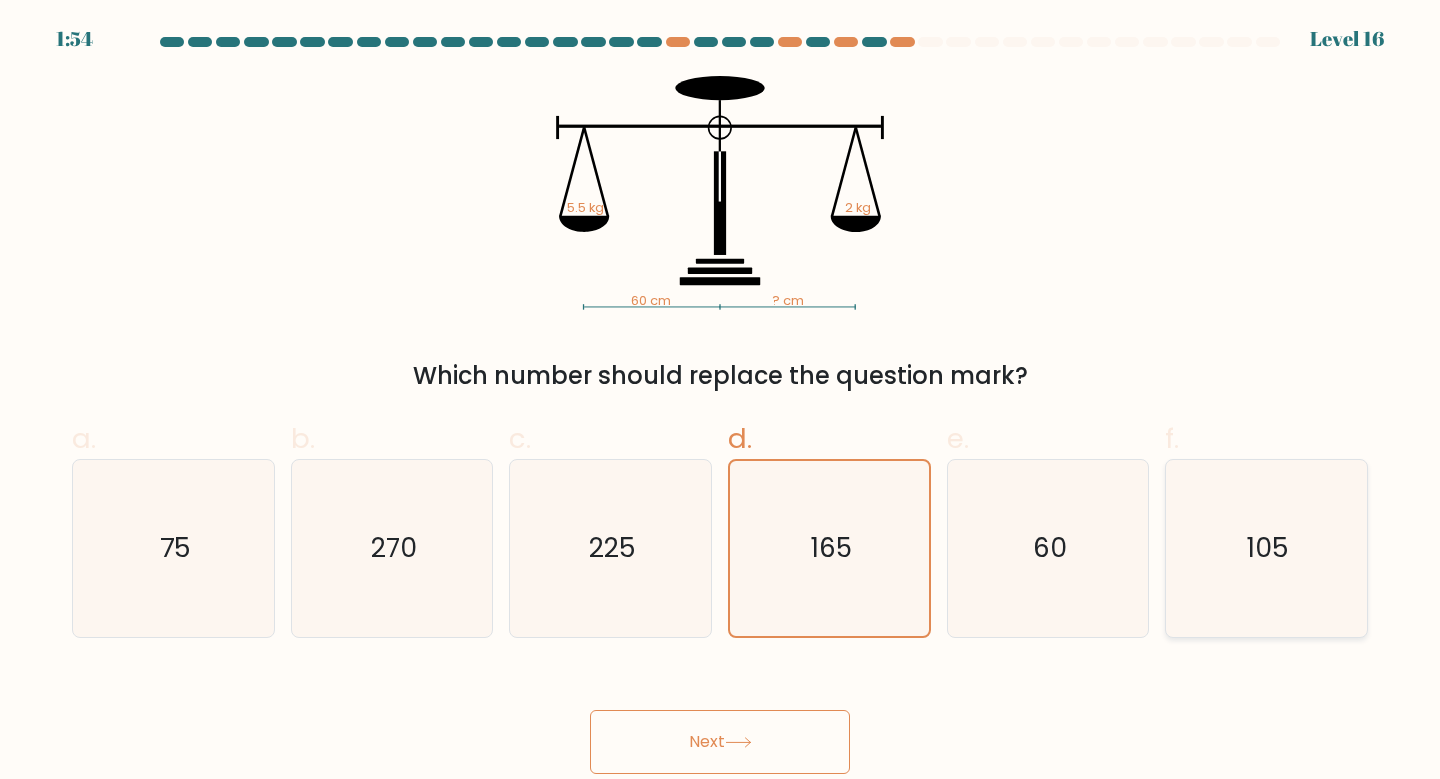 click on "105" at bounding box center [1268, 547] 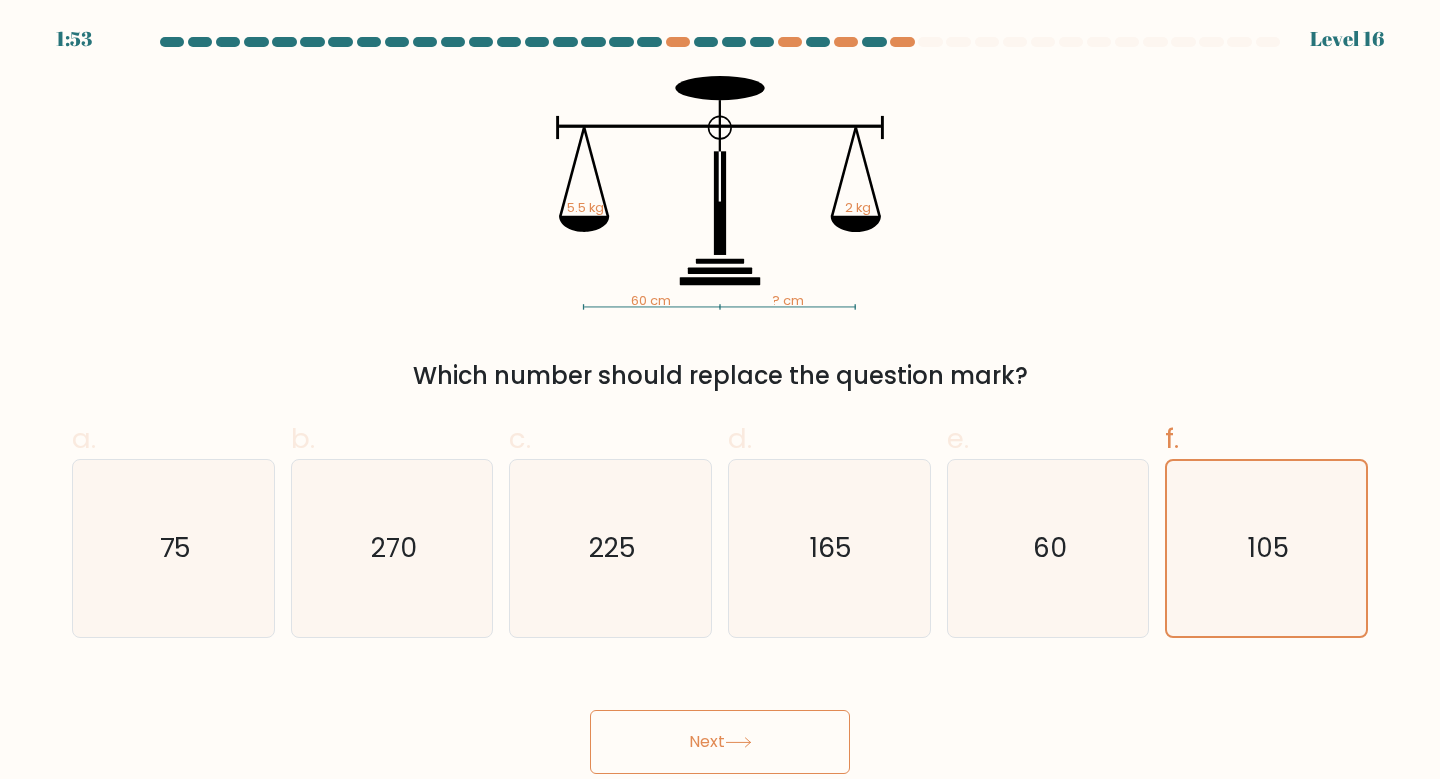 click on "Next" at bounding box center [720, 742] 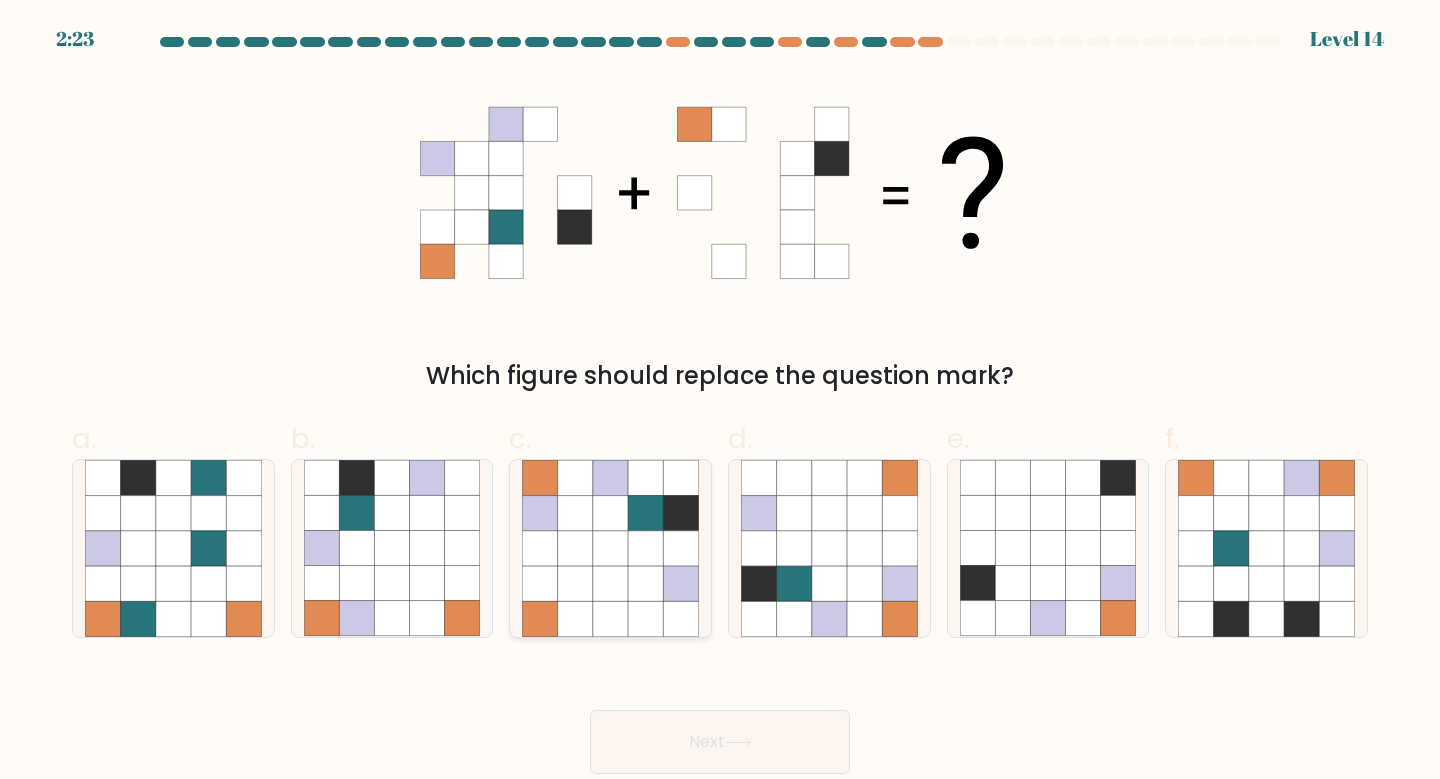 click at bounding box center [610, 548] 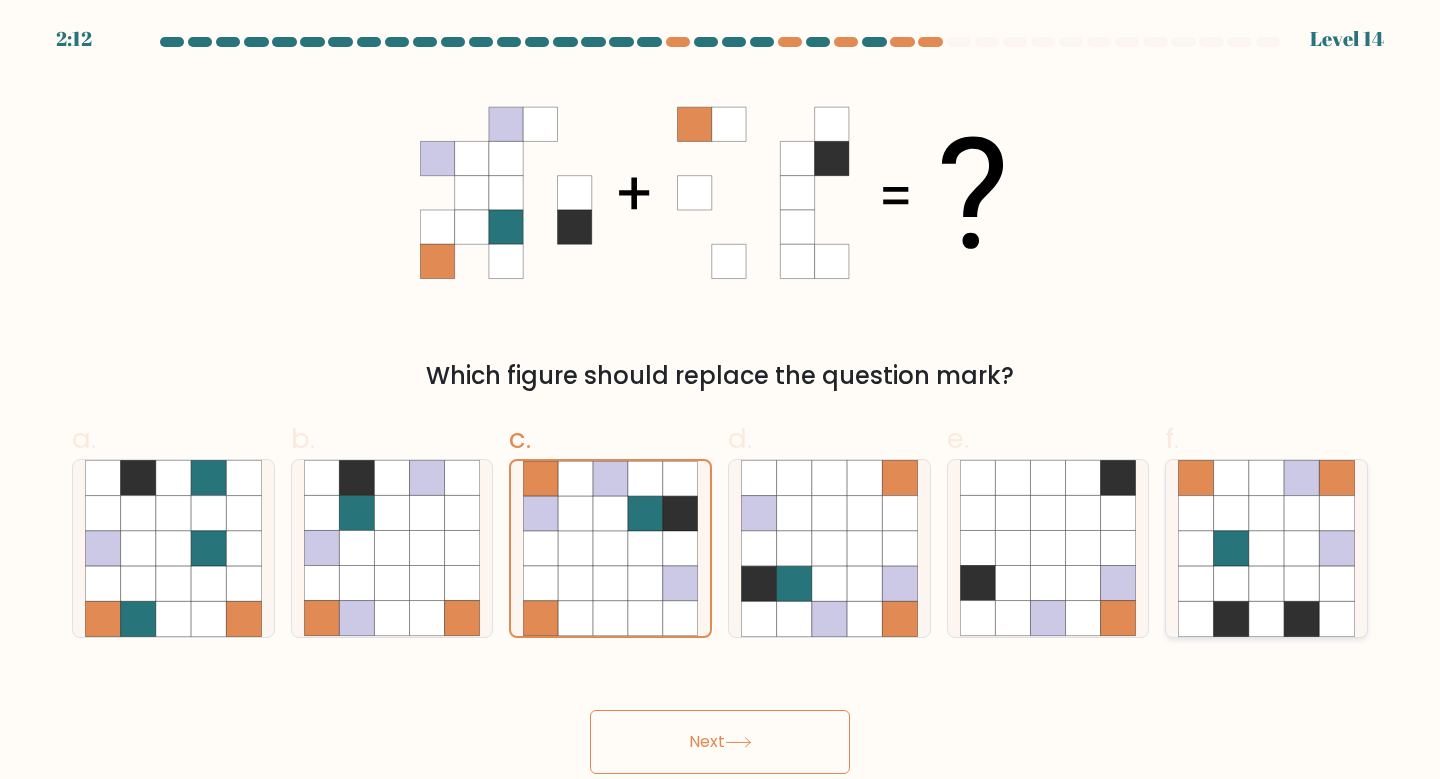 click at bounding box center (1266, 548) 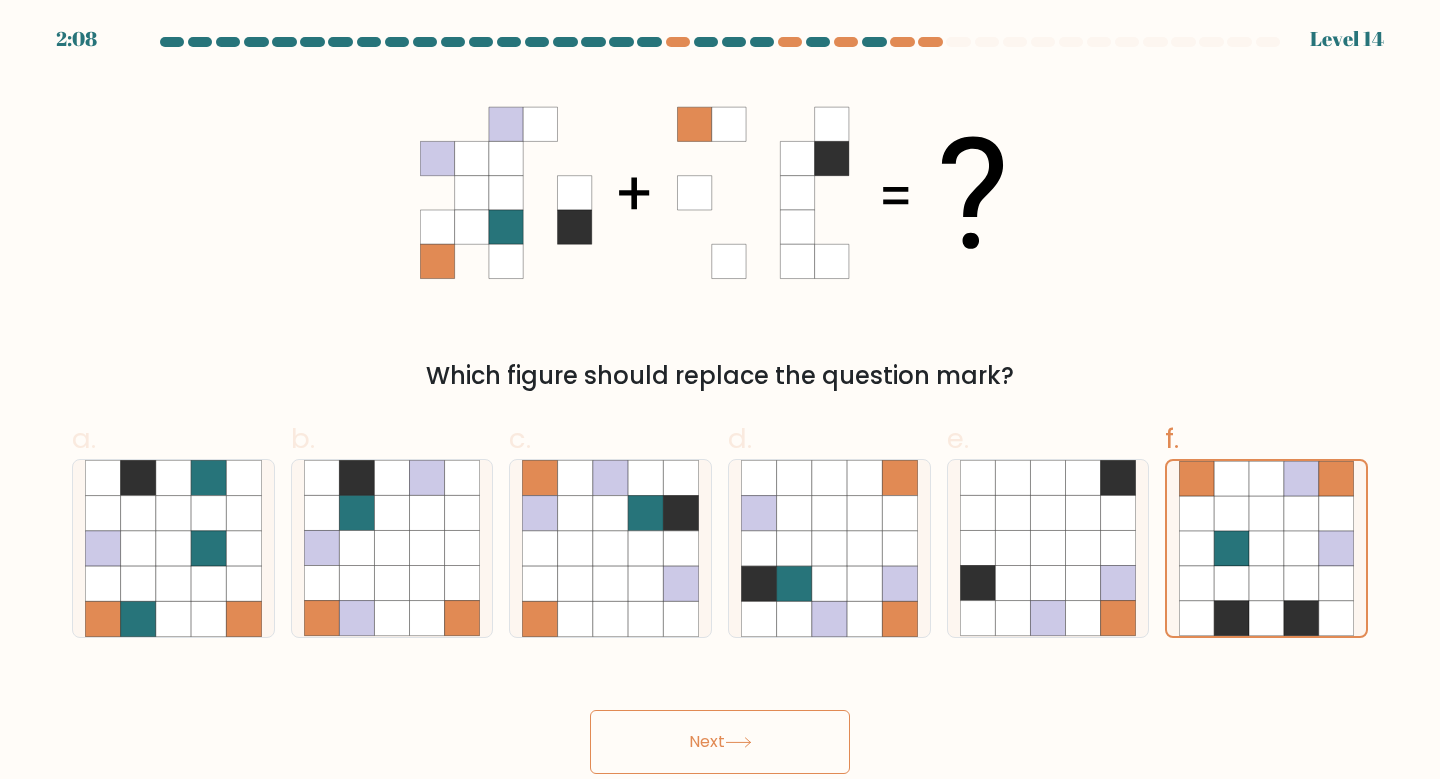 click on "Next" at bounding box center (720, 742) 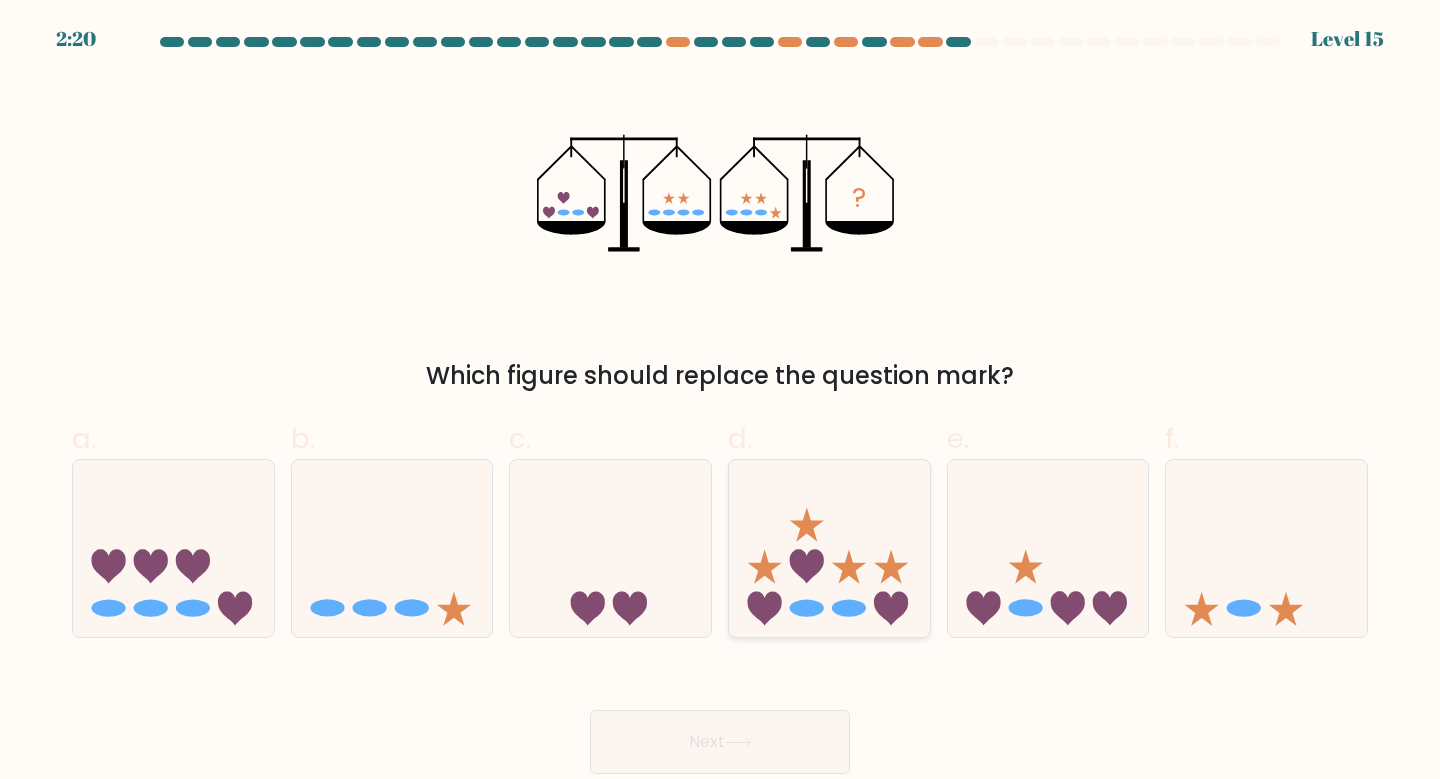 click at bounding box center [829, 548] 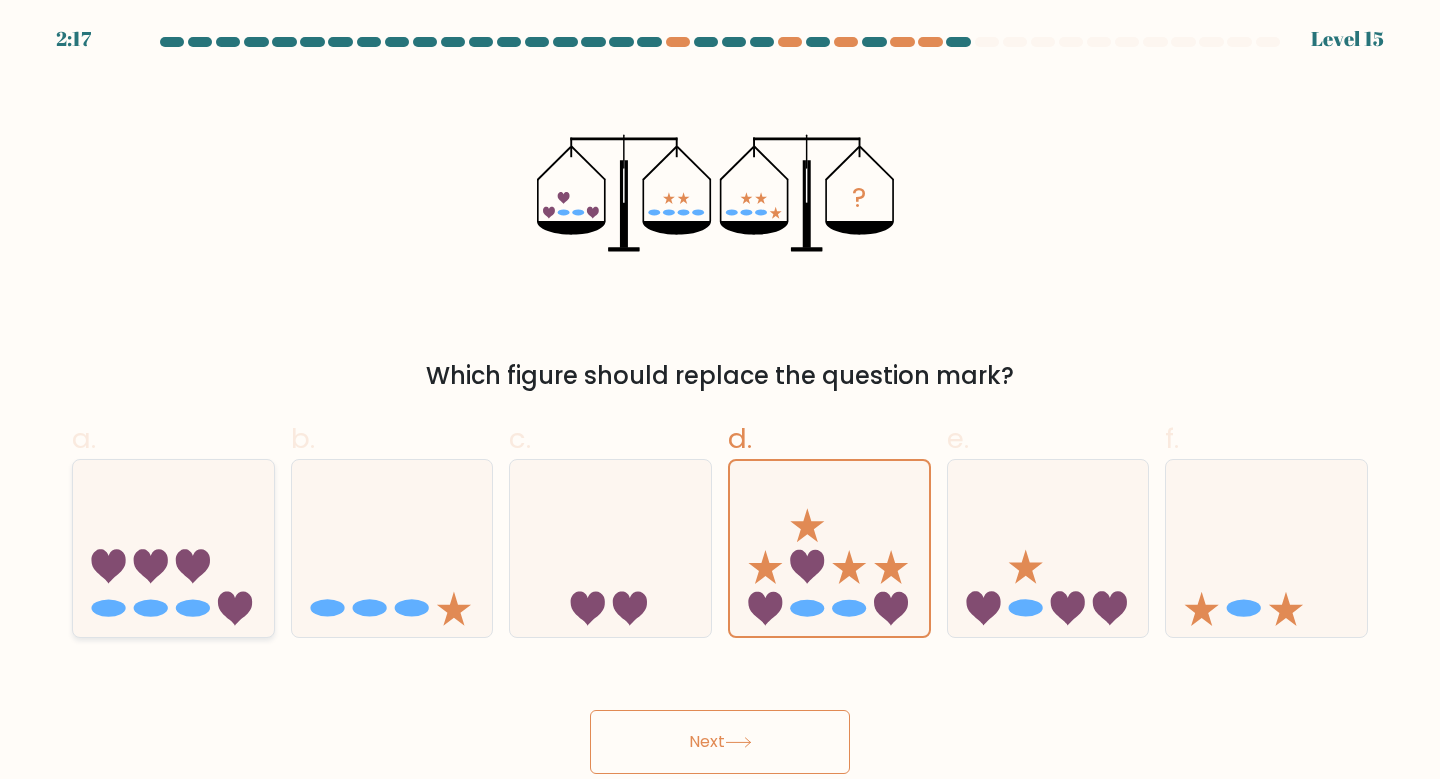 click at bounding box center (173, 548) 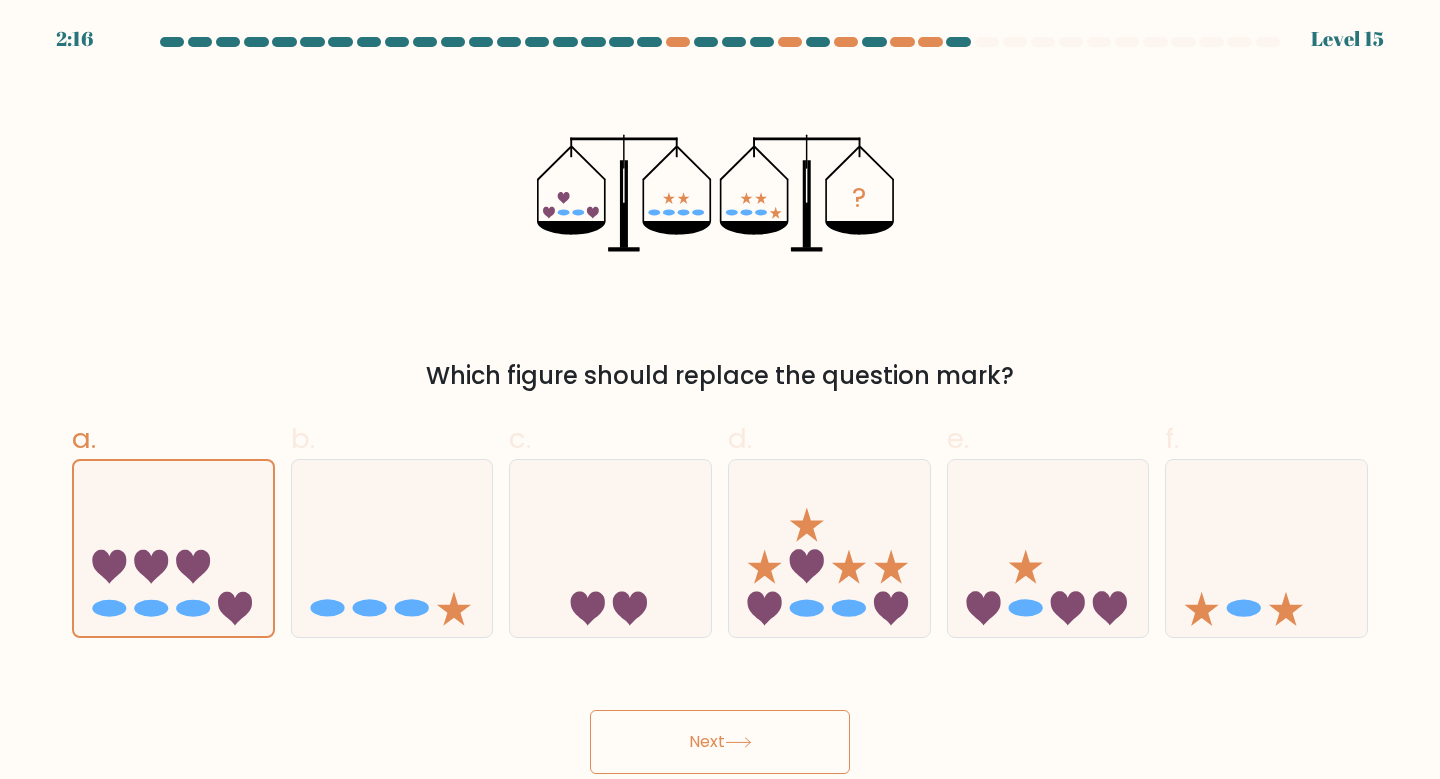 click on "Next" at bounding box center [720, 742] 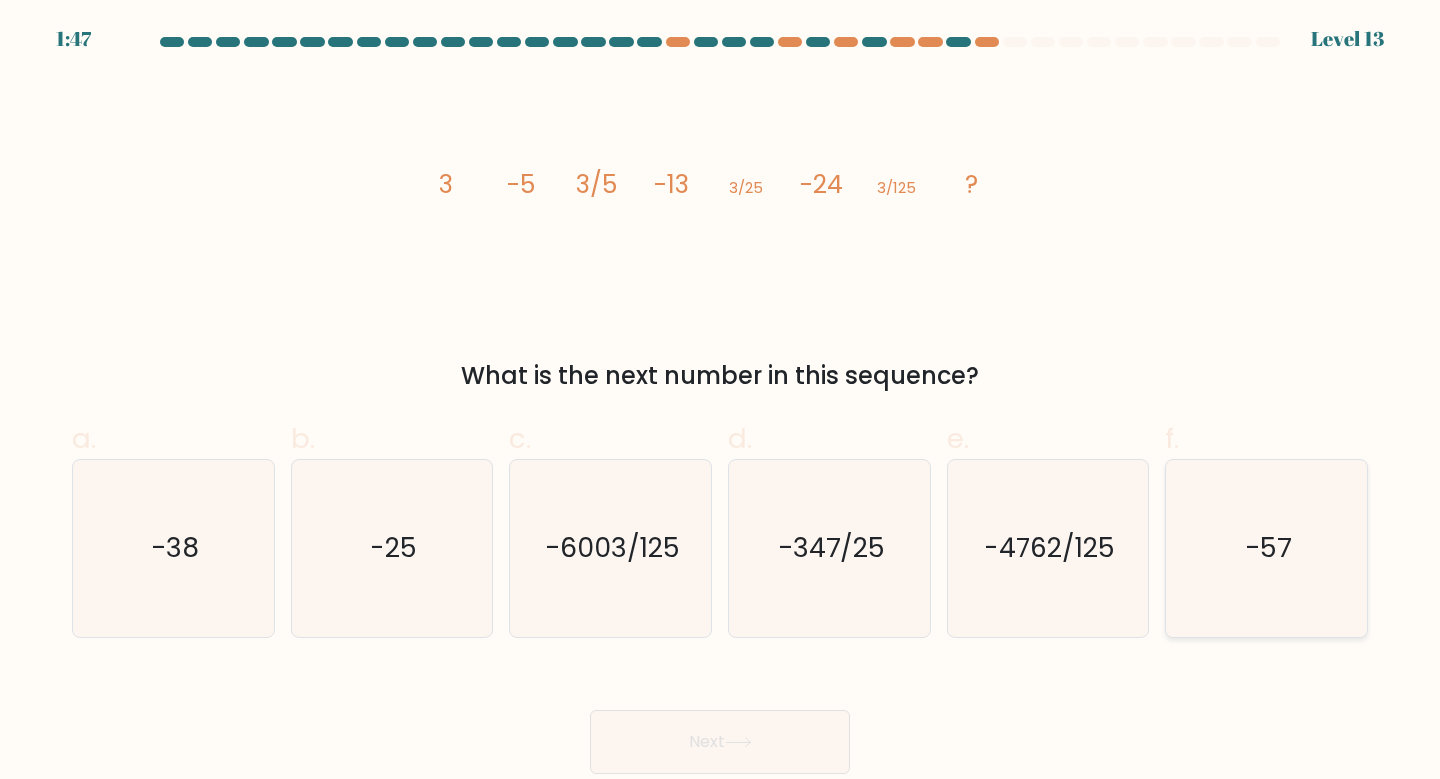 click on "-57" at bounding box center [1266, 548] 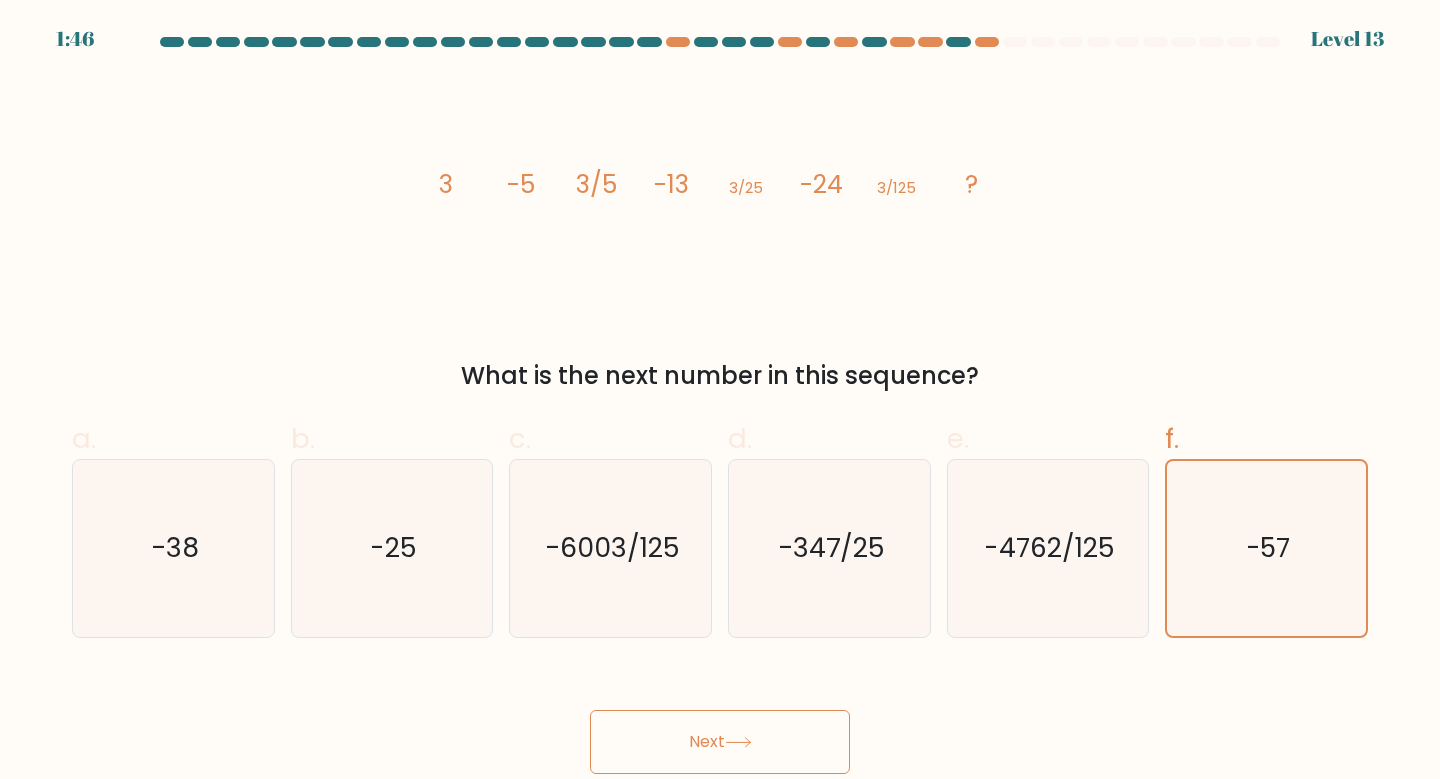 click on "Next" at bounding box center [720, 742] 